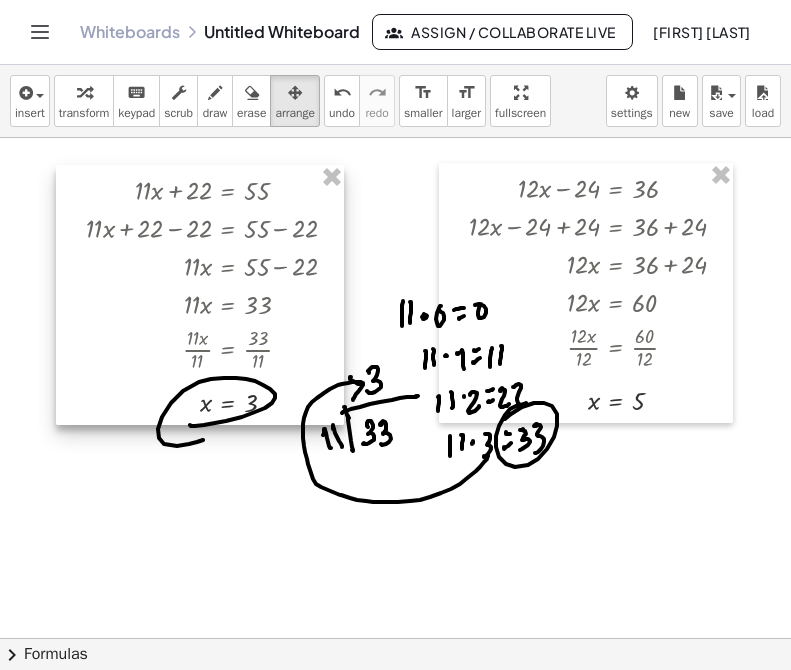 scroll, scrollTop: 0, scrollLeft: 0, axis: both 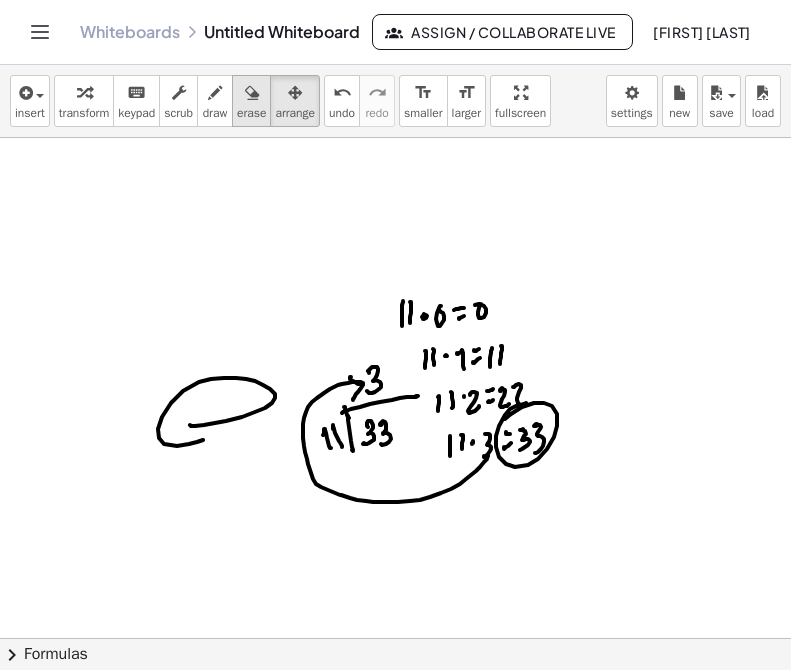 click at bounding box center [251, 92] 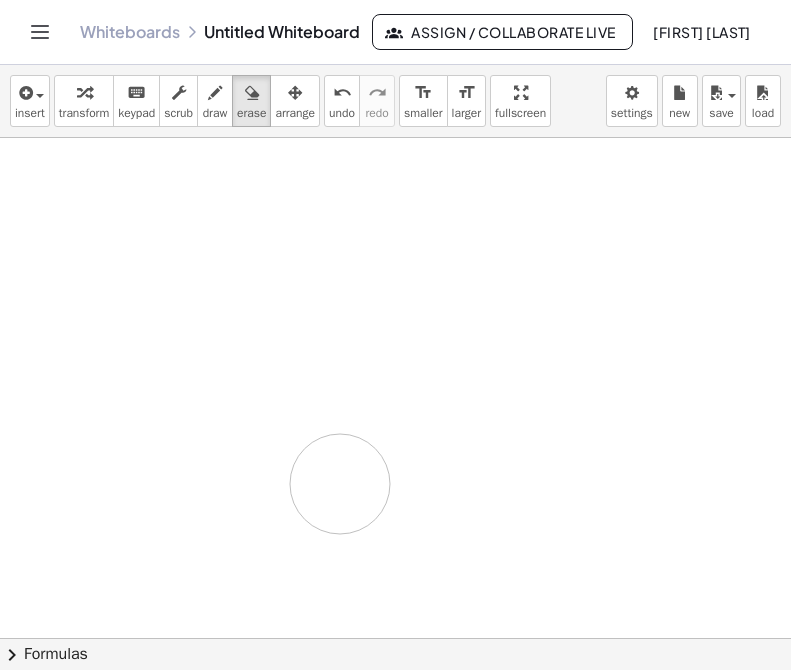 drag, startPoint x: 210, startPoint y: 368, endPoint x: 390, endPoint y: 492, distance: 218.57722 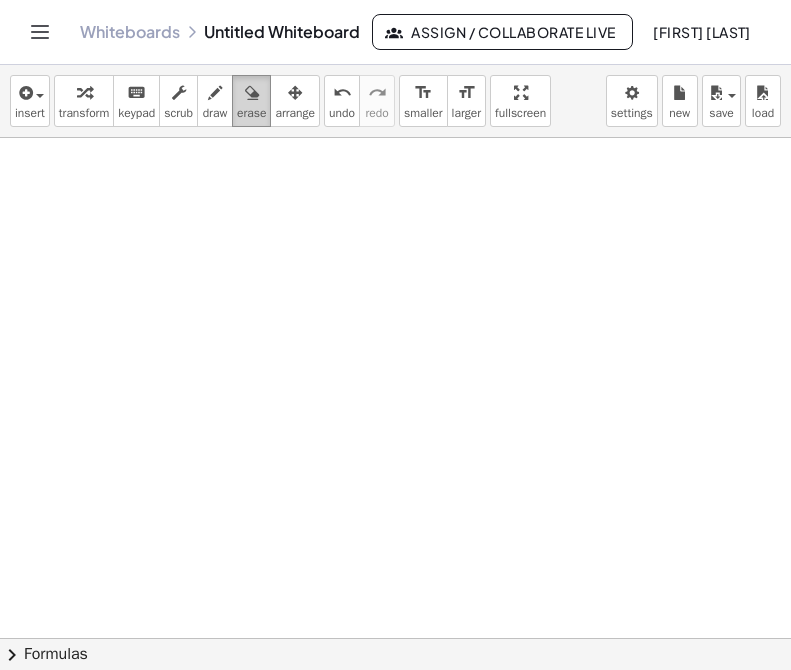 click on "erase" at bounding box center (251, 113) 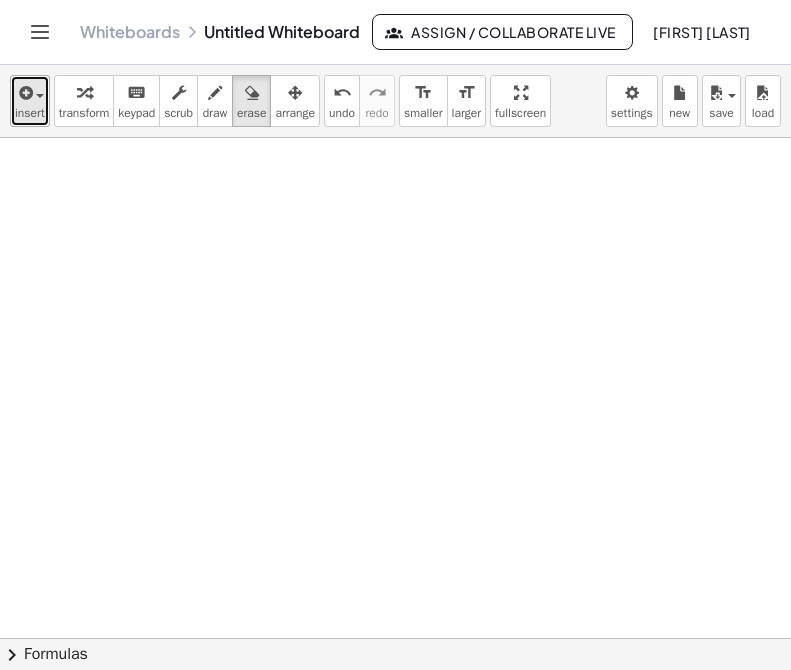 click at bounding box center (24, 93) 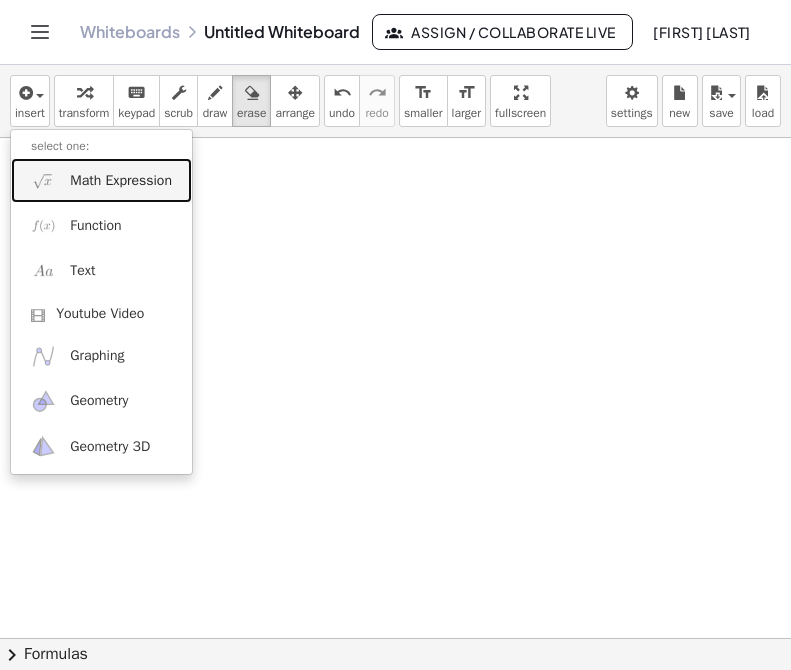 click on "Math Expression" at bounding box center (101, 180) 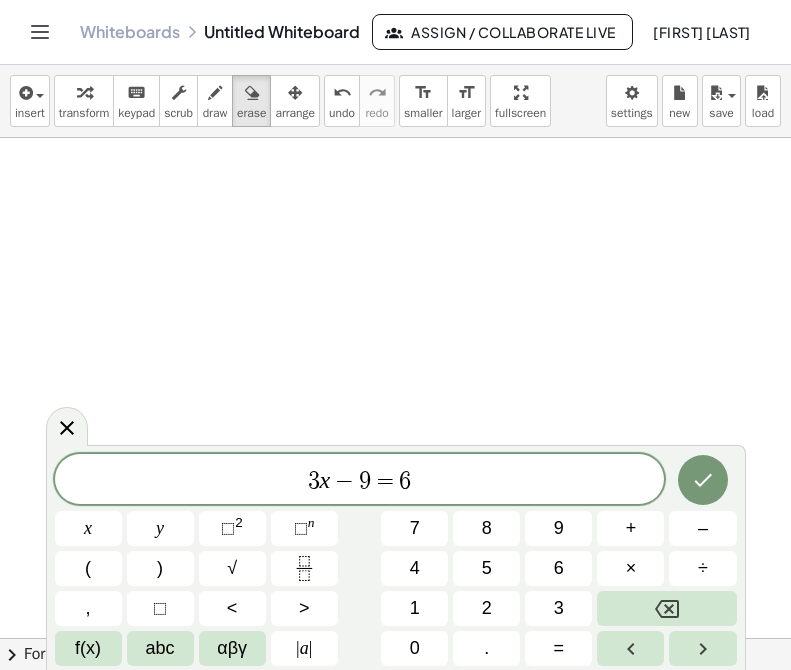 click 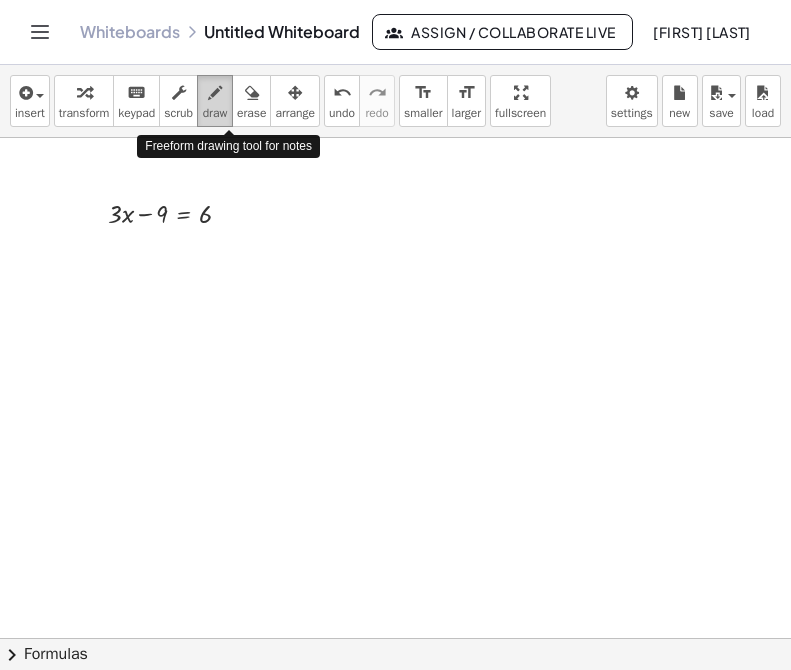 drag, startPoint x: 227, startPoint y: 93, endPoint x: 221, endPoint y: 107, distance: 15.231546 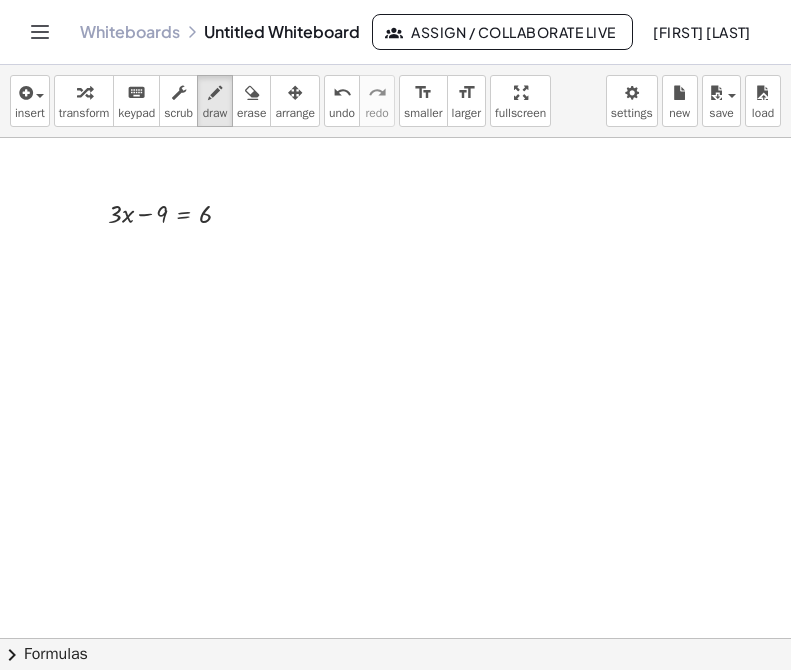drag, startPoint x: 386, startPoint y: 167, endPoint x: 405, endPoint y: 163, distance: 19.416489 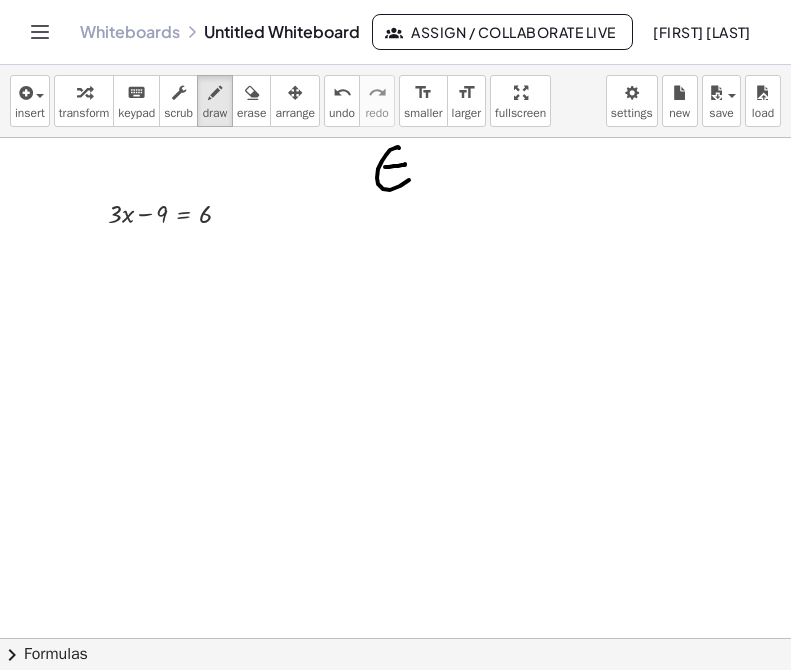 drag, startPoint x: 378, startPoint y: 184, endPoint x: 390, endPoint y: 166, distance: 21.633308 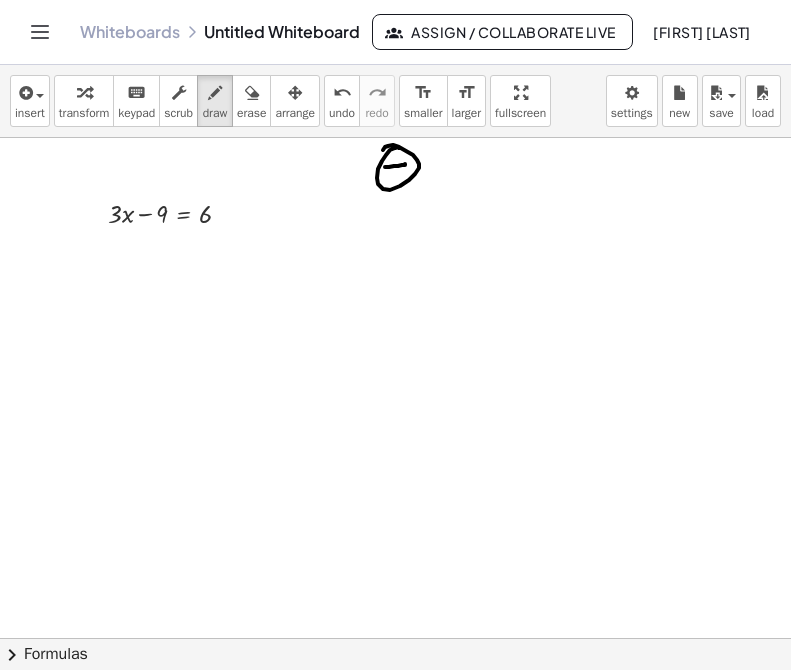 drag, startPoint x: 620, startPoint y: 158, endPoint x: 623, endPoint y: 177, distance: 19.235384 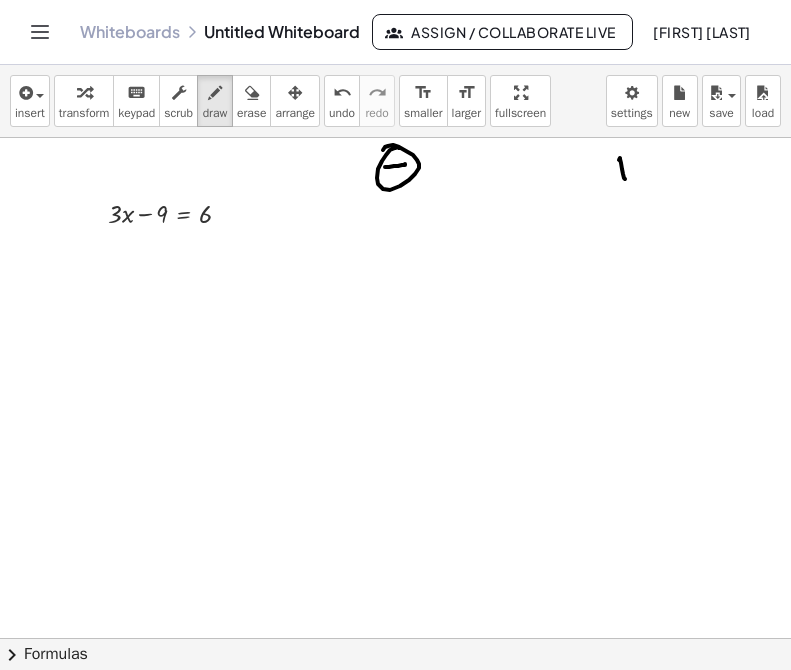 click at bounding box center (395, 638) 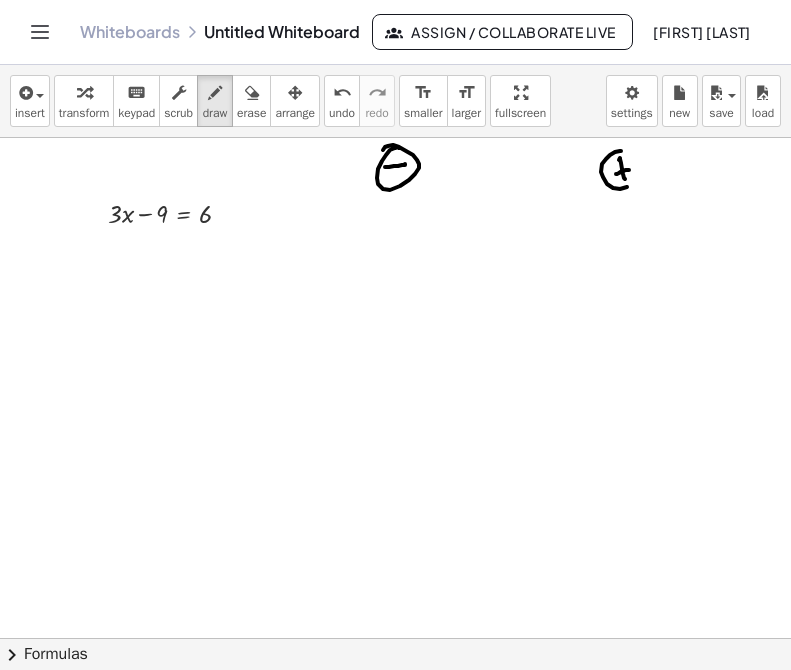 drag, startPoint x: 603, startPoint y: 177, endPoint x: 598, endPoint y: 164, distance: 13.928389 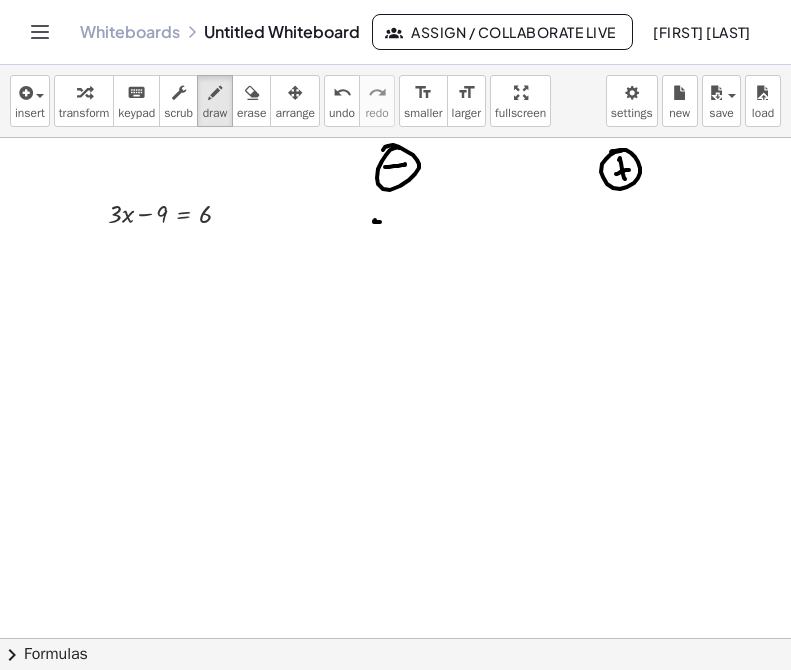 drag, startPoint x: 374, startPoint y: 222, endPoint x: 386, endPoint y: 218, distance: 12.649111 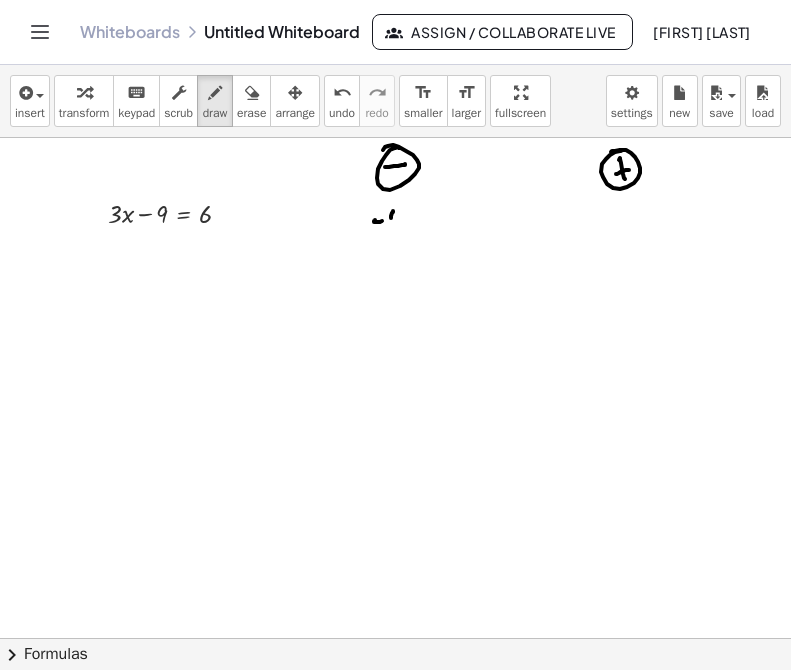 click at bounding box center [395, 638] 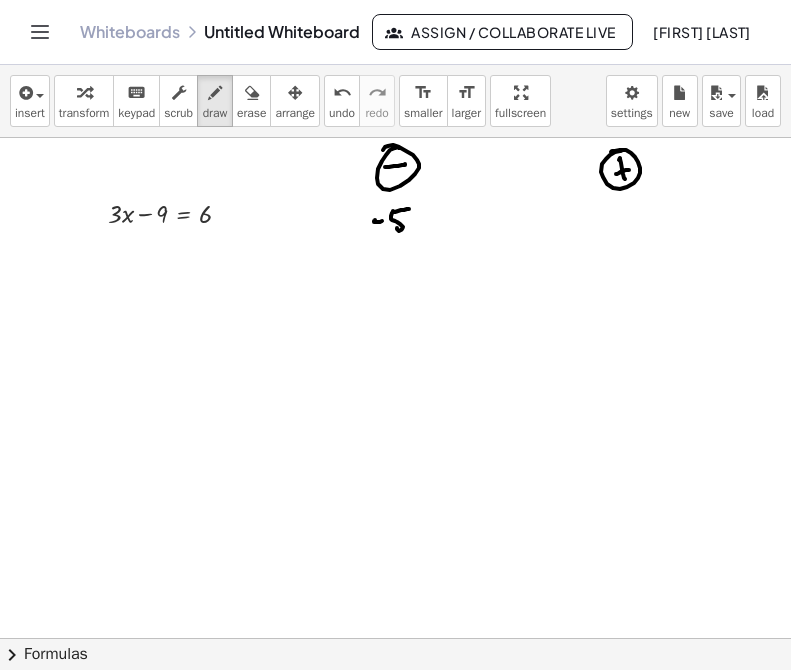 drag, startPoint x: 398, startPoint y: 211, endPoint x: 425, endPoint y: 206, distance: 27.45906 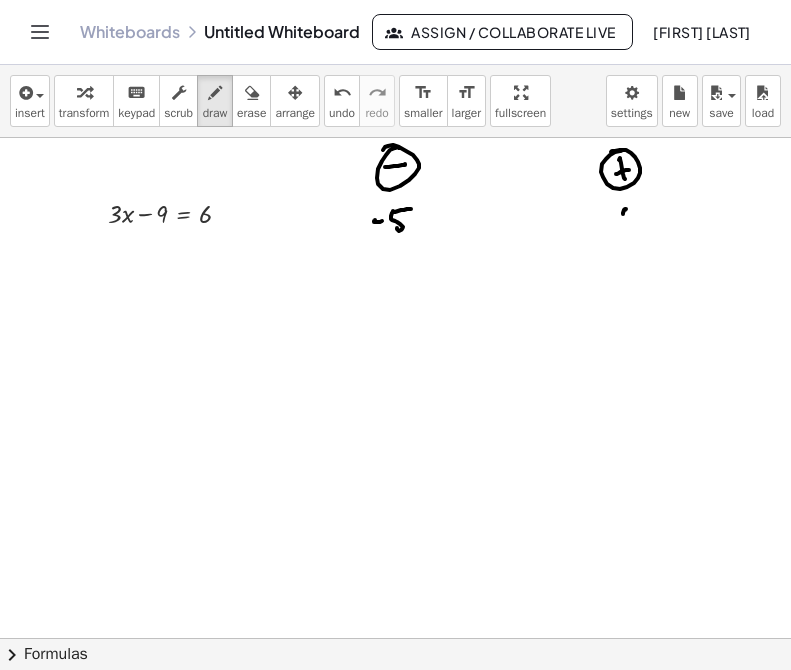 click at bounding box center [395, 638] 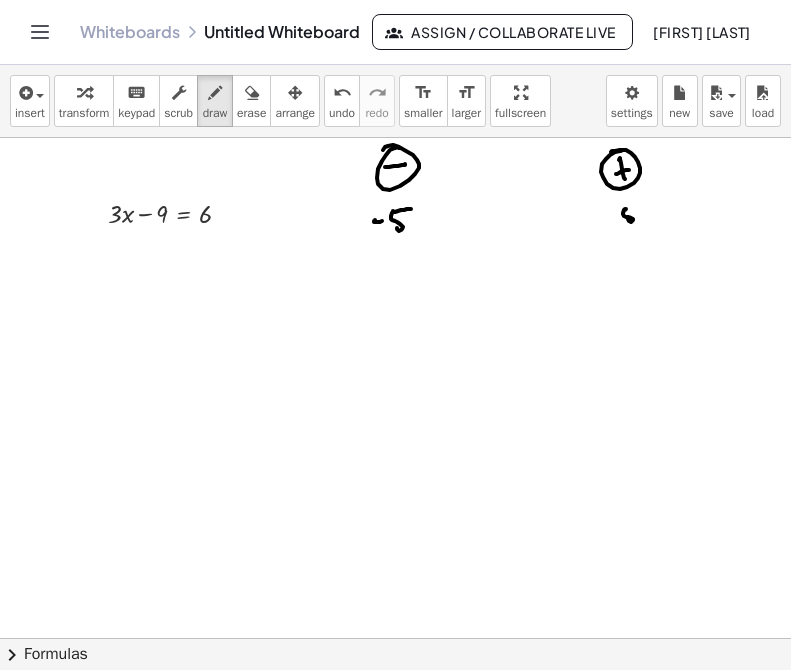 click at bounding box center (395, 638) 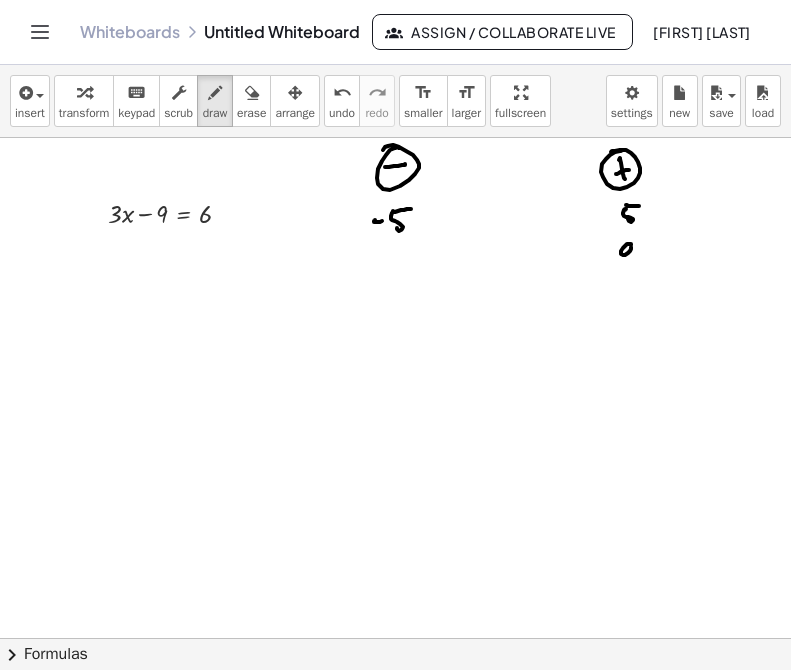 drag, startPoint x: 631, startPoint y: 244, endPoint x: 633, endPoint y: 265, distance: 21.095022 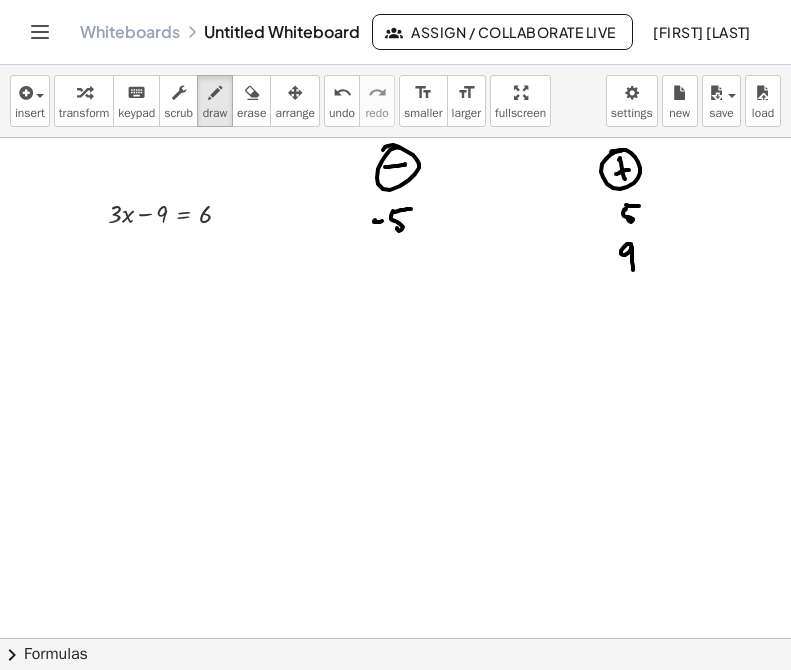drag, startPoint x: 380, startPoint y: 266, endPoint x: 396, endPoint y: 263, distance: 16.27882 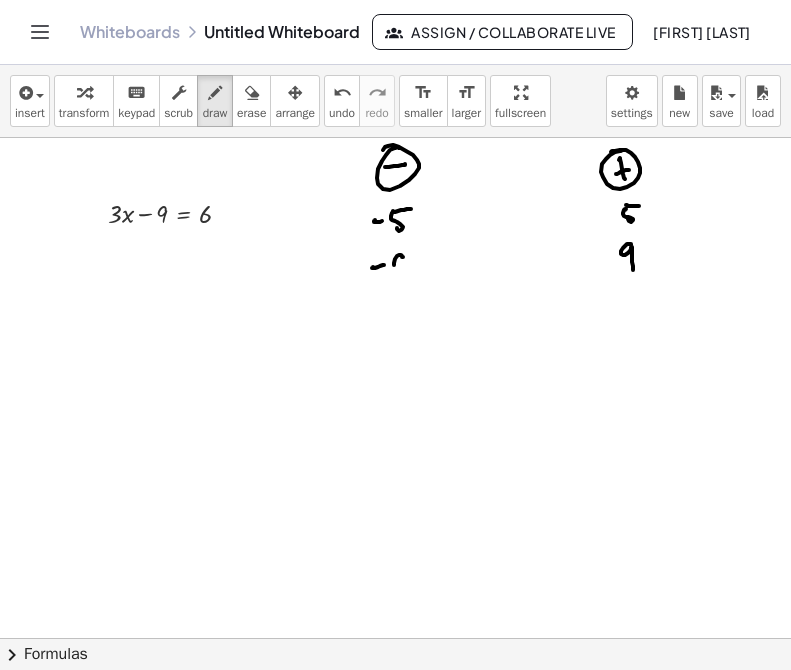 drag, startPoint x: 399, startPoint y: 255, endPoint x: 407, endPoint y: 275, distance: 21.540659 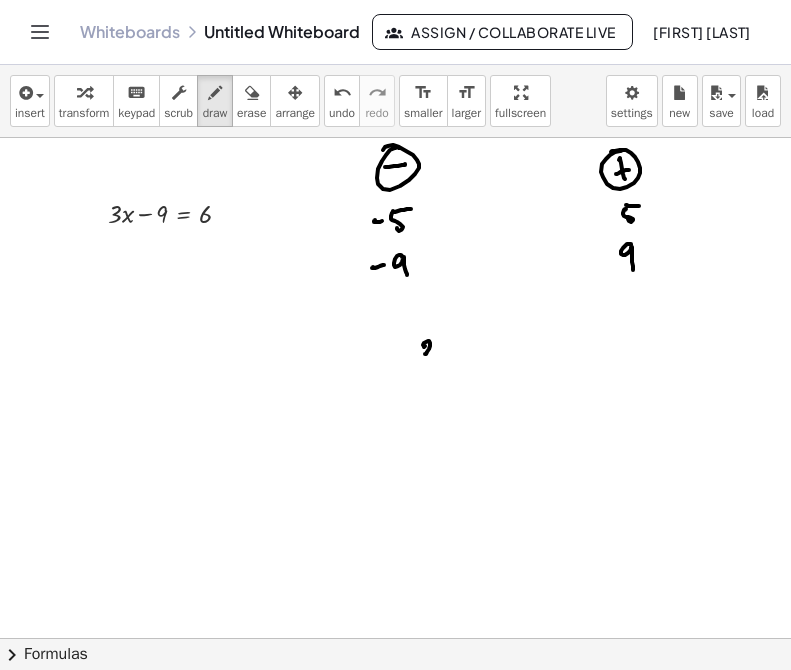 drag, startPoint x: 428, startPoint y: 341, endPoint x: 429, endPoint y: 356, distance: 15.033297 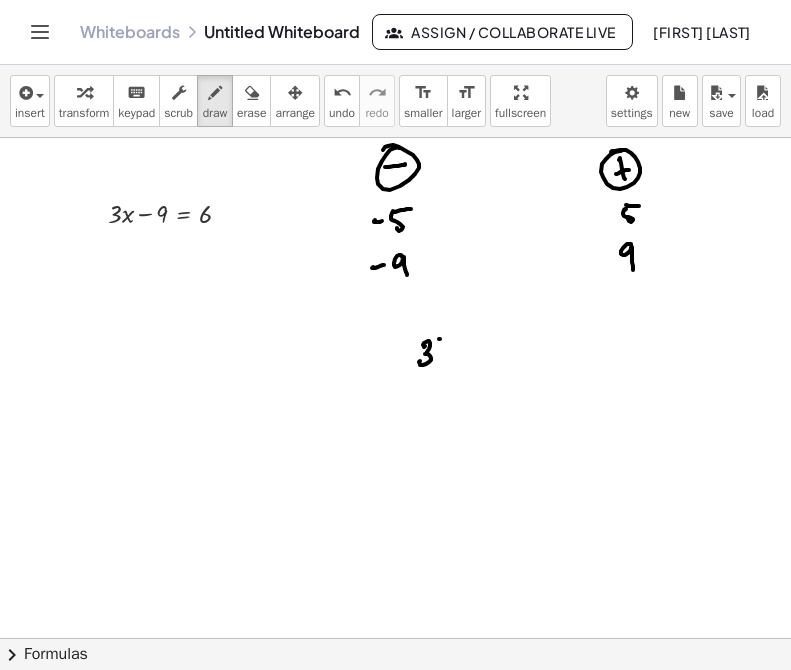 drag, startPoint x: 440, startPoint y: 339, endPoint x: 441, endPoint y: 360, distance: 21.023796 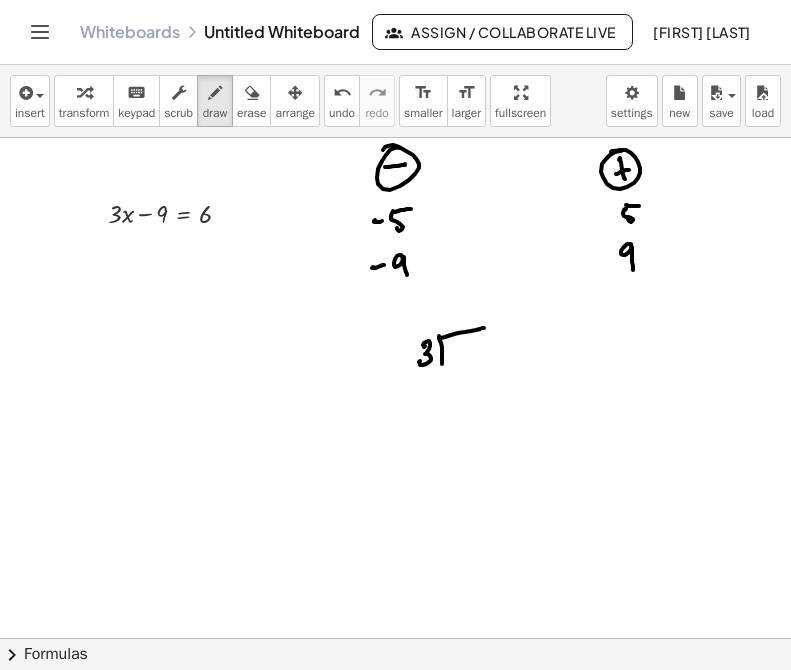 drag, startPoint x: 439, startPoint y: 337, endPoint x: 482, endPoint y: 358, distance: 47.853943 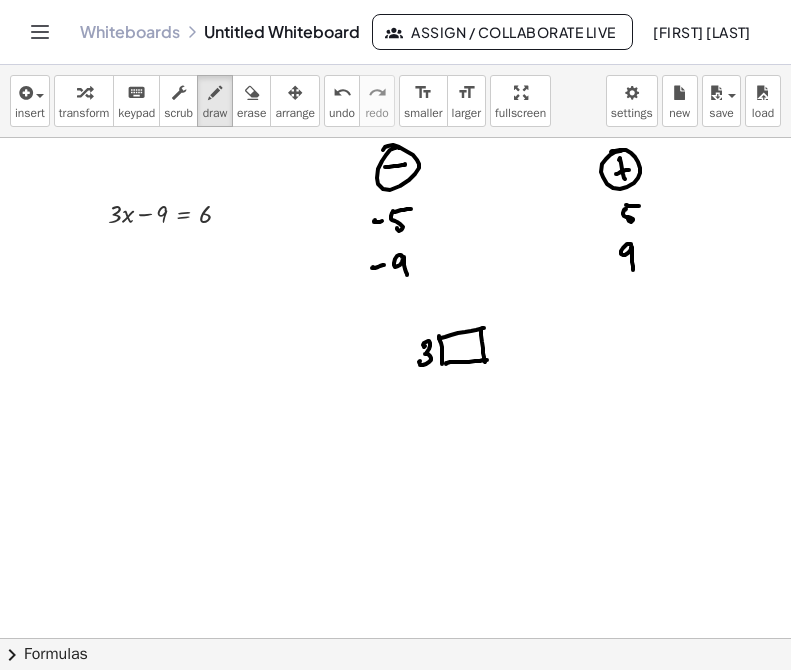 drag, startPoint x: 455, startPoint y: 362, endPoint x: 485, endPoint y: 363, distance: 30.016663 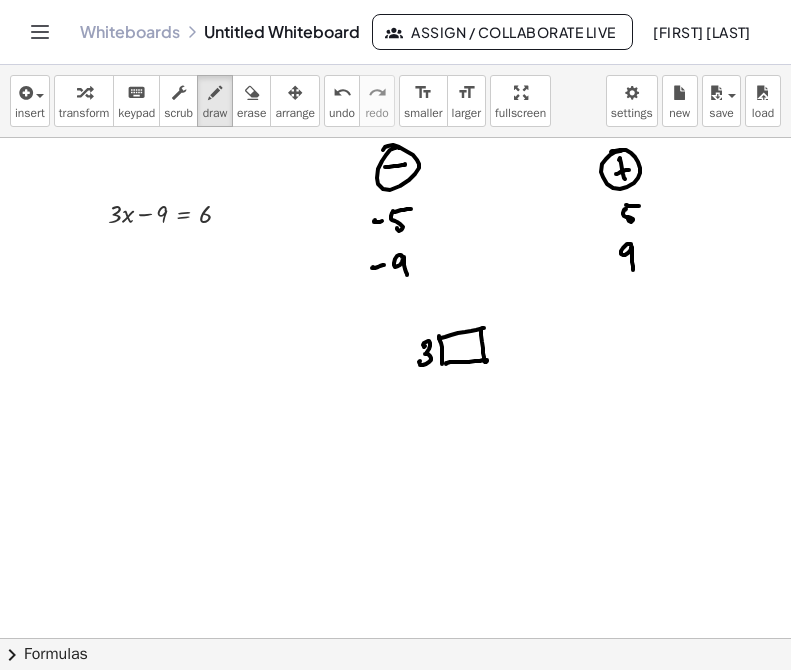 click at bounding box center [395, 638] 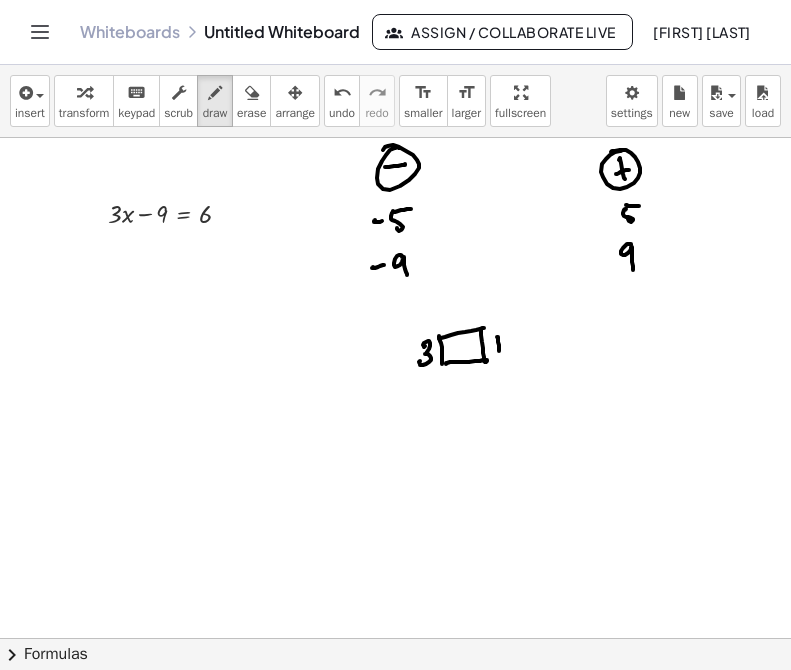 drag, startPoint x: 493, startPoint y: 346, endPoint x: 511, endPoint y: 344, distance: 18.110771 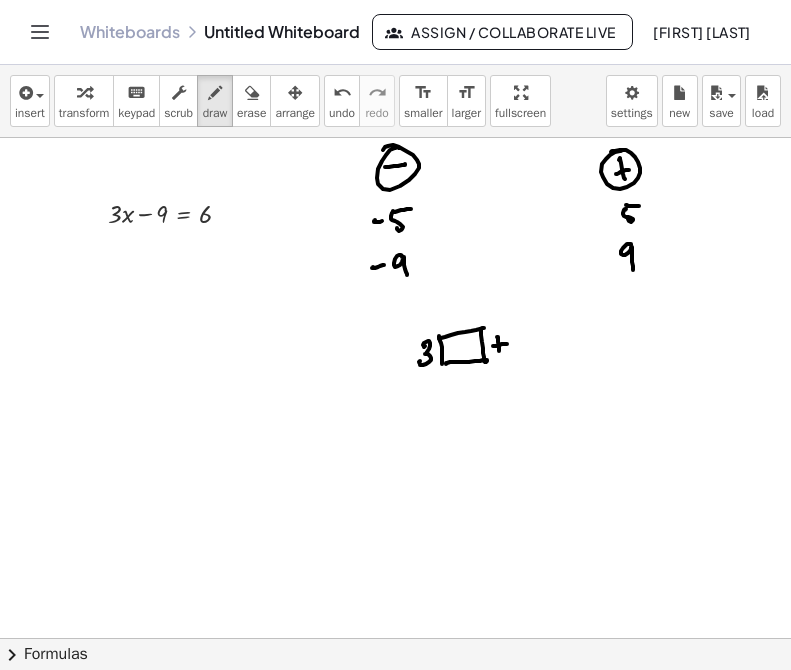 click at bounding box center [395, 638] 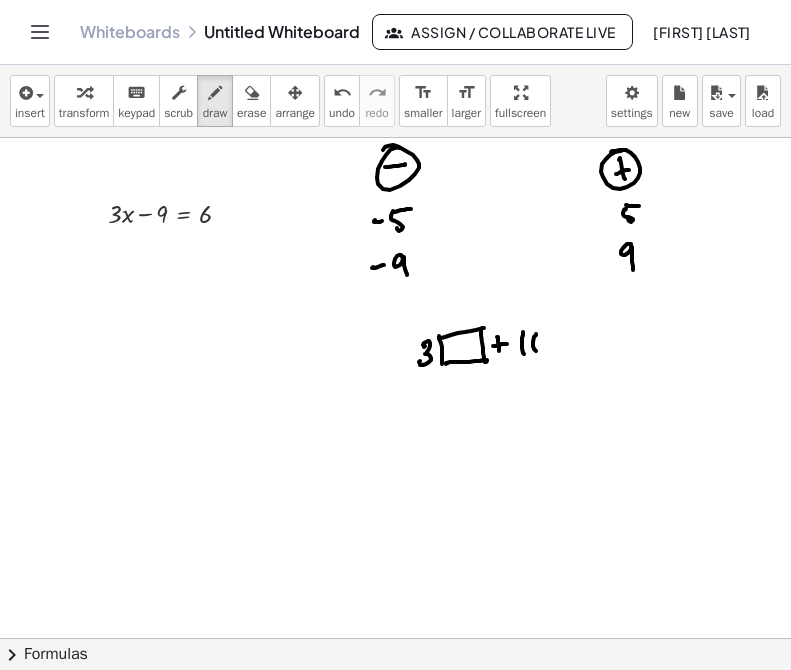 drag, startPoint x: 536, startPoint y: 351, endPoint x: 537, endPoint y: 335, distance: 16.03122 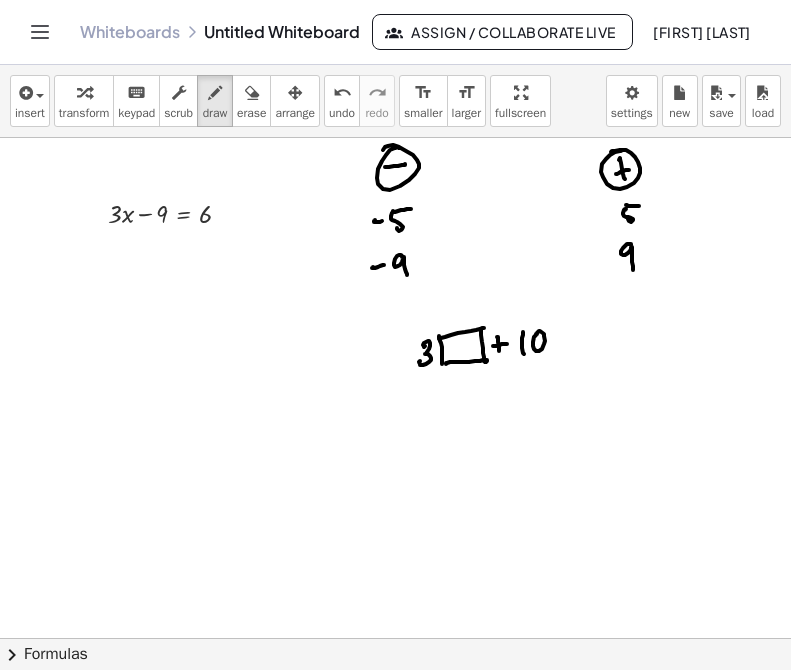 click at bounding box center (395, 638) 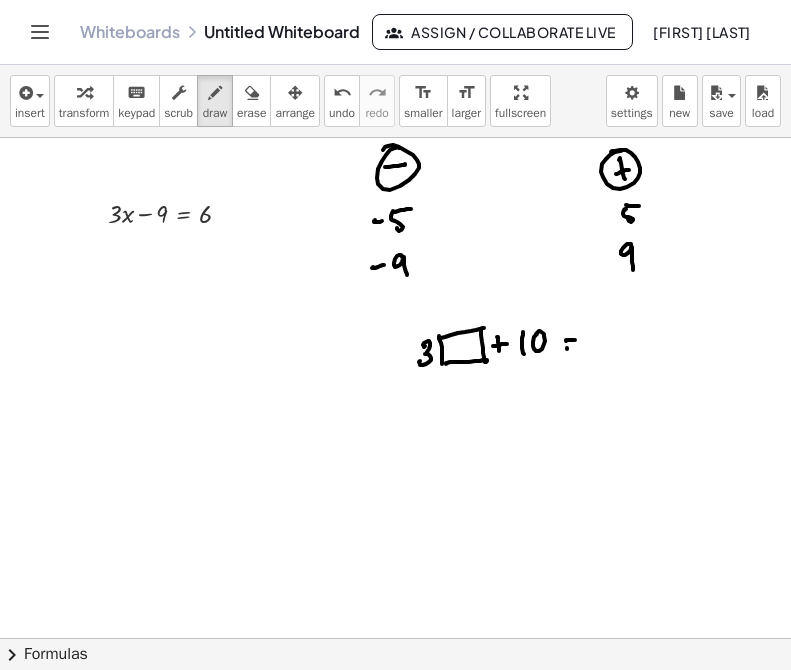 drag, startPoint x: 567, startPoint y: 349, endPoint x: 599, endPoint y: 339, distance: 33.526108 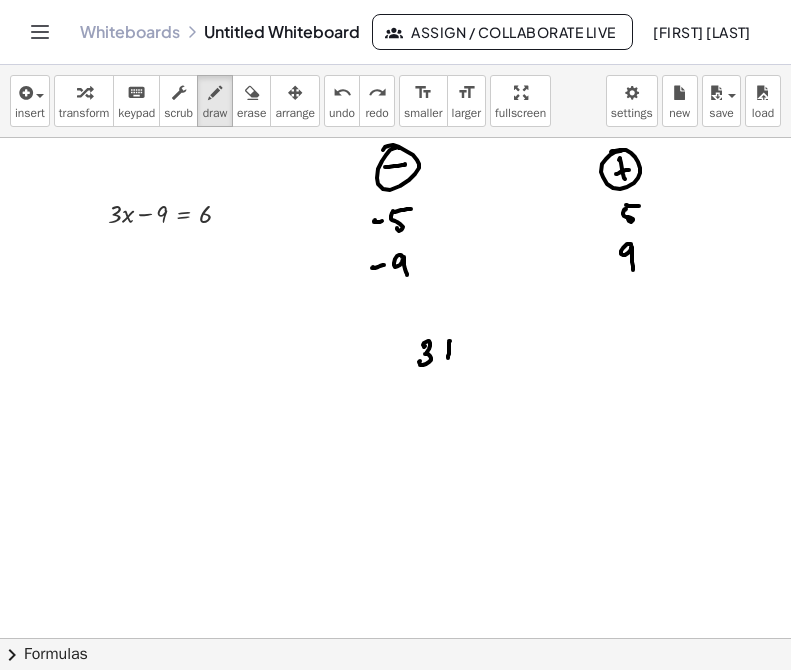 drag, startPoint x: 450, startPoint y: 341, endPoint x: 446, endPoint y: 360, distance: 19.416489 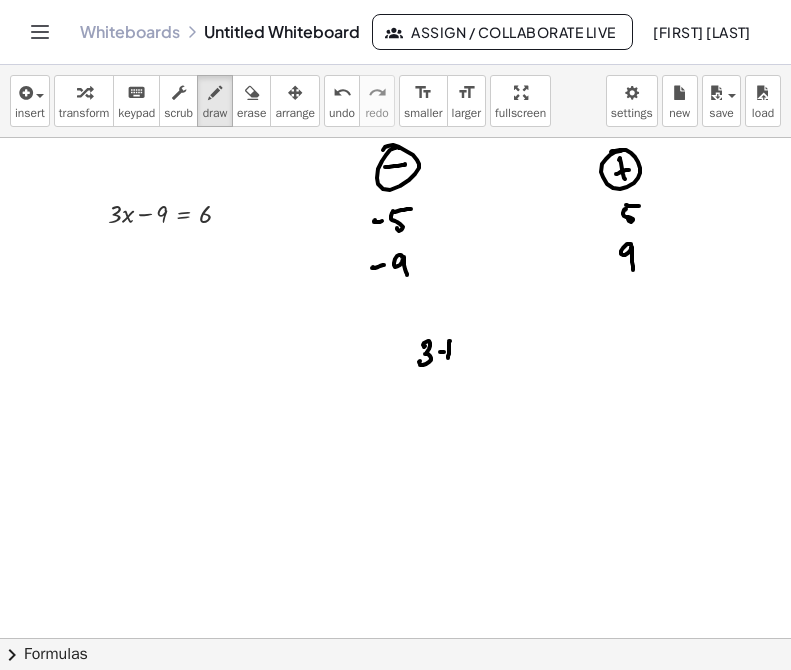 drag, startPoint x: 440, startPoint y: 352, endPoint x: 458, endPoint y: 349, distance: 18.248287 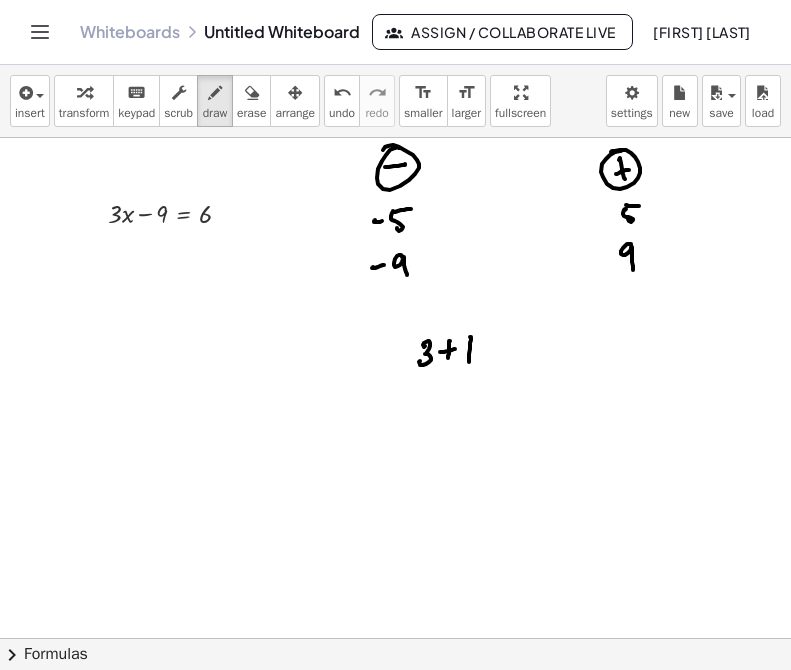 drag, startPoint x: 471, startPoint y: 340, endPoint x: 468, endPoint y: 357, distance: 17.262676 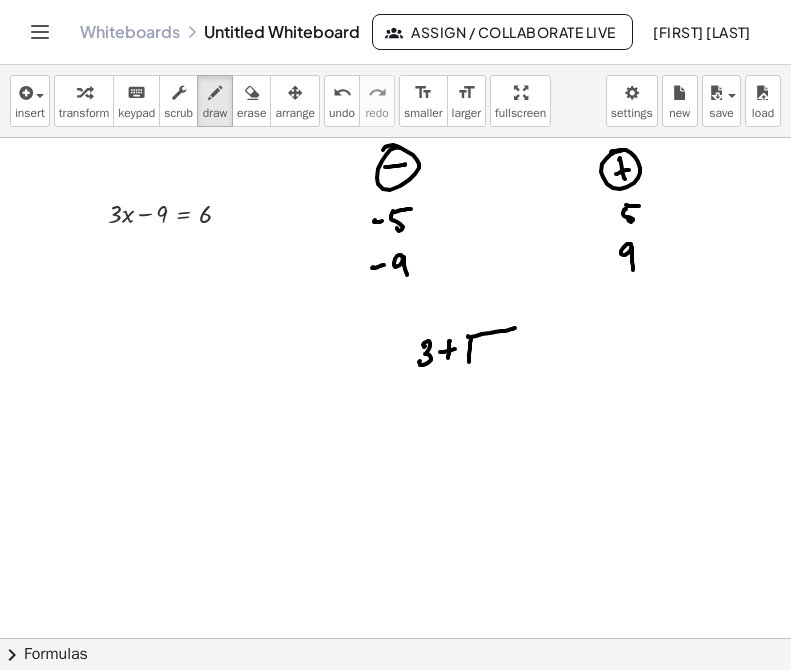 drag, startPoint x: 482, startPoint y: 334, endPoint x: 511, endPoint y: 361, distance: 39.623226 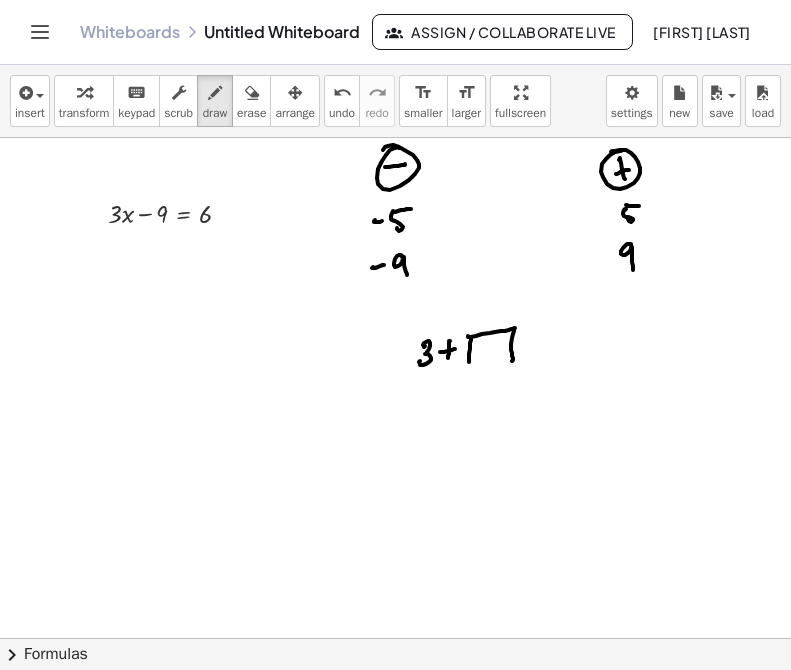 drag, startPoint x: 487, startPoint y: 359, endPoint x: 519, endPoint y: 358, distance: 32.01562 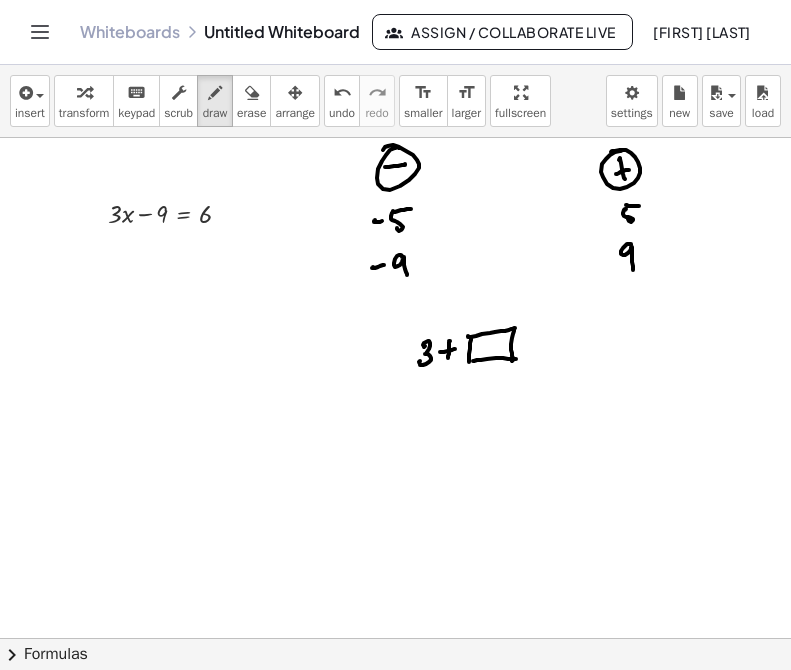 click at bounding box center (395, 638) 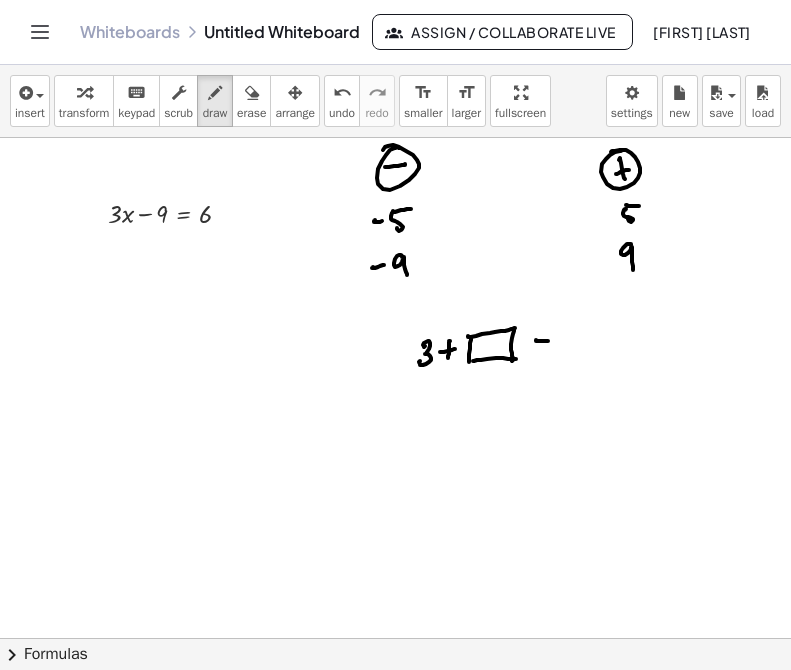 drag, startPoint x: 536, startPoint y: 355, endPoint x: 552, endPoint y: 354, distance: 16.03122 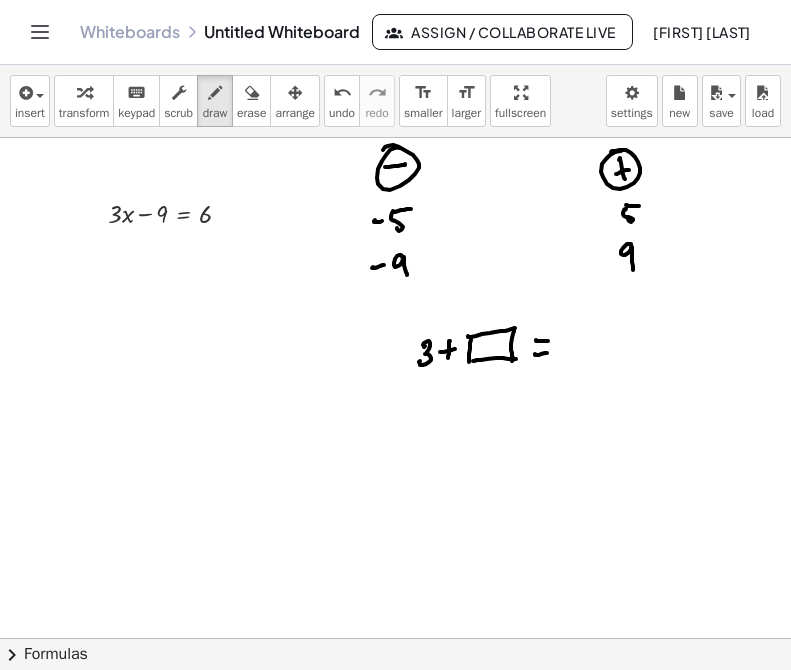 click at bounding box center [395, 638] 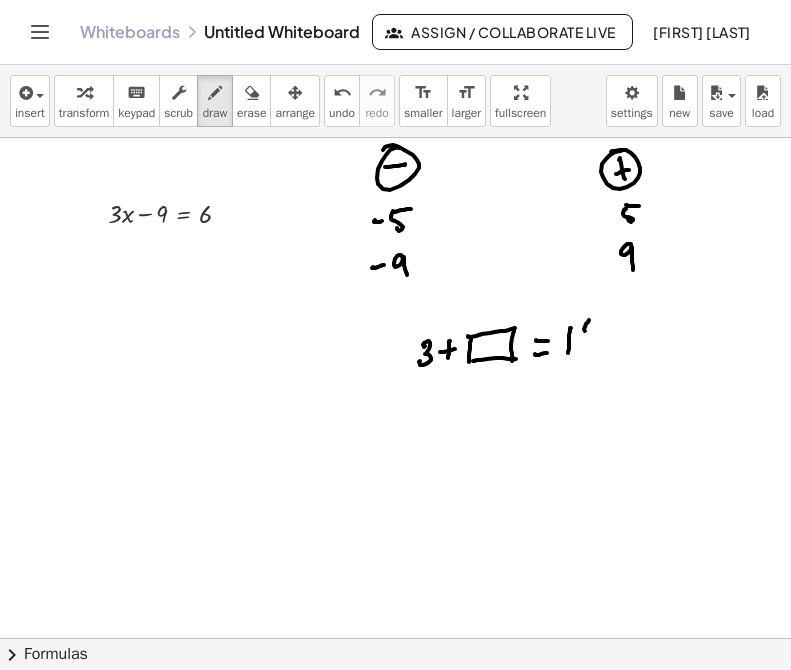 click at bounding box center (395, 638) 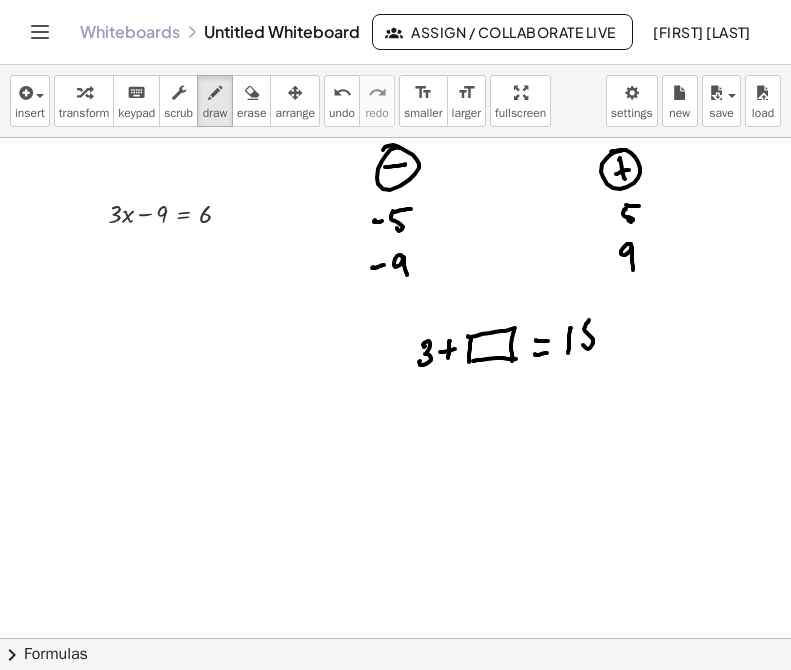 click at bounding box center (395, 638) 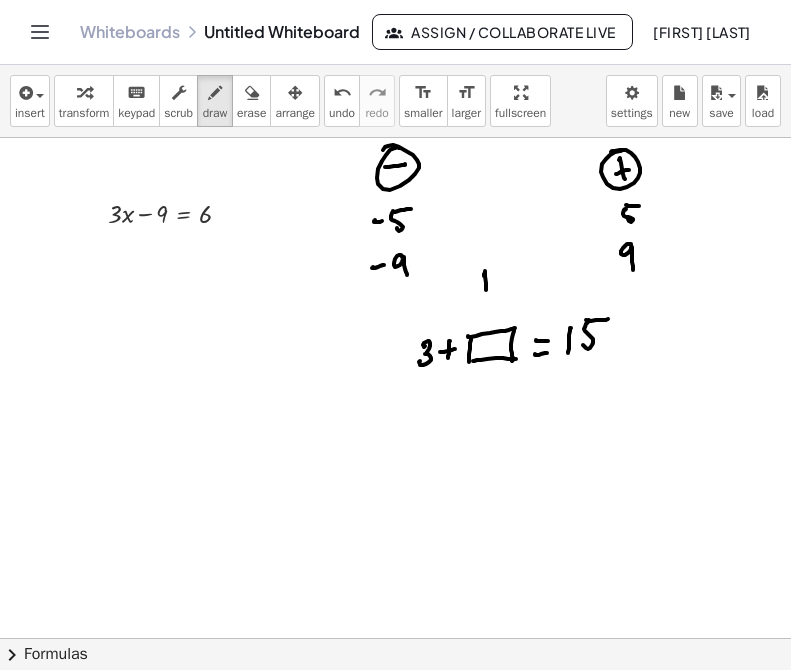 drag, startPoint x: 485, startPoint y: 272, endPoint x: 487, endPoint y: 309, distance: 37.054016 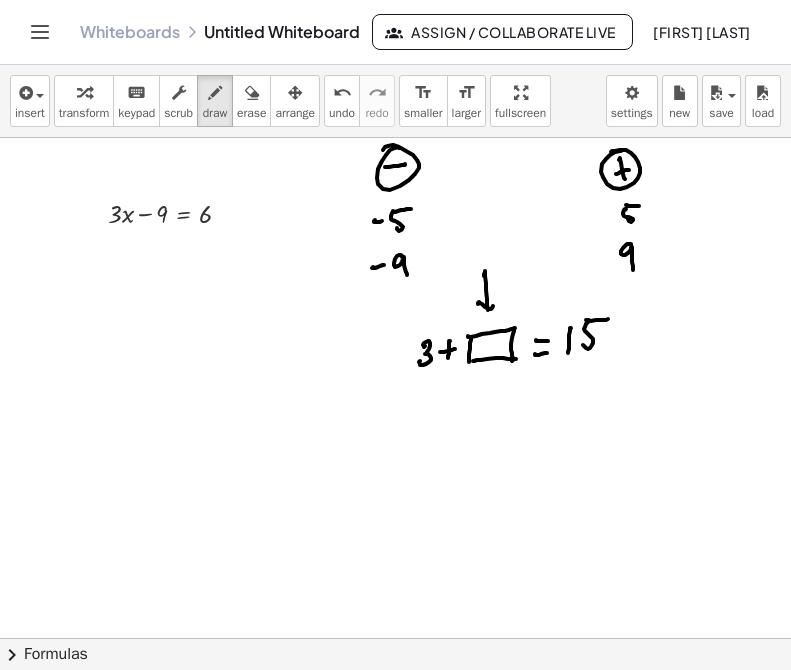 drag, startPoint x: 482, startPoint y: 304, endPoint x: 493, endPoint y: 314, distance: 14.866069 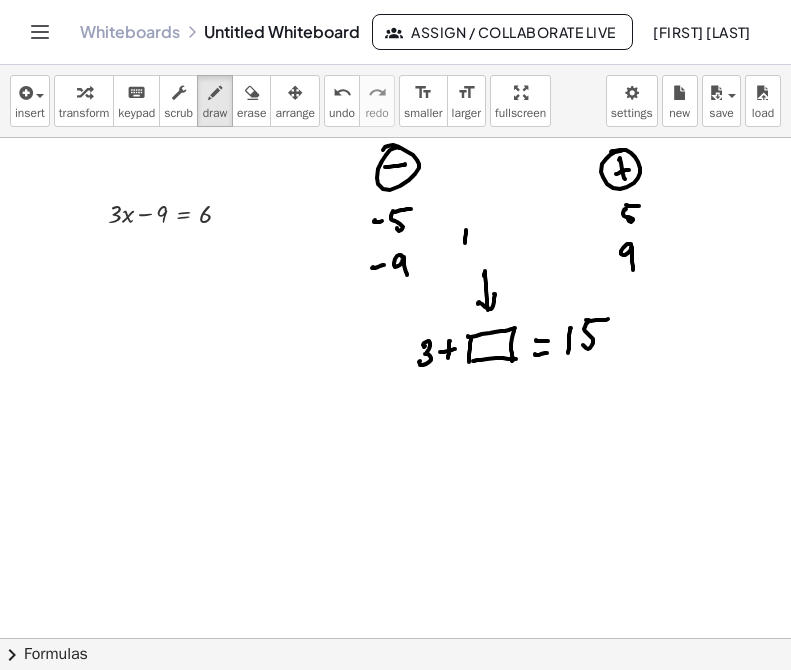 drag, startPoint x: 466, startPoint y: 231, endPoint x: 465, endPoint y: 252, distance: 21.023796 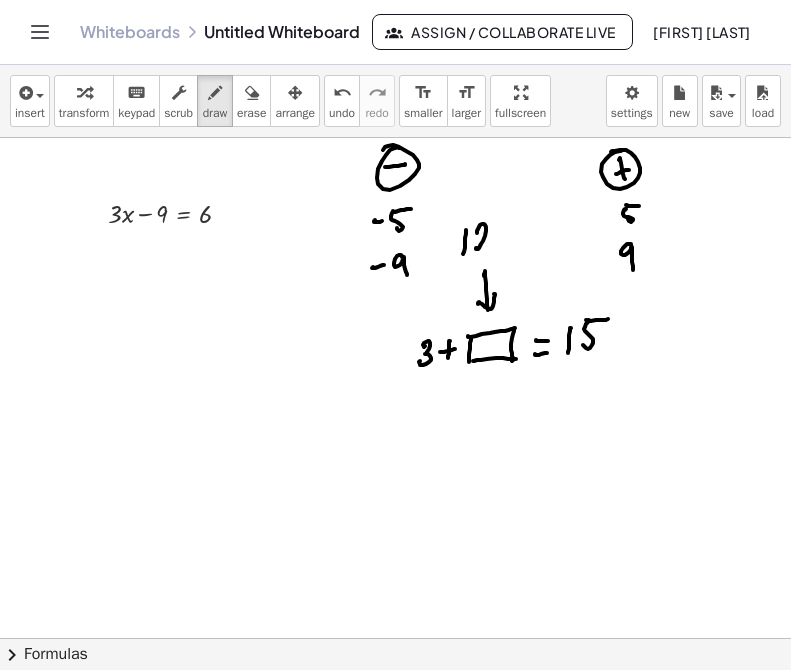 drag, startPoint x: 477, startPoint y: 233, endPoint x: 487, endPoint y: 236, distance: 10.440307 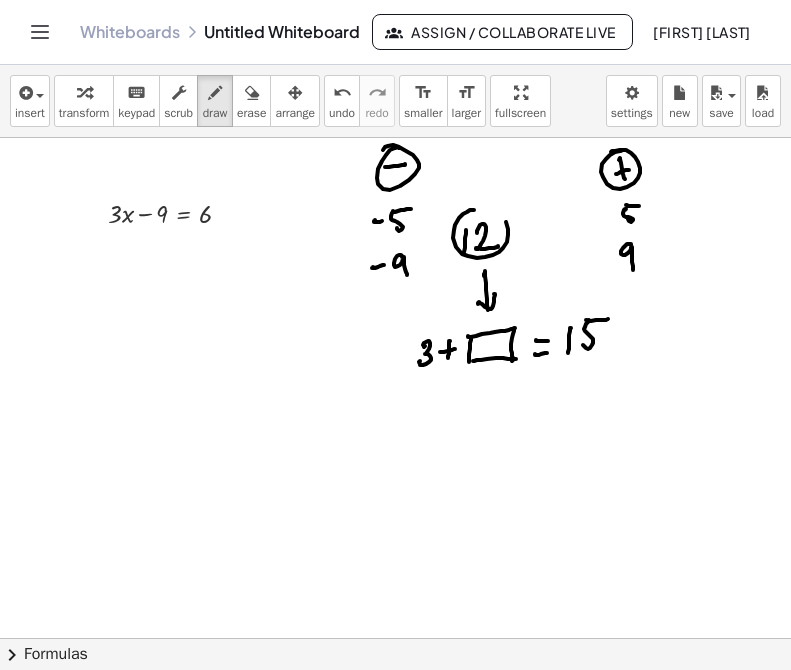 drag, startPoint x: 459, startPoint y: 218, endPoint x: 461, endPoint y: 281, distance: 63.03174 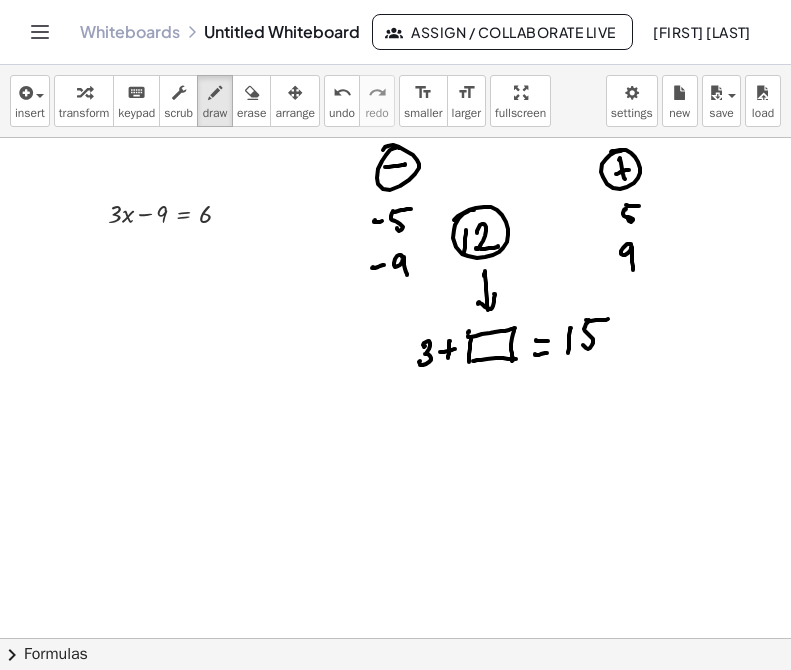 drag, startPoint x: 469, startPoint y: 331, endPoint x: 471, endPoint y: 357, distance: 26.076809 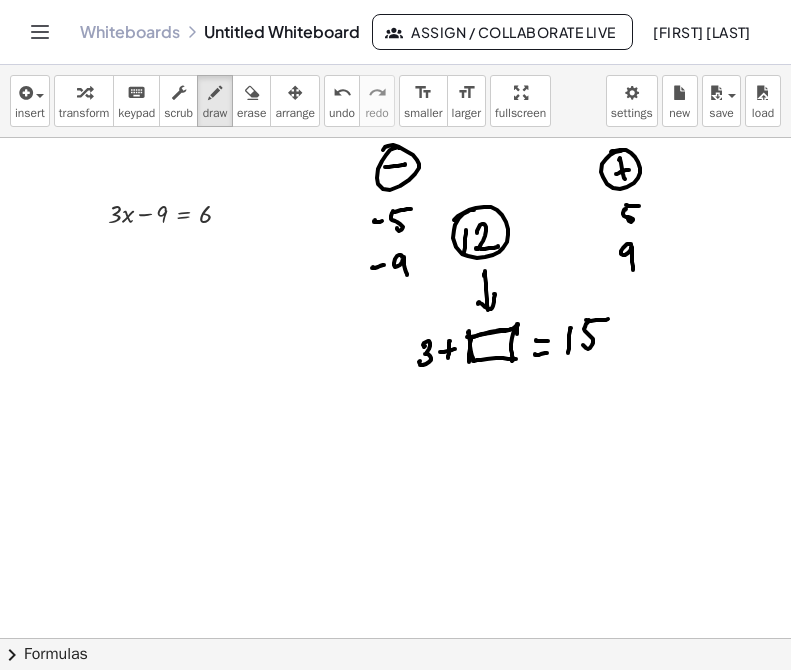 drag, startPoint x: 468, startPoint y: 337, endPoint x: 514, endPoint y: 359, distance: 50.990196 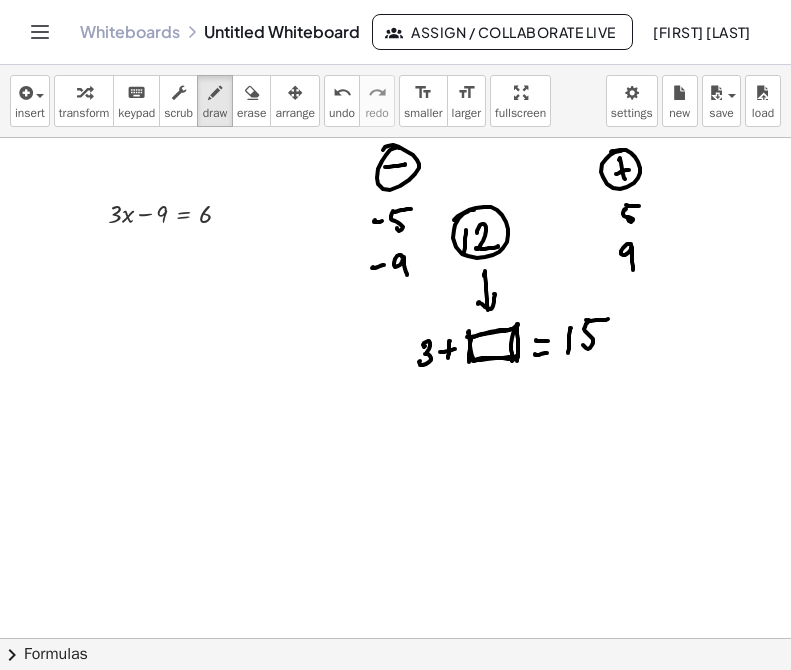 drag 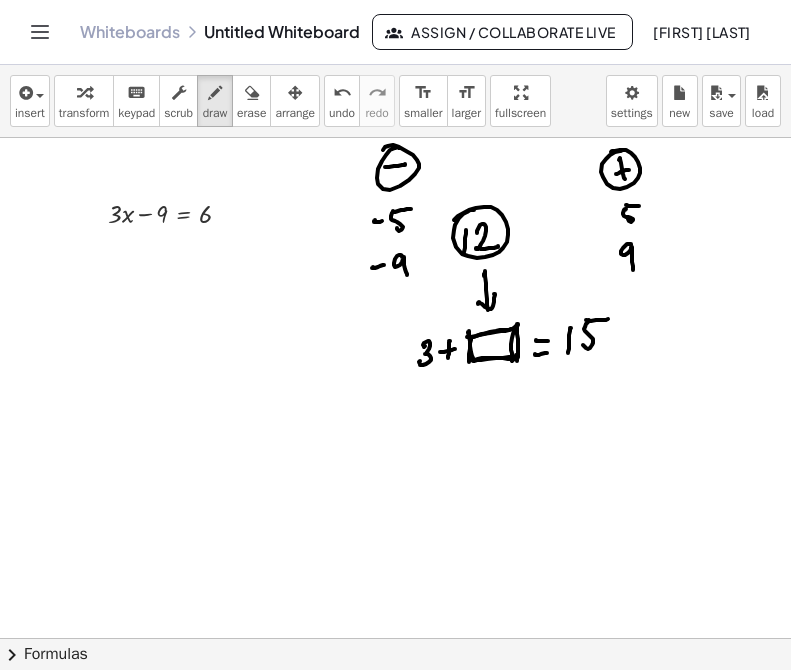 click at bounding box center [395, 638] 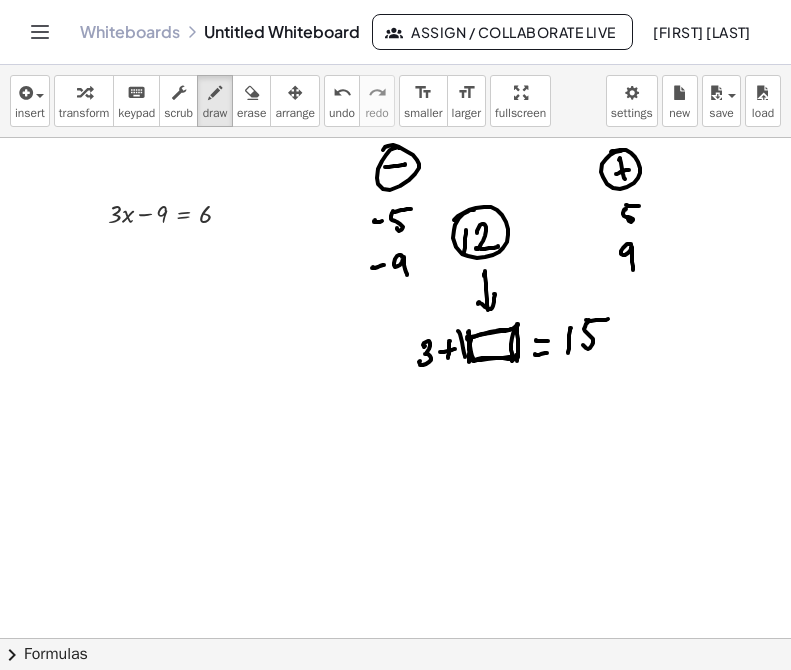 click at bounding box center (395, 638) 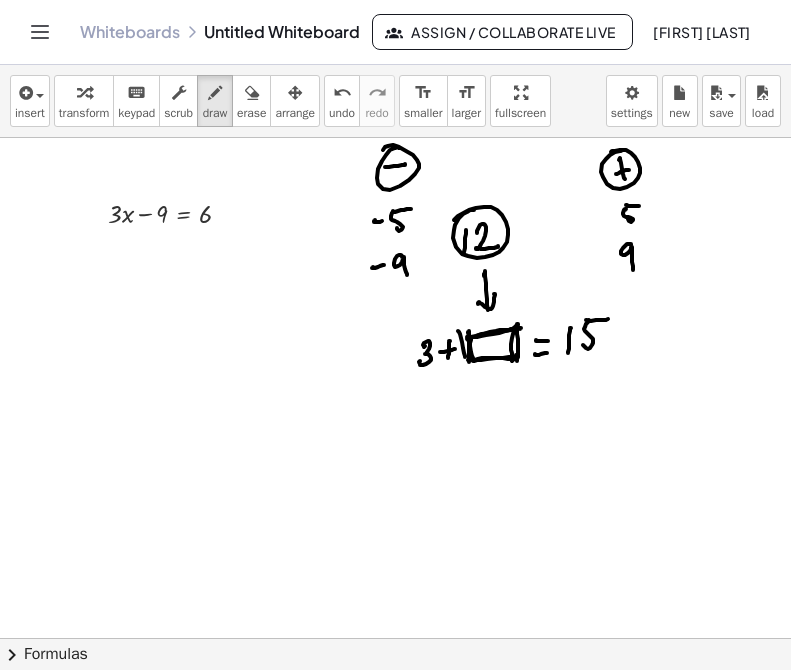 click at bounding box center (395, 638) 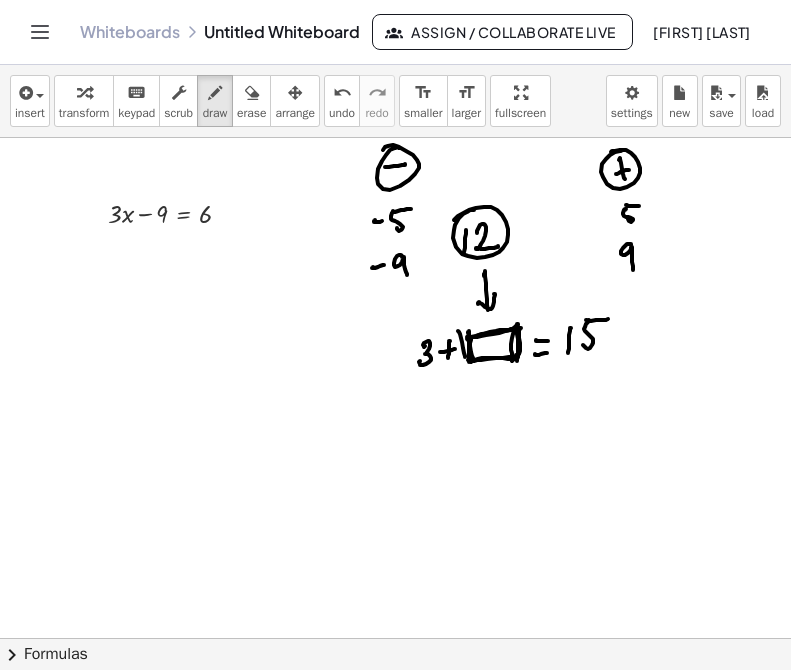 click at bounding box center (395, 638) 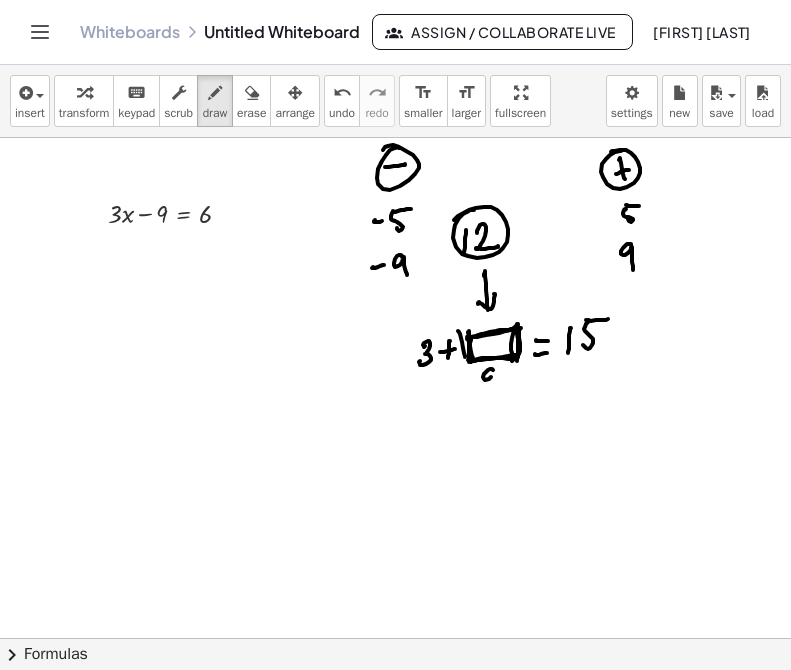click at bounding box center [395, 638] 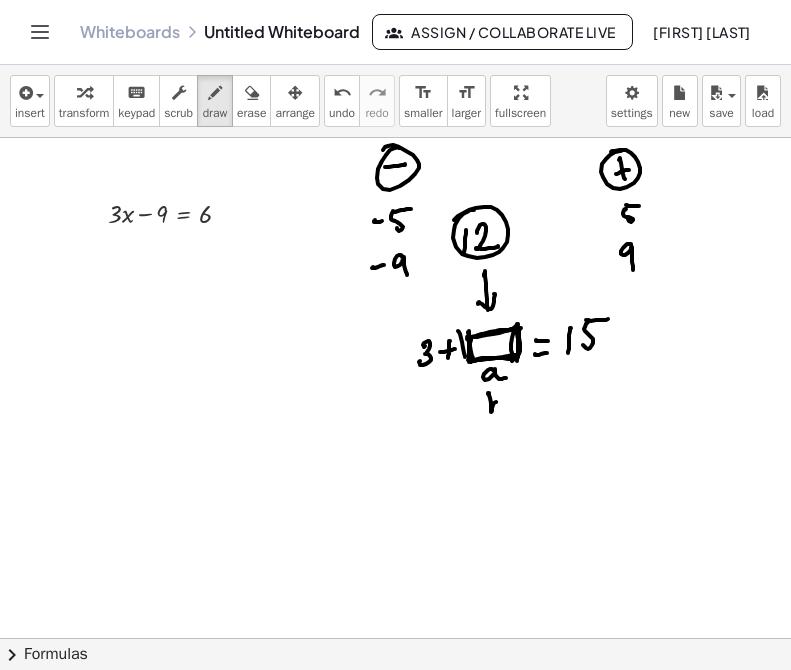 click at bounding box center (395, 638) 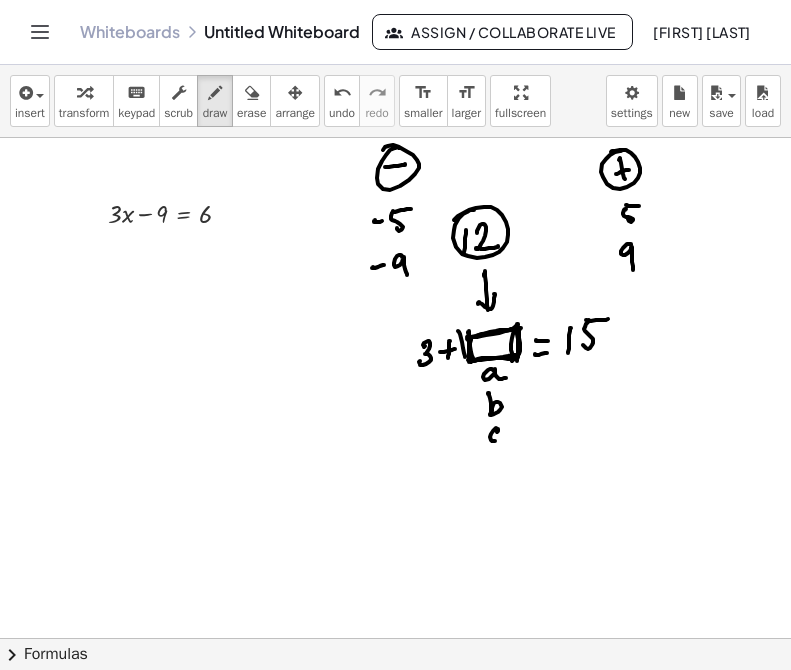 click at bounding box center [395, 638] 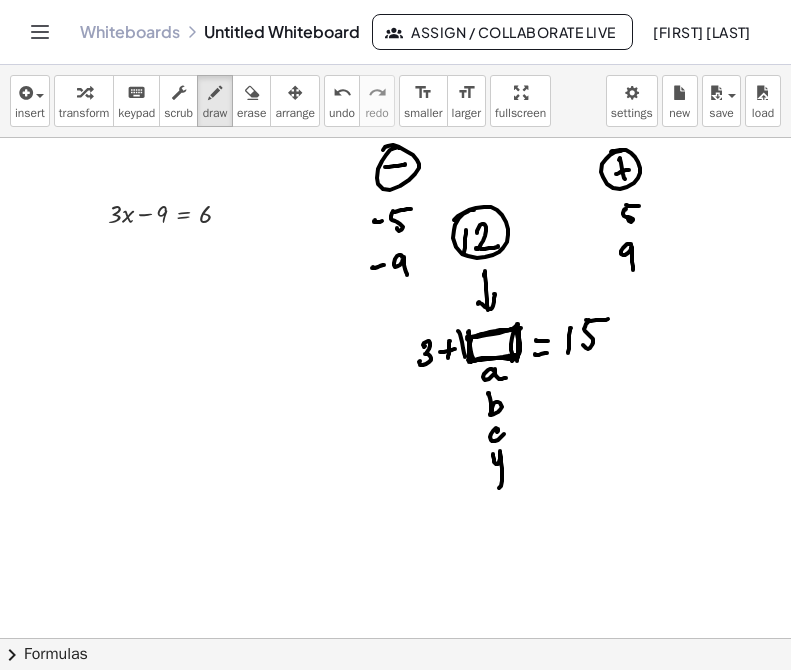 click at bounding box center [395, 638] 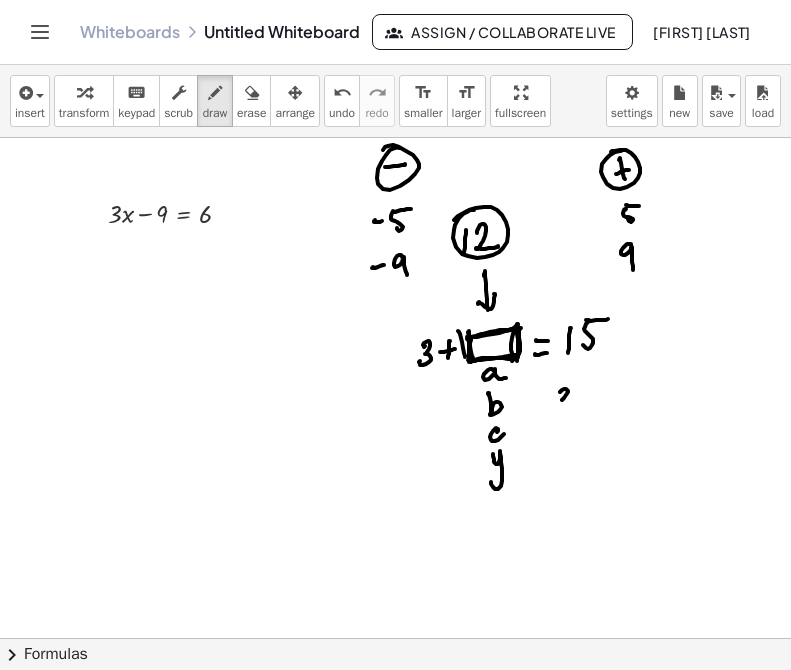 click at bounding box center [395, 638] 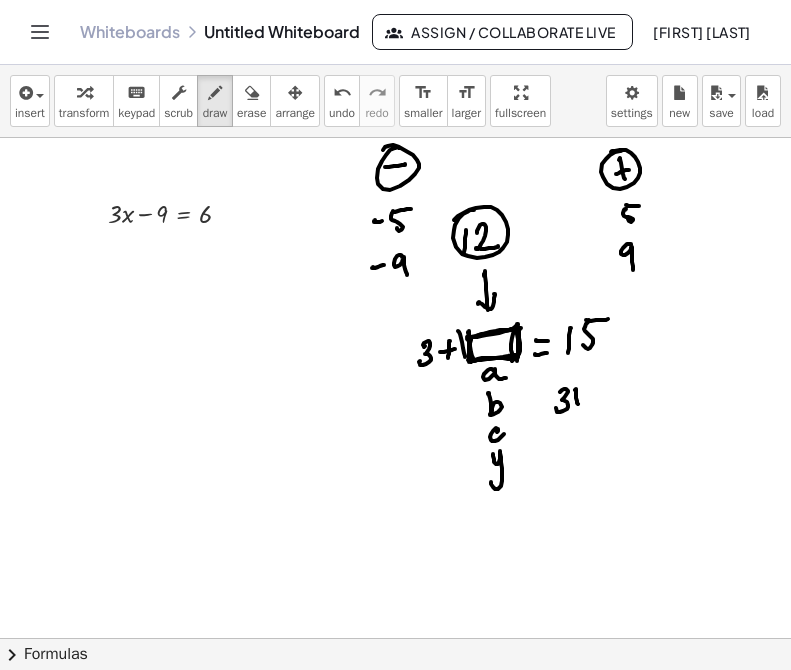 click at bounding box center [395, 638] 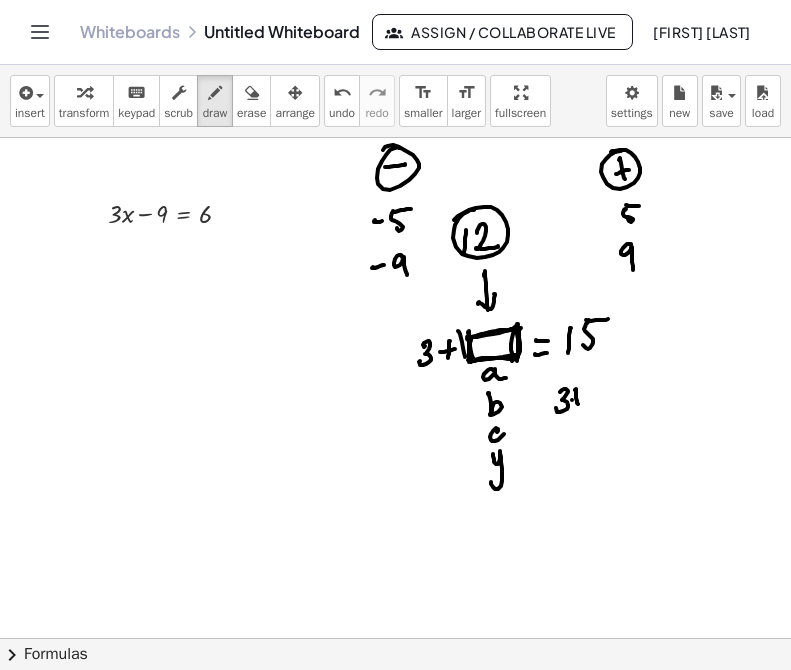 click at bounding box center [395, 638] 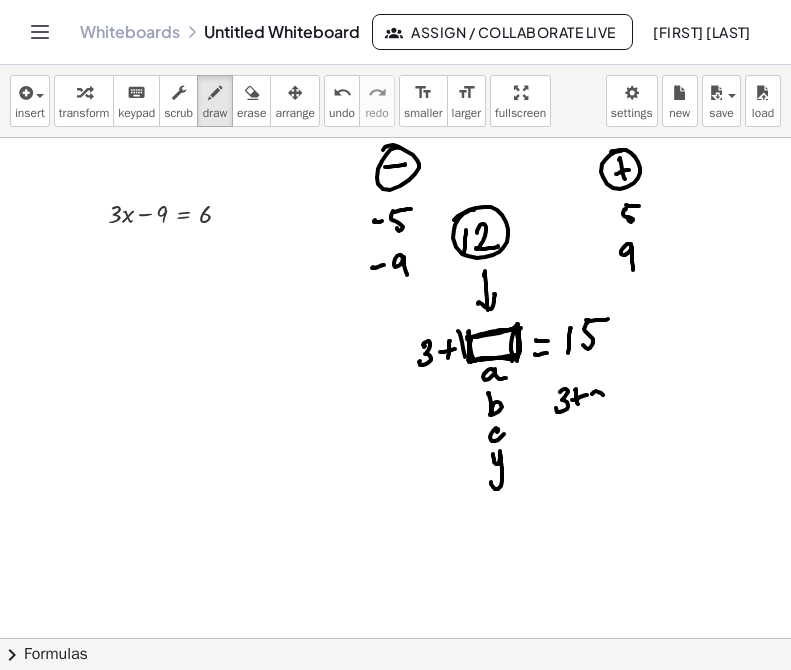 click at bounding box center (395, 638) 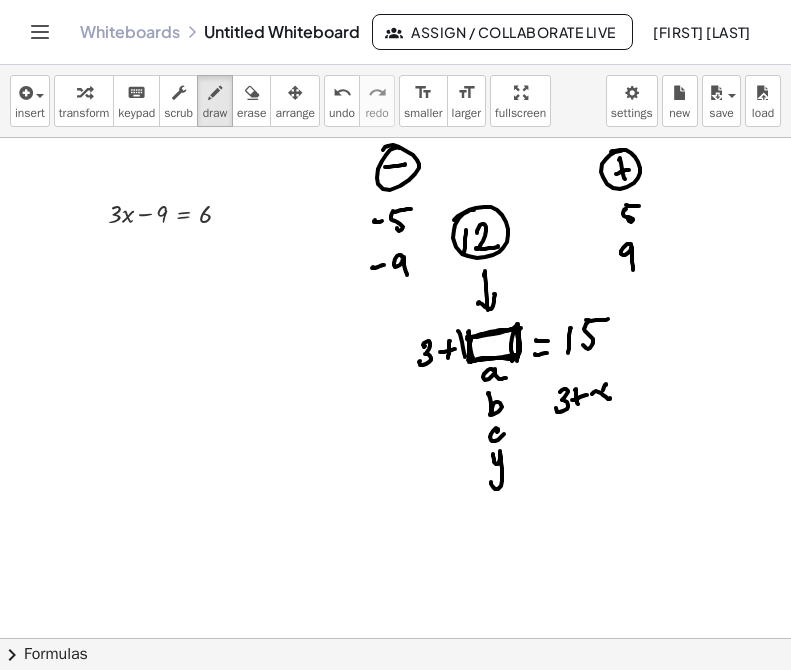 click at bounding box center [395, 638] 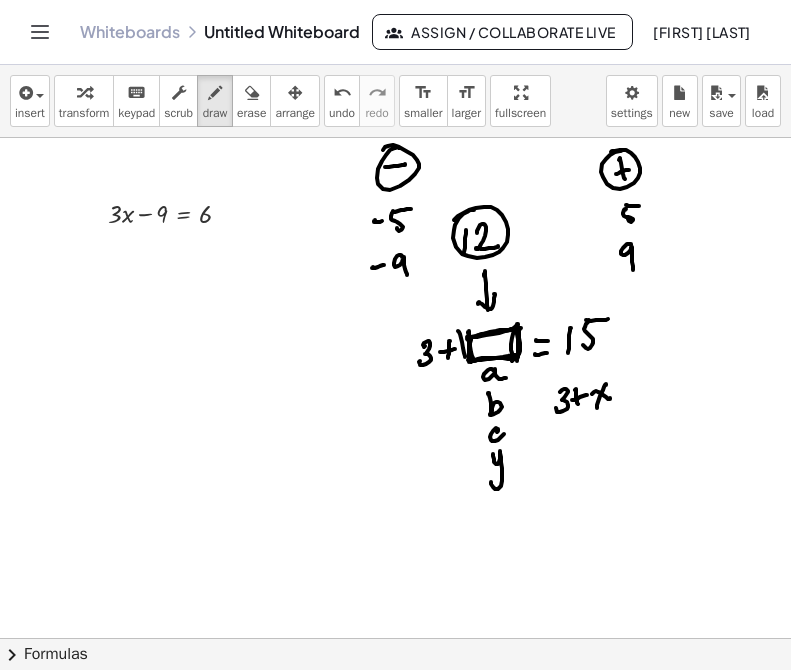 click at bounding box center (395, 638) 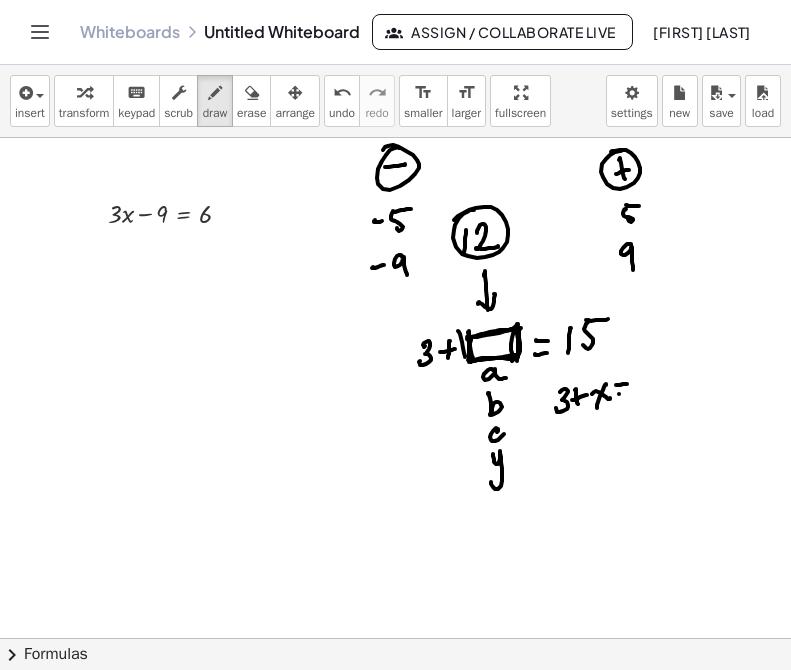click at bounding box center (395, 638) 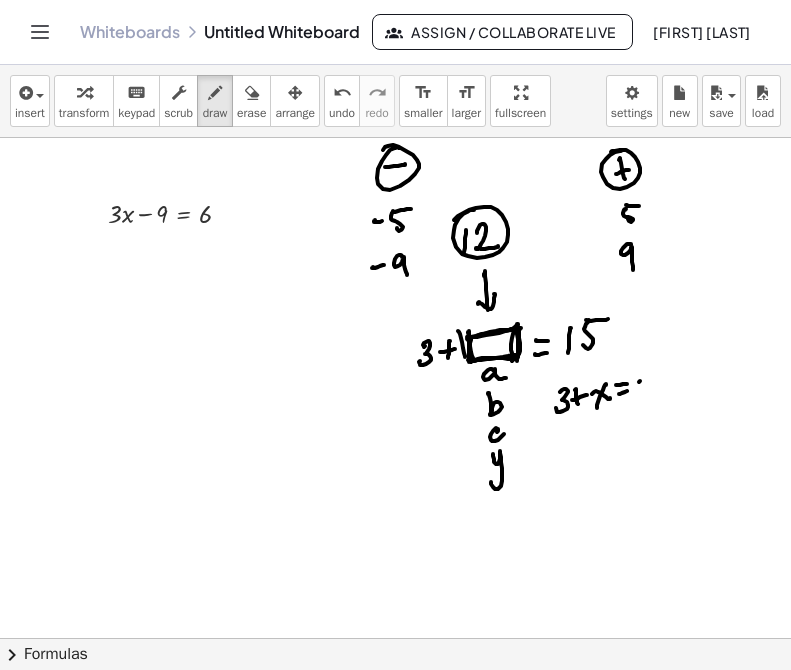 click at bounding box center (395, 638) 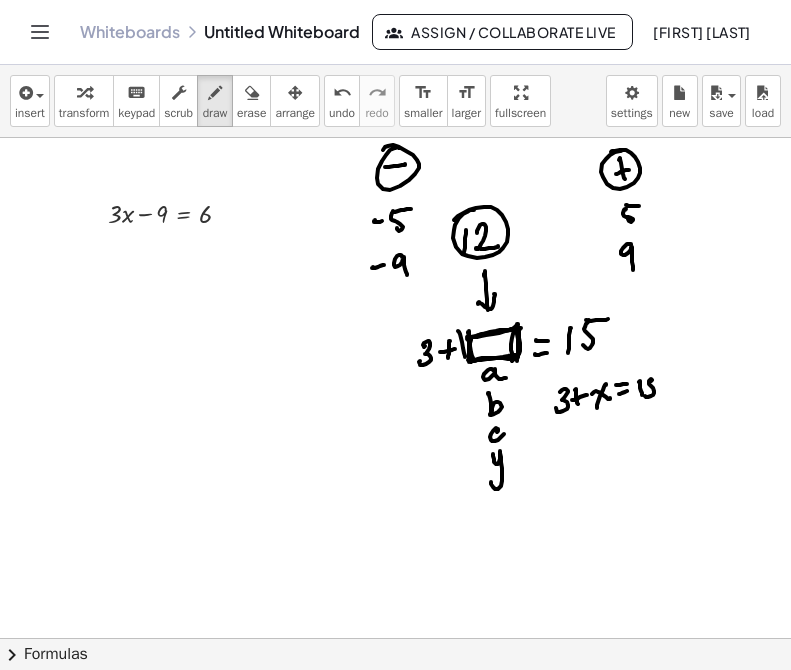 click at bounding box center (395, 638) 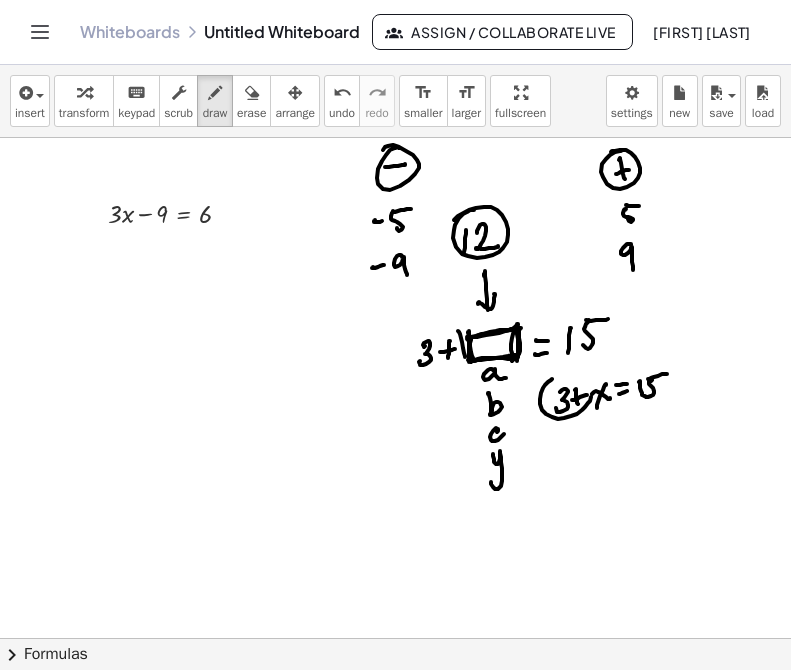 click at bounding box center [395, 638] 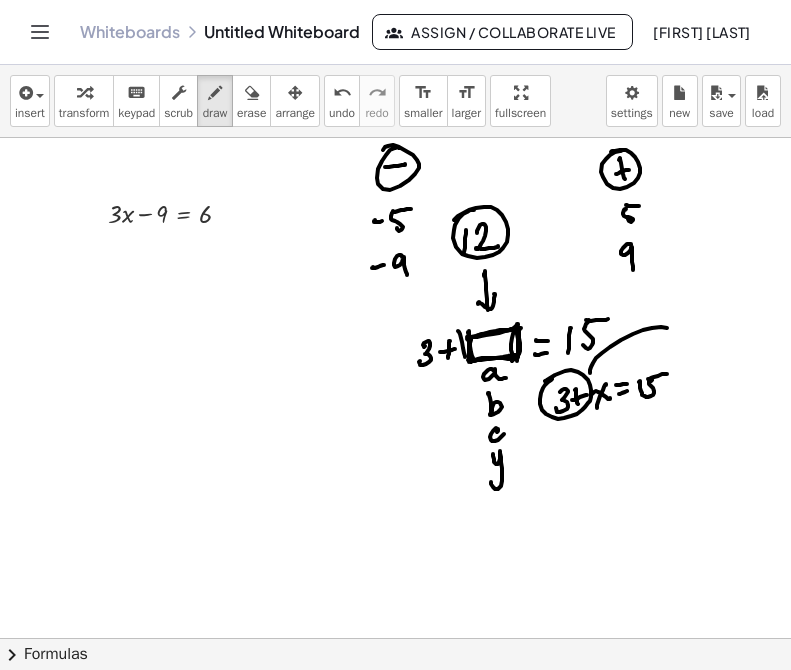 click at bounding box center (395, 638) 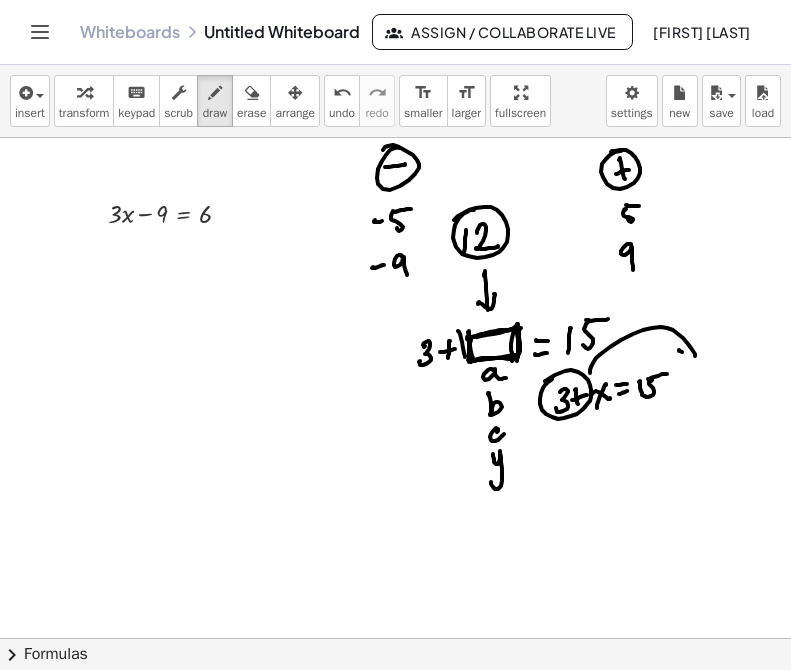 click at bounding box center [395, 638] 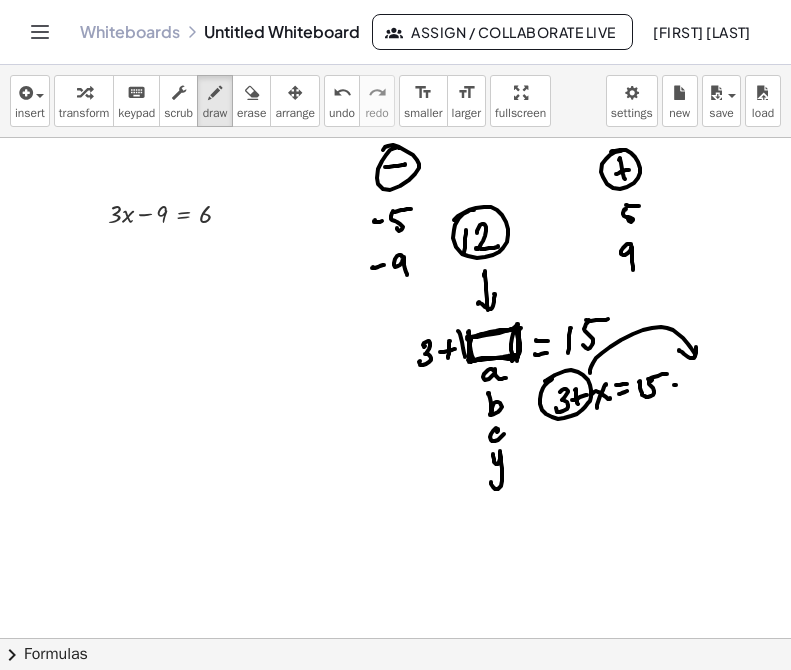 click at bounding box center (395, 638) 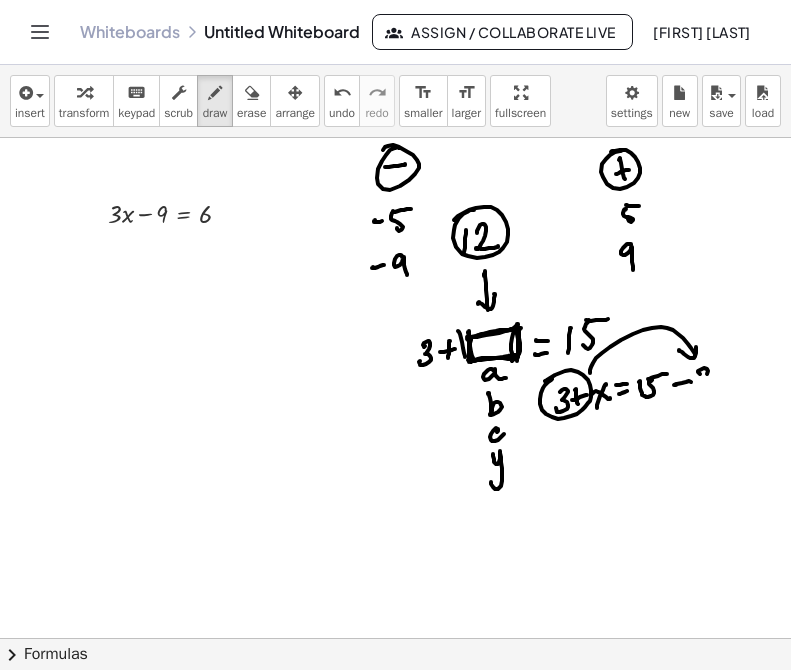 click at bounding box center (395, 638) 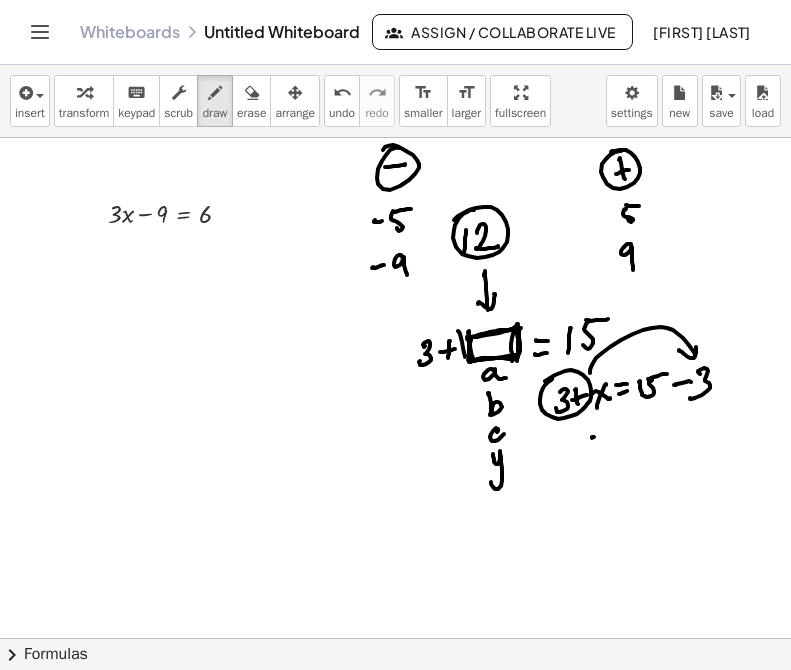 click at bounding box center (395, 638) 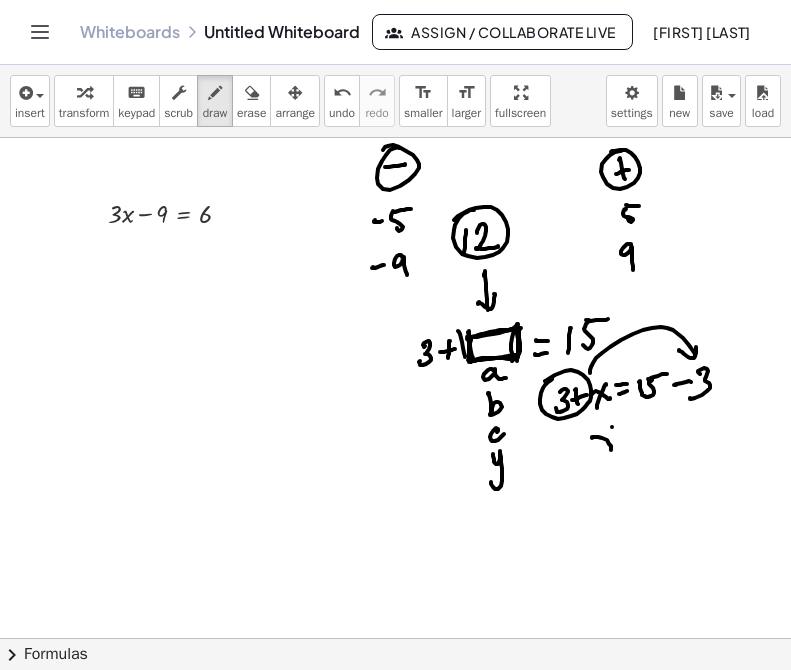 click at bounding box center [395, 638] 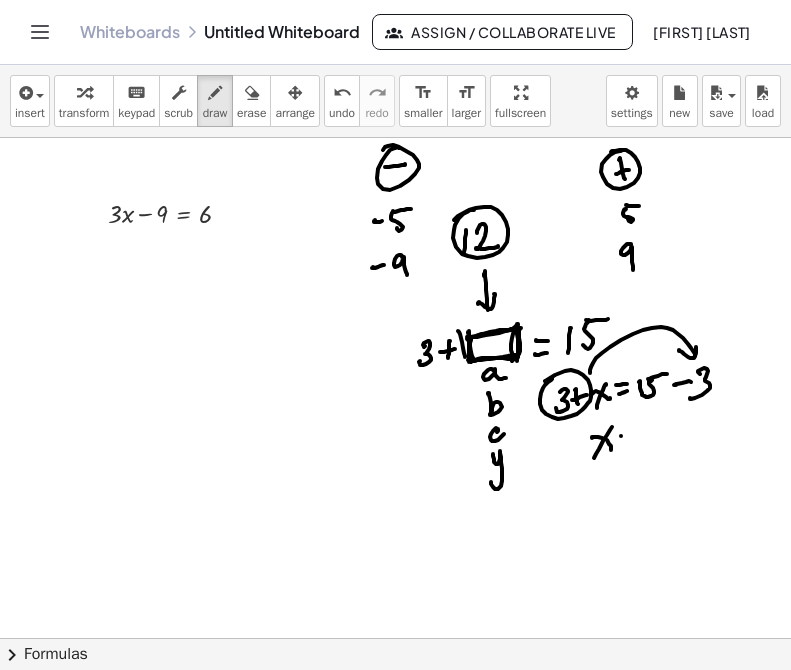 click at bounding box center [395, 638] 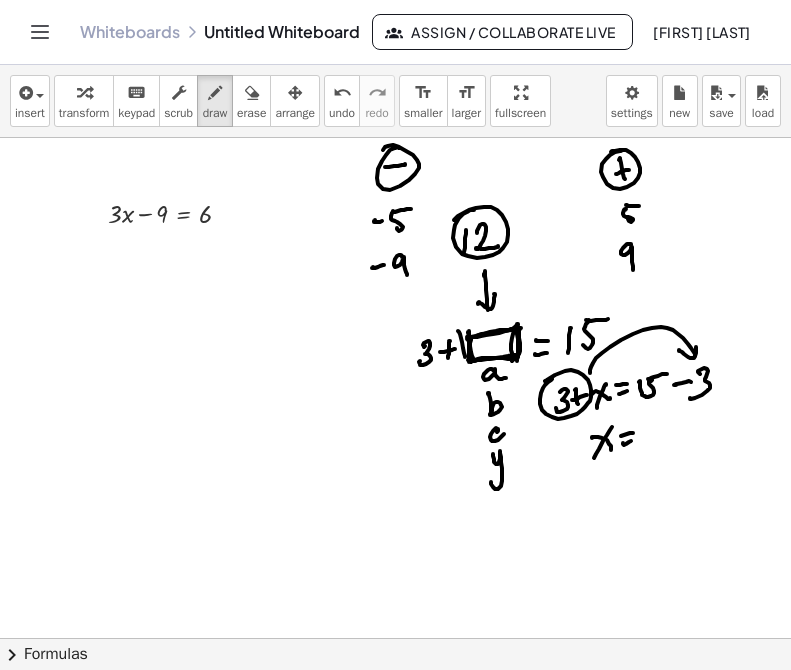 click at bounding box center (395, 638) 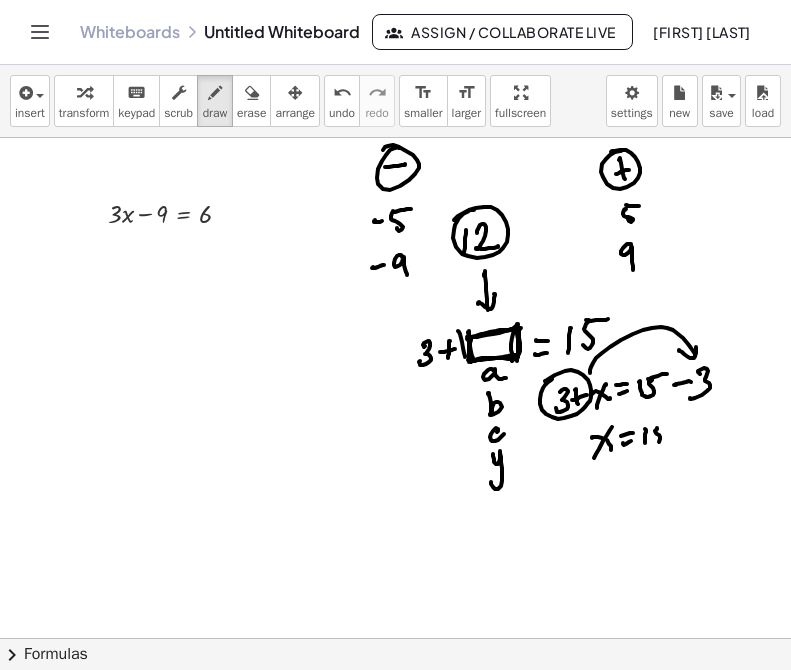 click at bounding box center (395, 638) 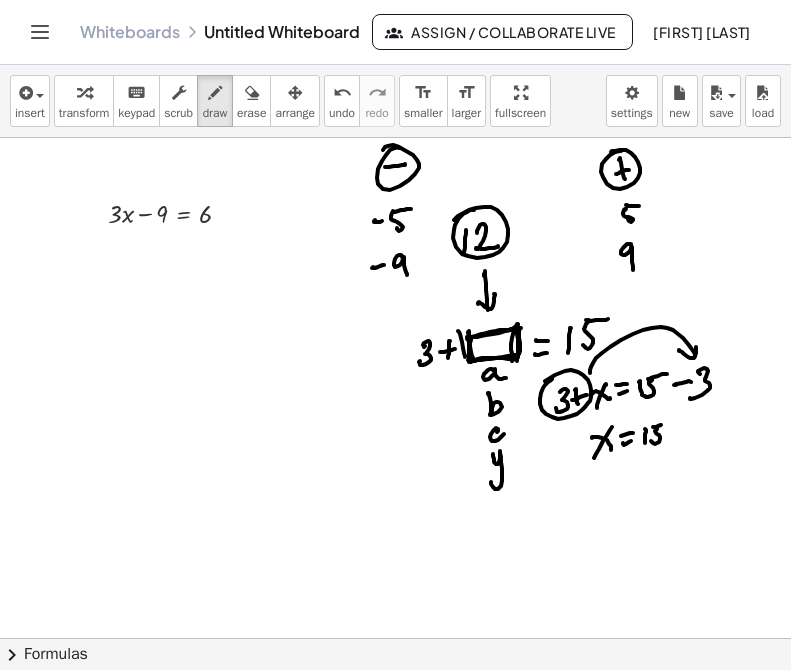 click at bounding box center [395, 638] 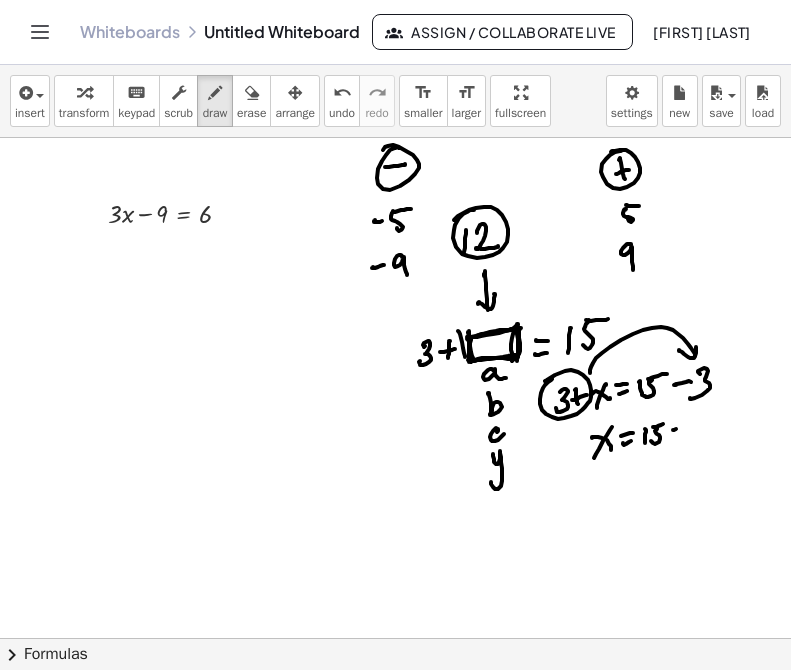 click at bounding box center [395, 638] 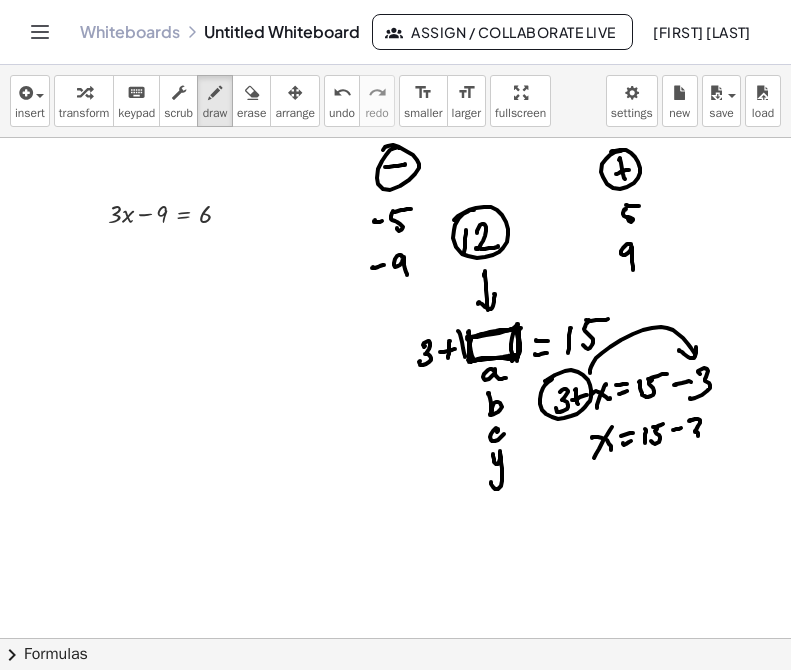 click at bounding box center [395, 638] 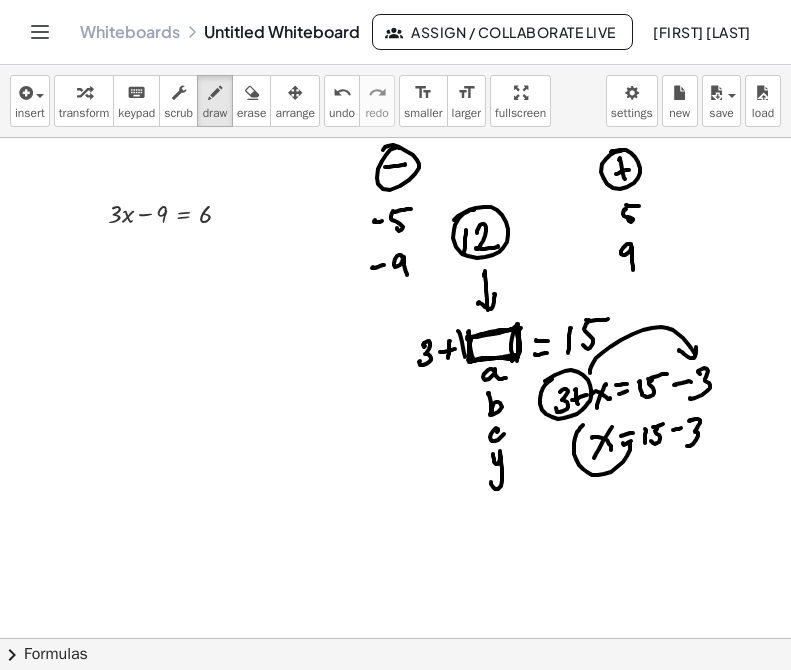 click at bounding box center [395, 638] 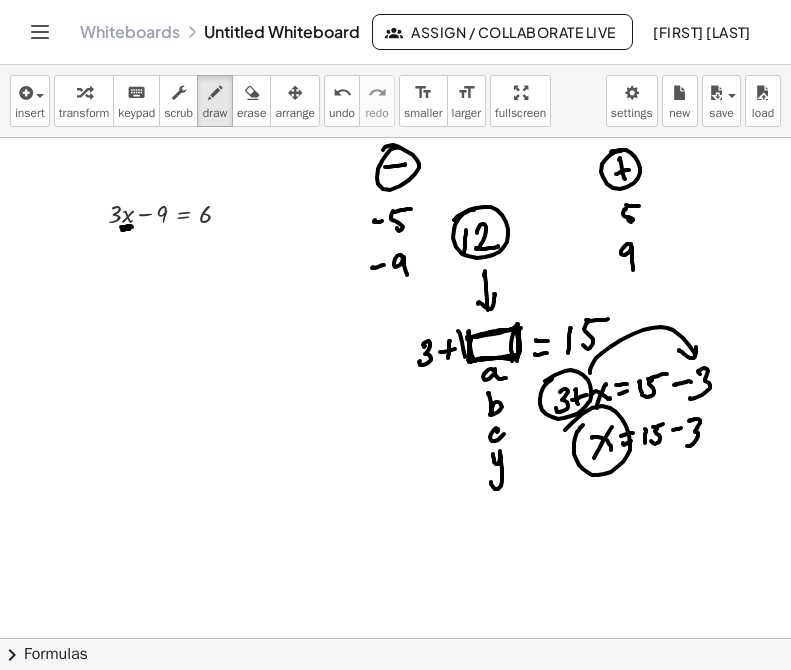 click at bounding box center [395, 638] 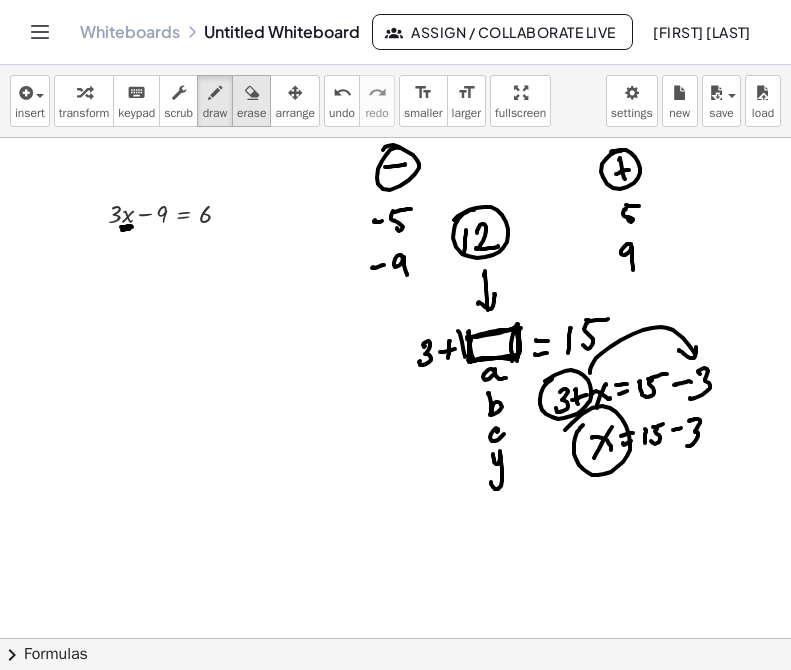click on "erase" at bounding box center (251, 101) 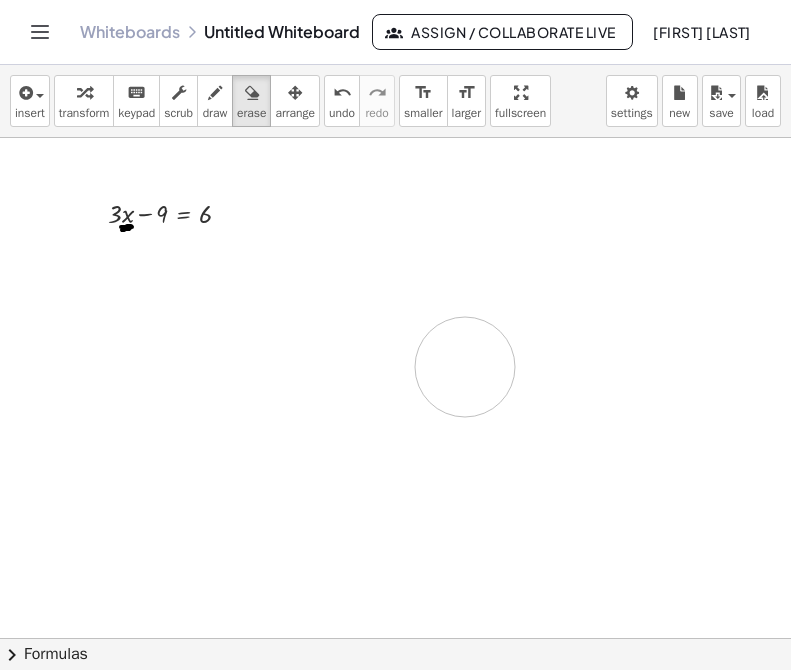 click at bounding box center (395, 638) 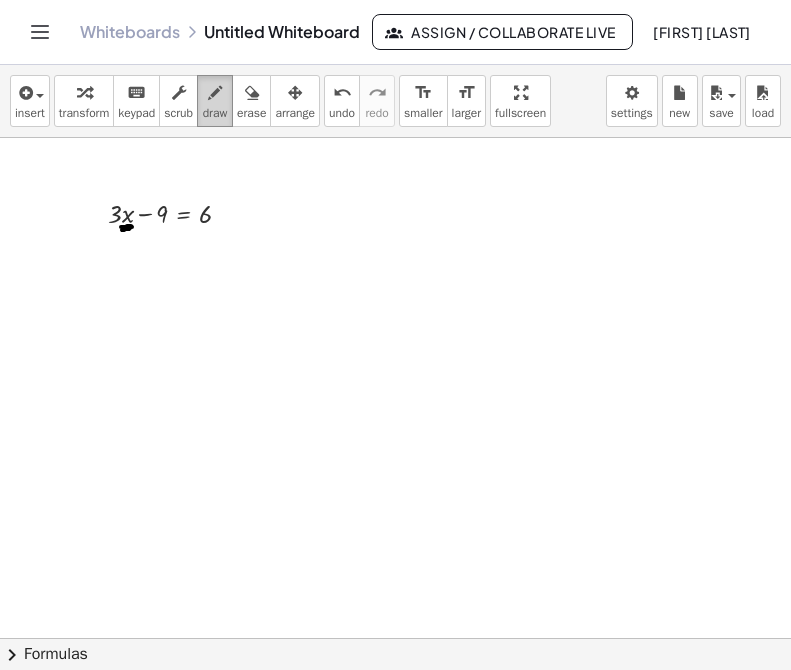 drag, startPoint x: 228, startPoint y: 97, endPoint x: 218, endPoint y: 103, distance: 11.661903 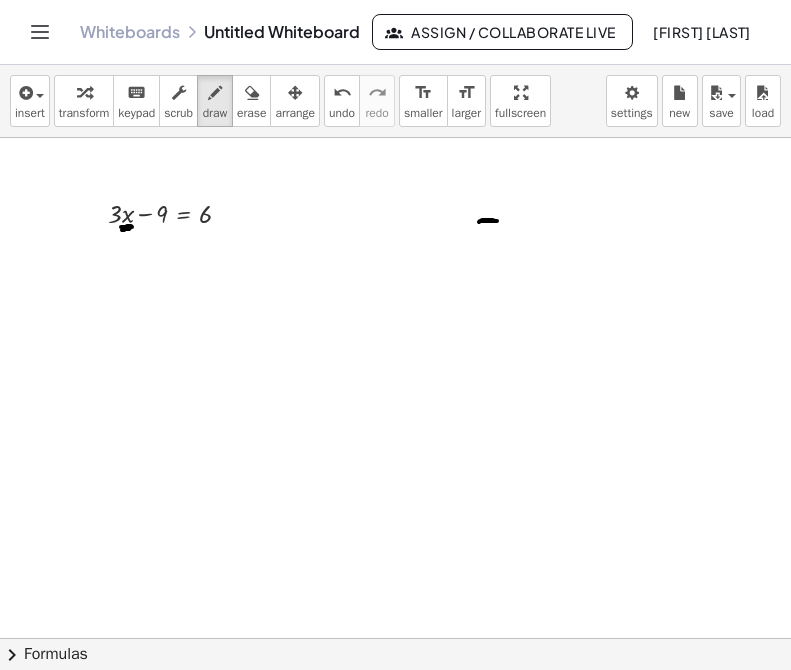 click at bounding box center (395, 638) 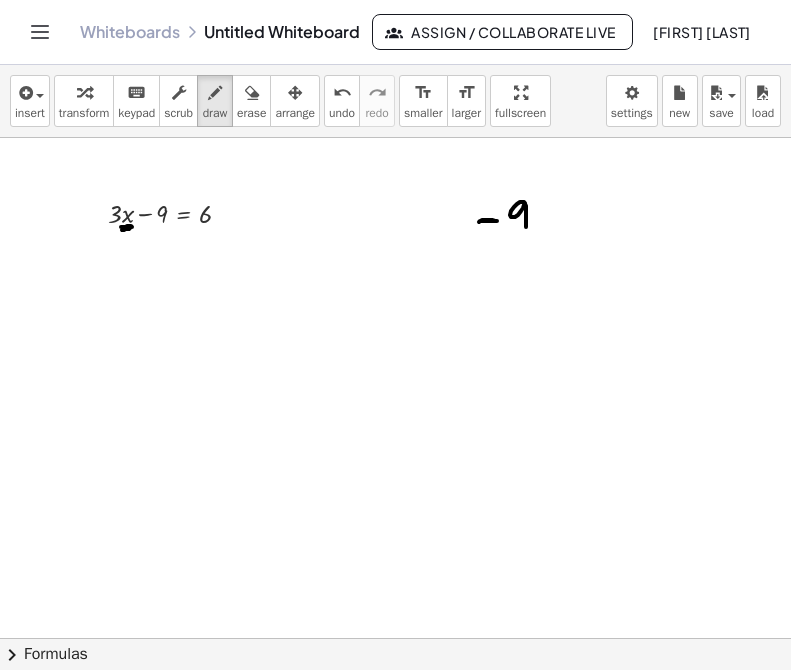 drag, startPoint x: 510, startPoint y: 215, endPoint x: 526, endPoint y: 232, distance: 23.345236 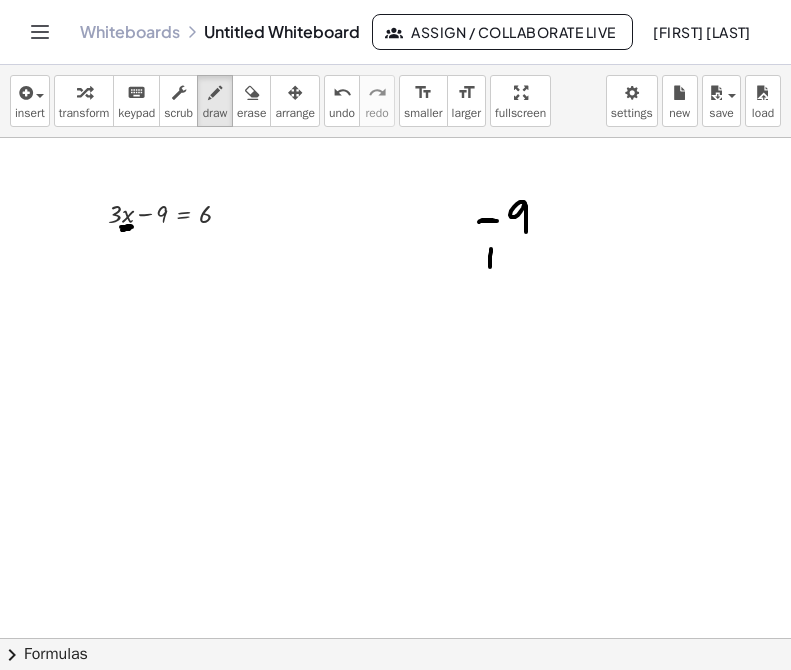 drag, startPoint x: 491, startPoint y: 250, endPoint x: 485, endPoint y: 263, distance: 14.3178215 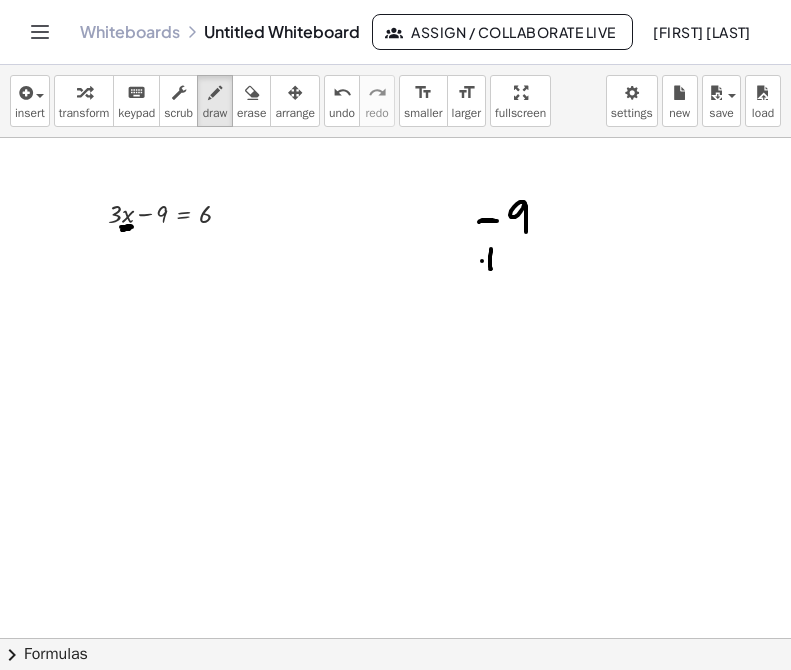 drag, startPoint x: 482, startPoint y: 261, endPoint x: 505, endPoint y: 253, distance: 24.351591 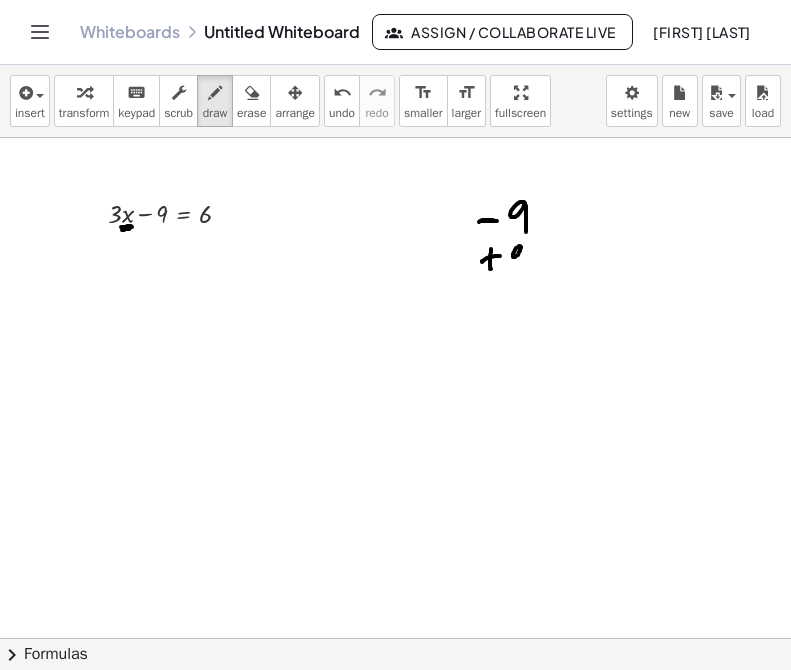 drag, startPoint x: 513, startPoint y: 257, endPoint x: 522, endPoint y: 267, distance: 13.453624 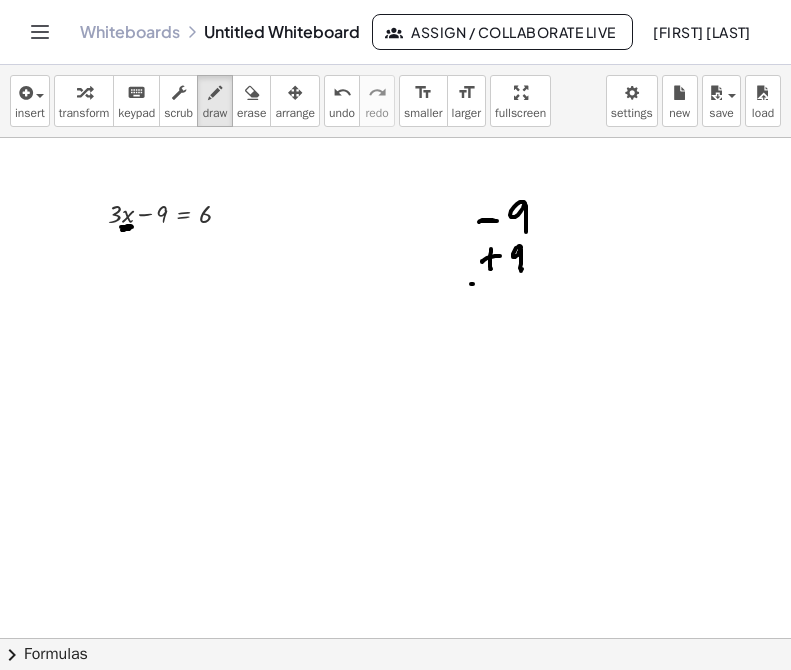 drag, startPoint x: 471, startPoint y: 284, endPoint x: 527, endPoint y: 283, distance: 56.008926 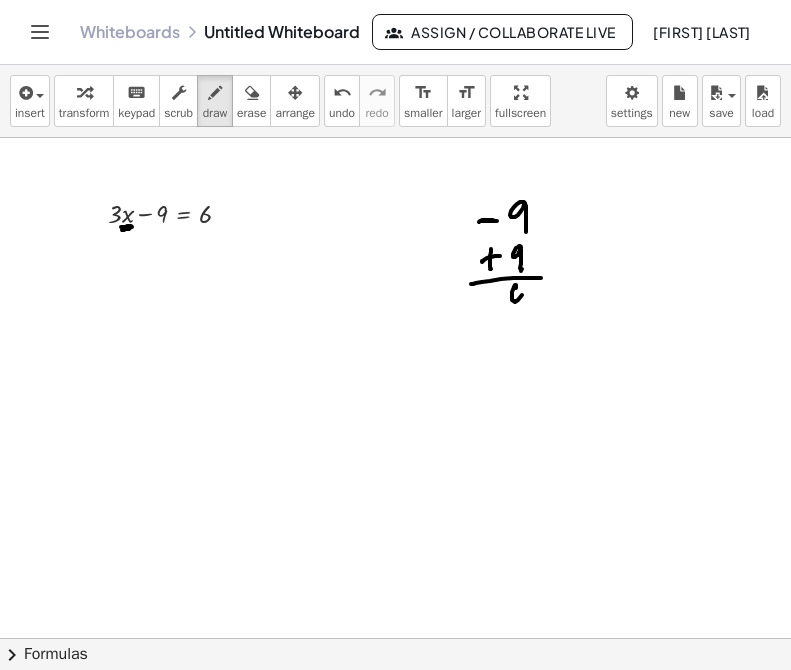 click at bounding box center (395, 638) 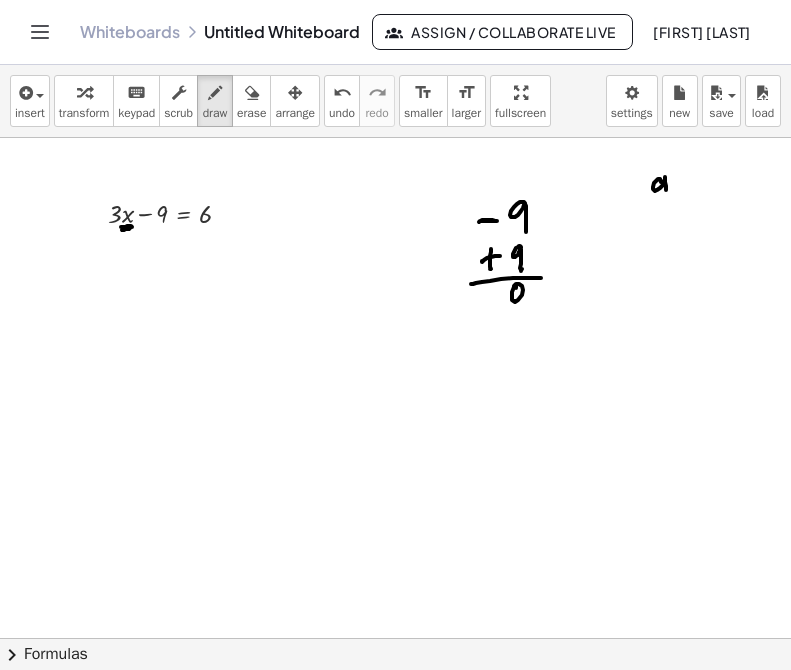 drag, startPoint x: 661, startPoint y: 182, endPoint x: 668, endPoint y: 199, distance: 18.384777 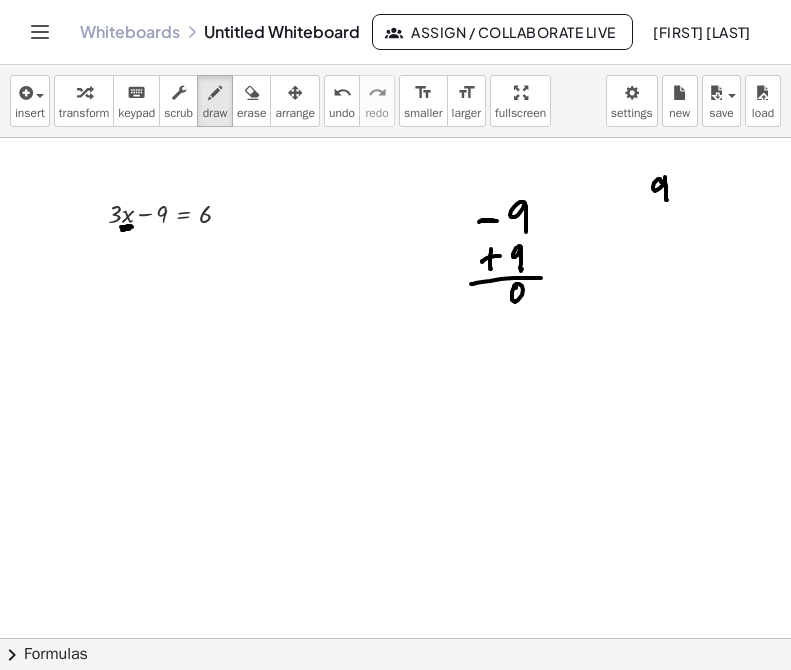click at bounding box center [395, 638] 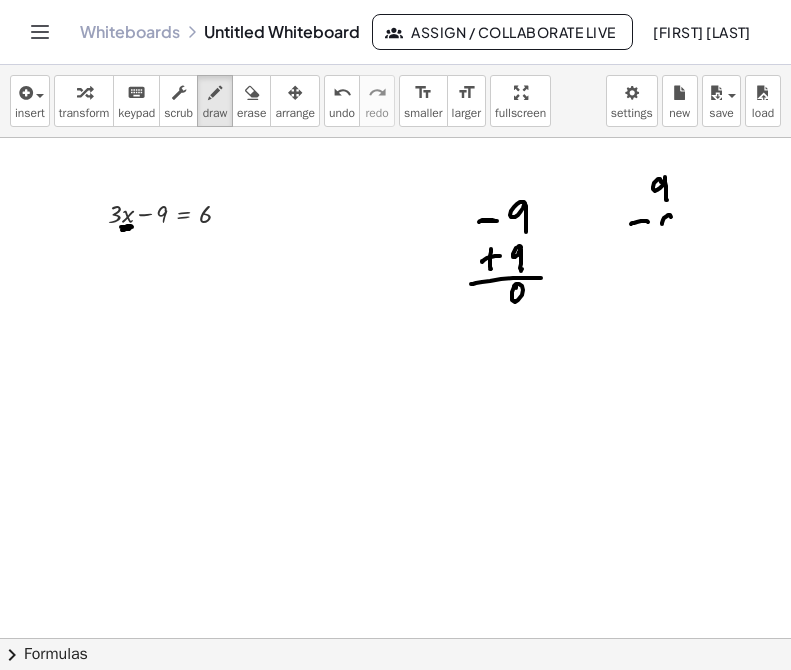 drag, startPoint x: 664, startPoint y: 218, endPoint x: 671, endPoint y: 237, distance: 20.248457 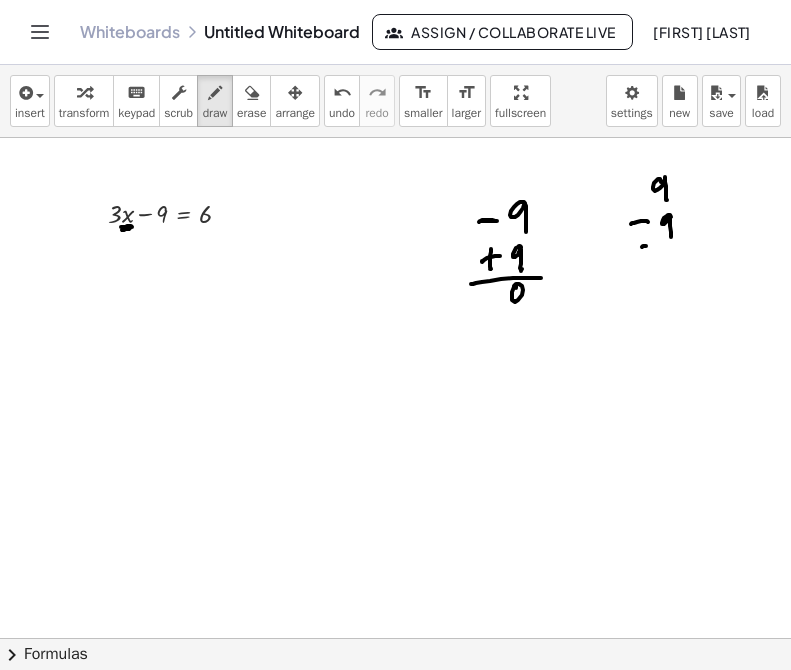 drag, startPoint x: 646, startPoint y: 246, endPoint x: 687, endPoint y: 240, distance: 41.4367 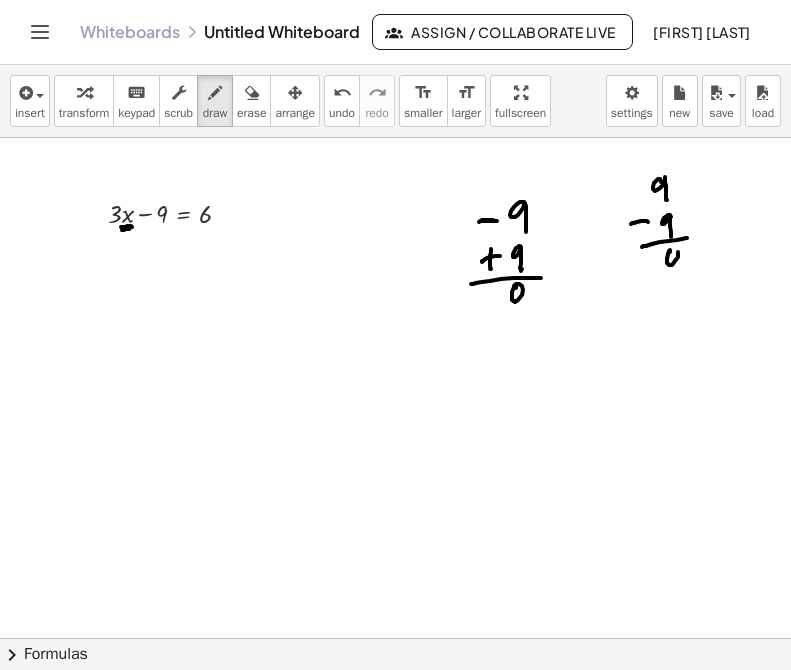 click at bounding box center [395, 638] 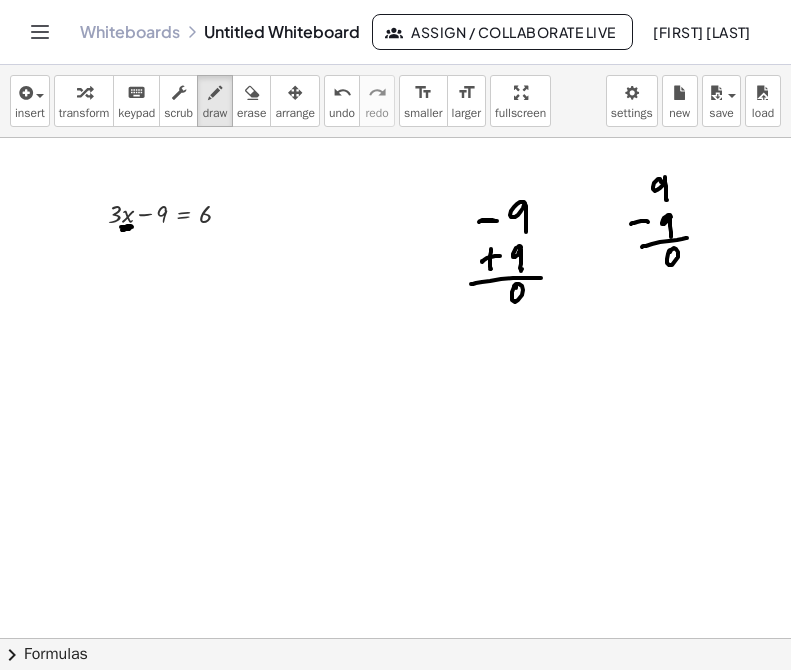 drag, startPoint x: 629, startPoint y: 309, endPoint x: 646, endPoint y: 306, distance: 17.262676 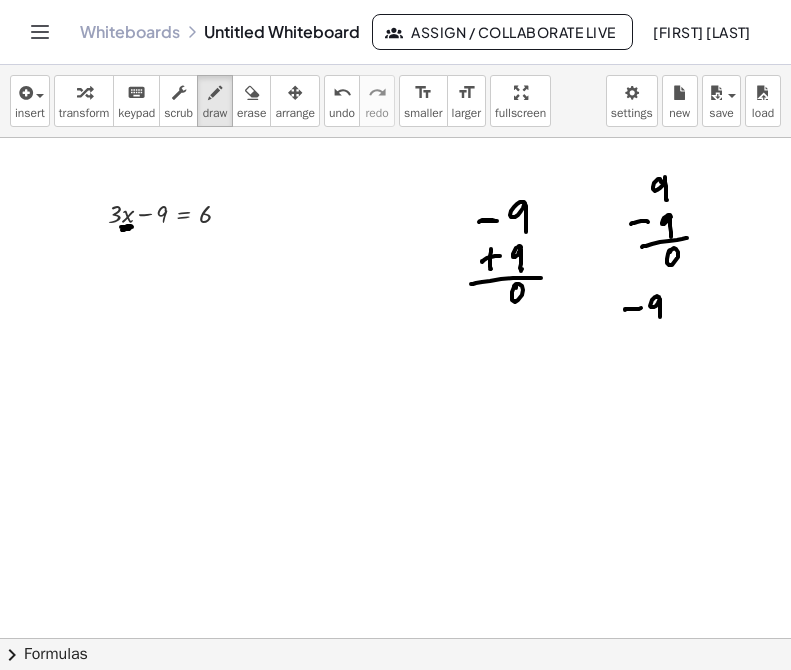 drag, startPoint x: 656, startPoint y: 297, endPoint x: 661, endPoint y: 332, distance: 35.35534 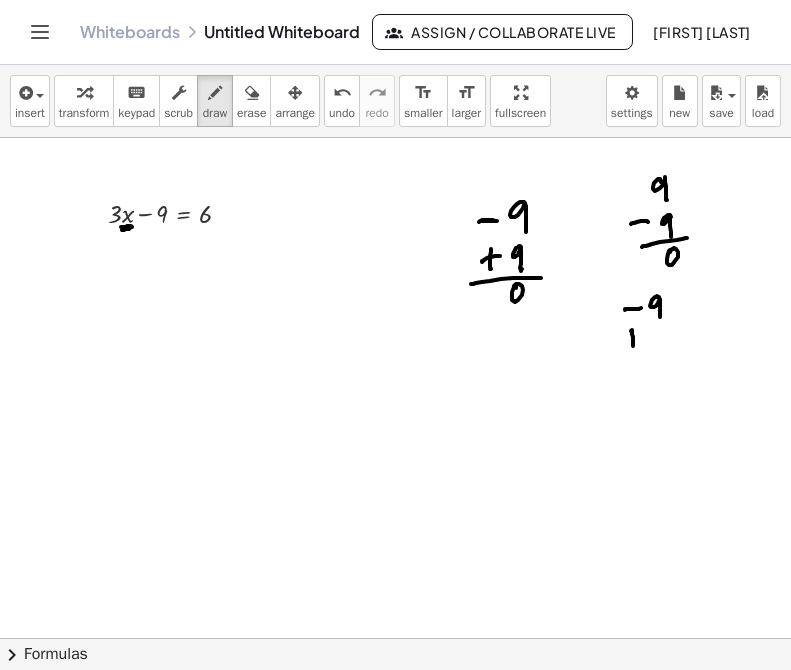 click at bounding box center [395, 638] 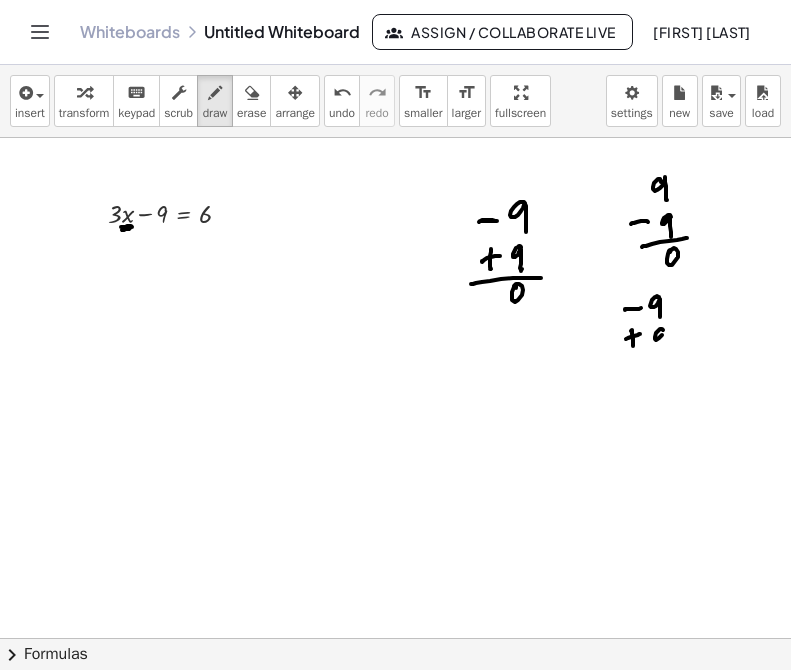 drag, startPoint x: 655, startPoint y: 339, endPoint x: 657, endPoint y: 351, distance: 12.165525 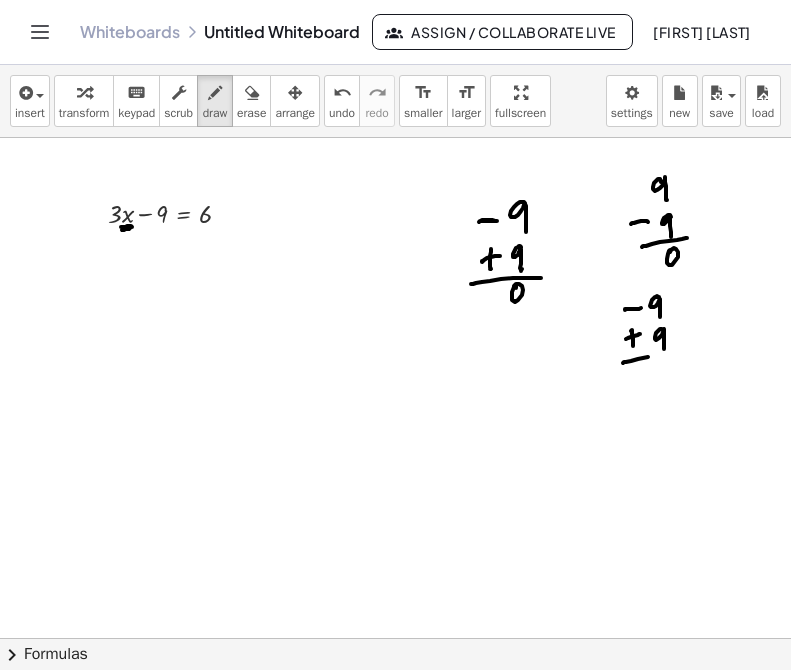 drag, startPoint x: 648, startPoint y: 357, endPoint x: 676, endPoint y: 364, distance: 28.86174 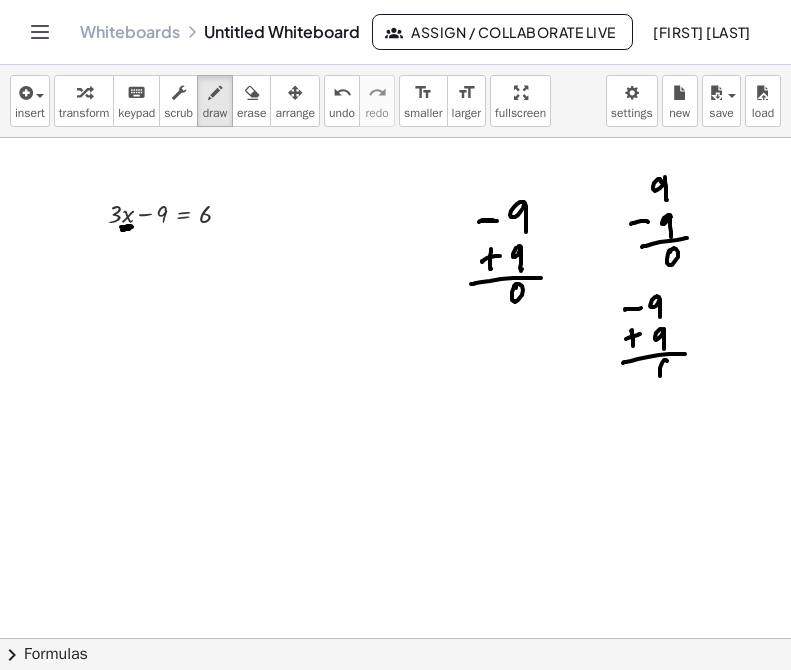 drag, startPoint x: 660, startPoint y: 376, endPoint x: 659, endPoint y: 365, distance: 11.045361 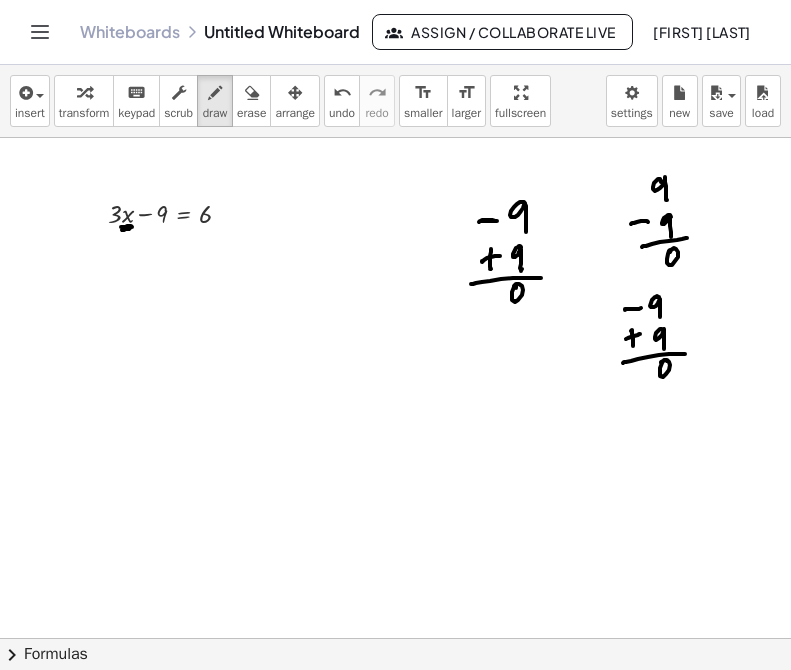 click at bounding box center [395, 638] 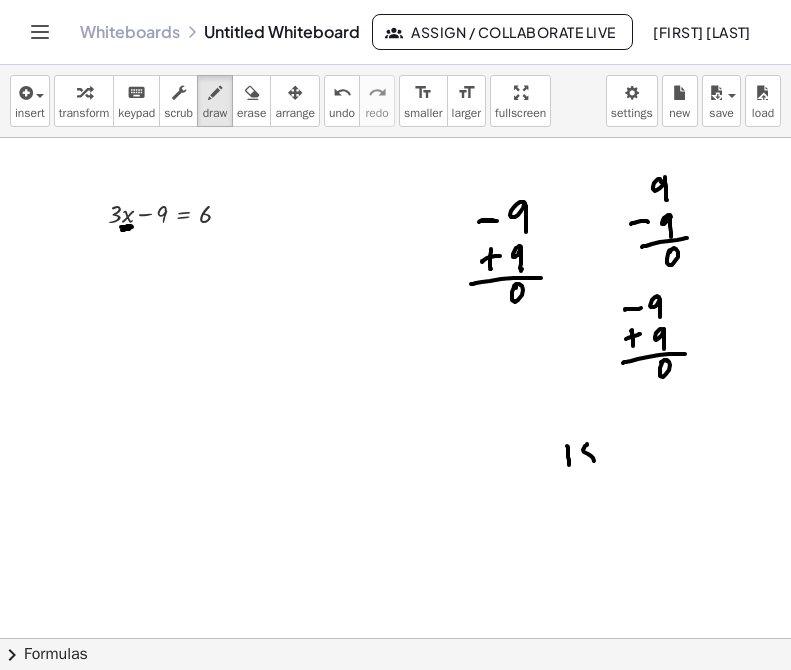 click at bounding box center [395, 638] 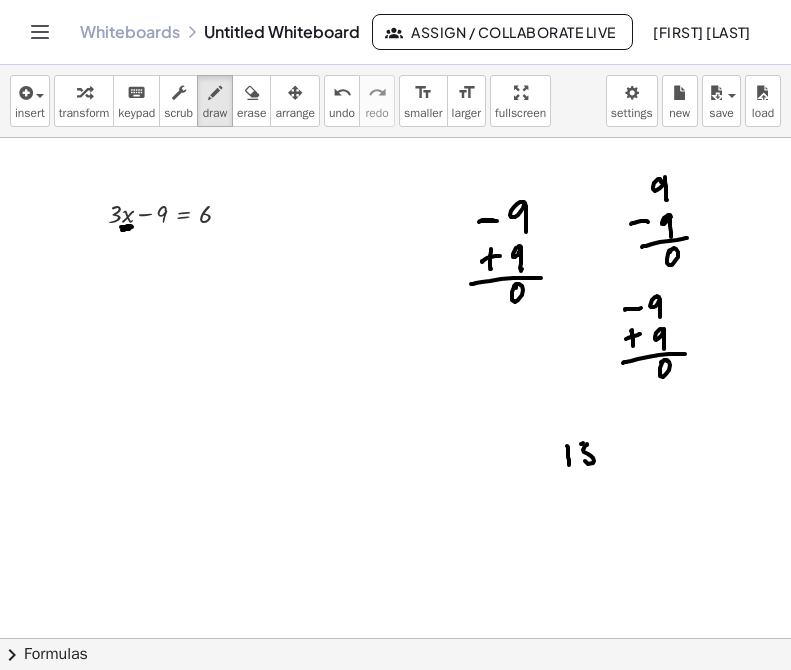 drag, startPoint x: 583, startPoint y: 443, endPoint x: 593, endPoint y: 461, distance: 20.59126 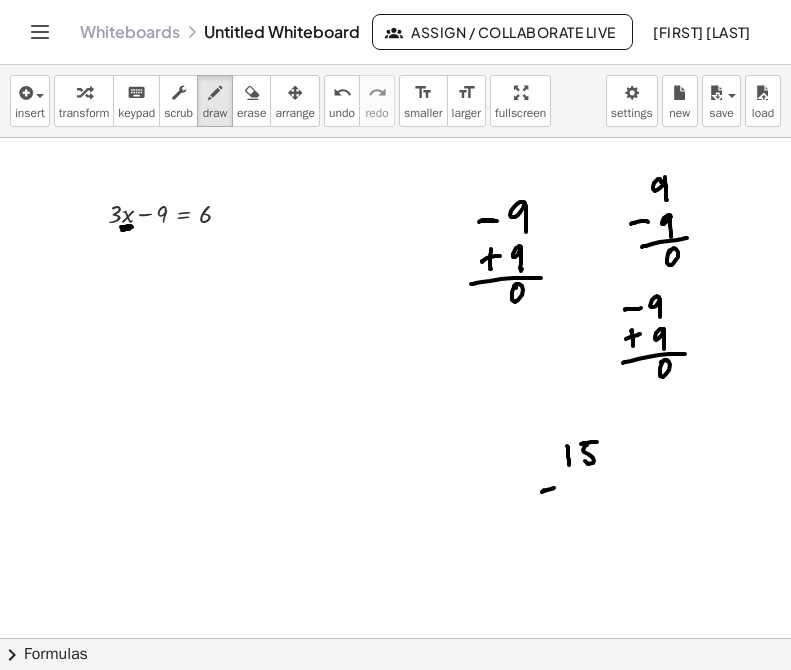 drag, startPoint x: 544, startPoint y: 491, endPoint x: 567, endPoint y: 491, distance: 23 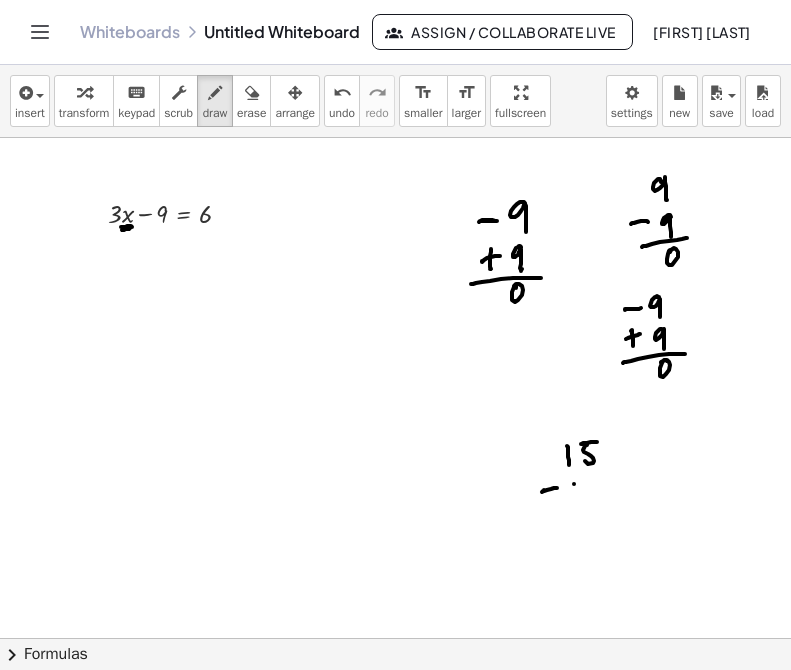 drag, startPoint x: 574, startPoint y: 484, endPoint x: 577, endPoint y: 498, distance: 14.3178215 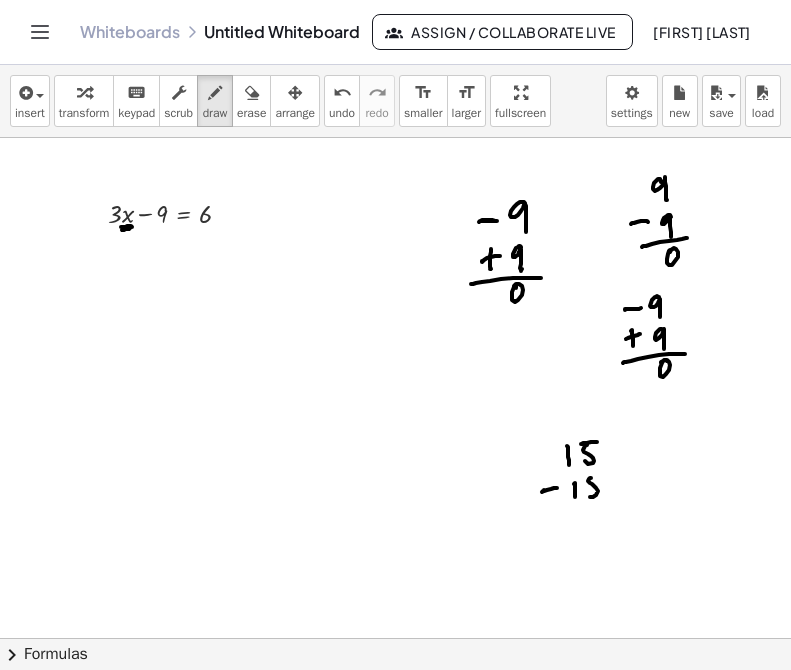 click at bounding box center (395, 638) 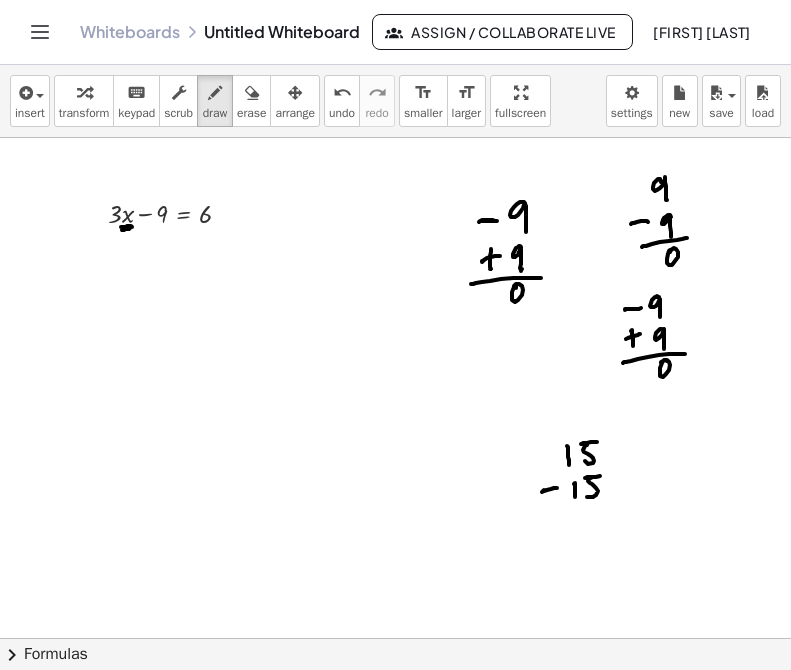 drag, startPoint x: 600, startPoint y: 476, endPoint x: 580, endPoint y: 499, distance: 30.479502 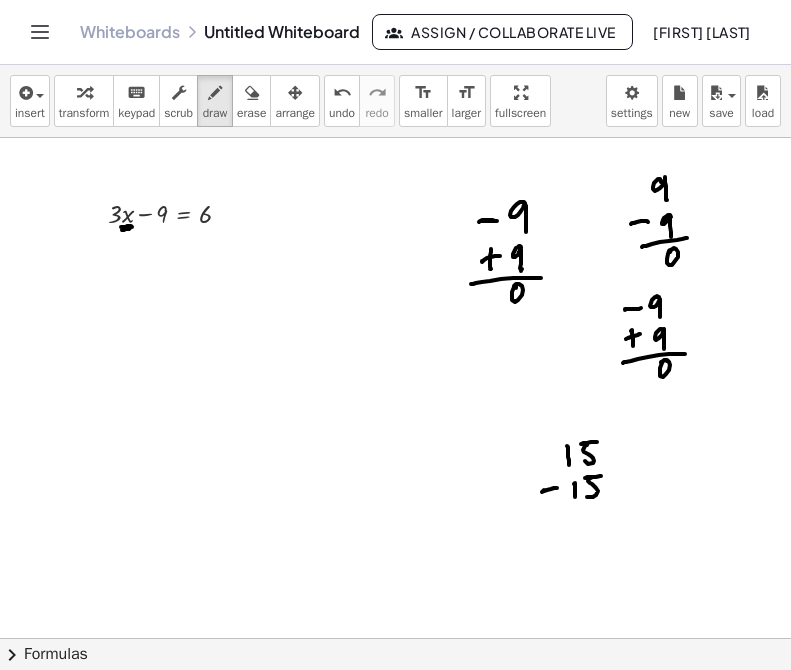 click at bounding box center [395, 638] 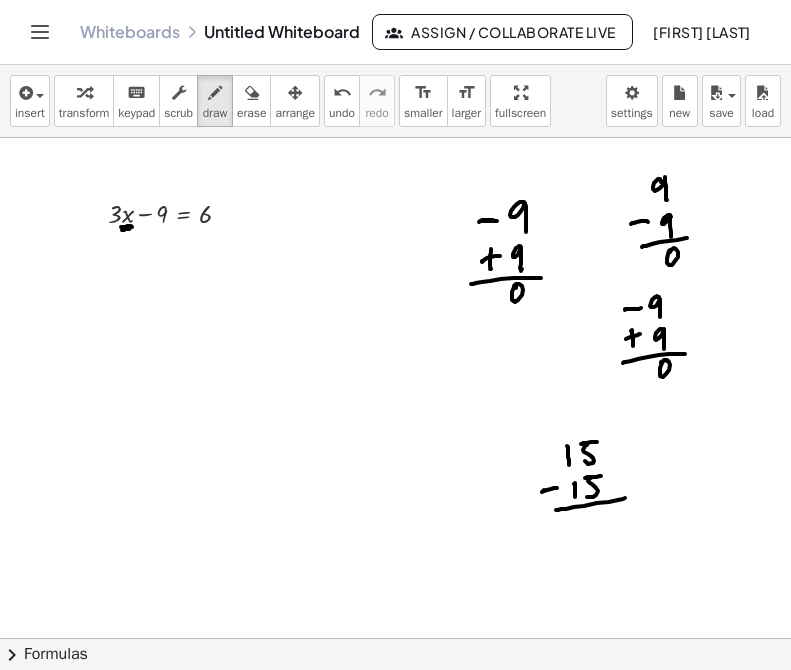 click at bounding box center (395, 638) 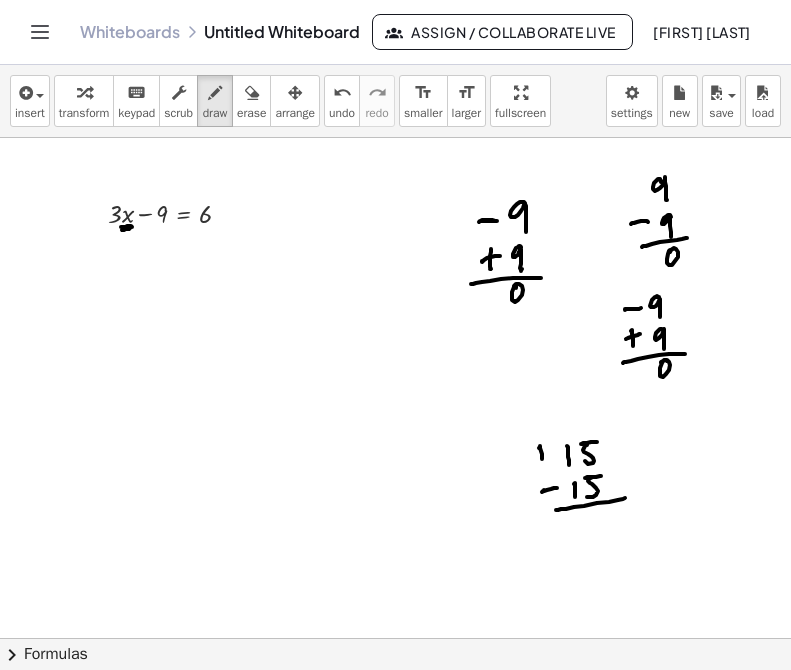 click at bounding box center [395, 638] 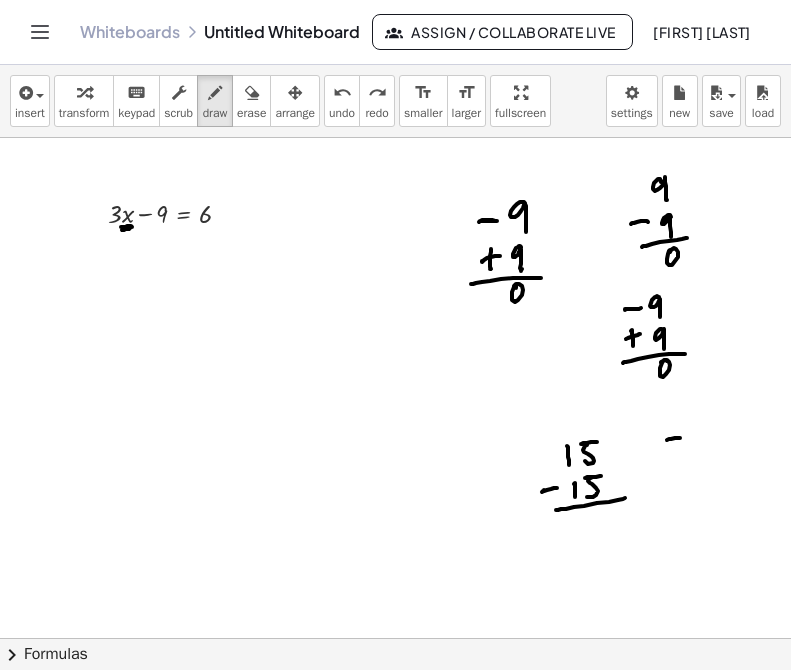drag, startPoint x: 671, startPoint y: 439, endPoint x: 686, endPoint y: 436, distance: 15.297058 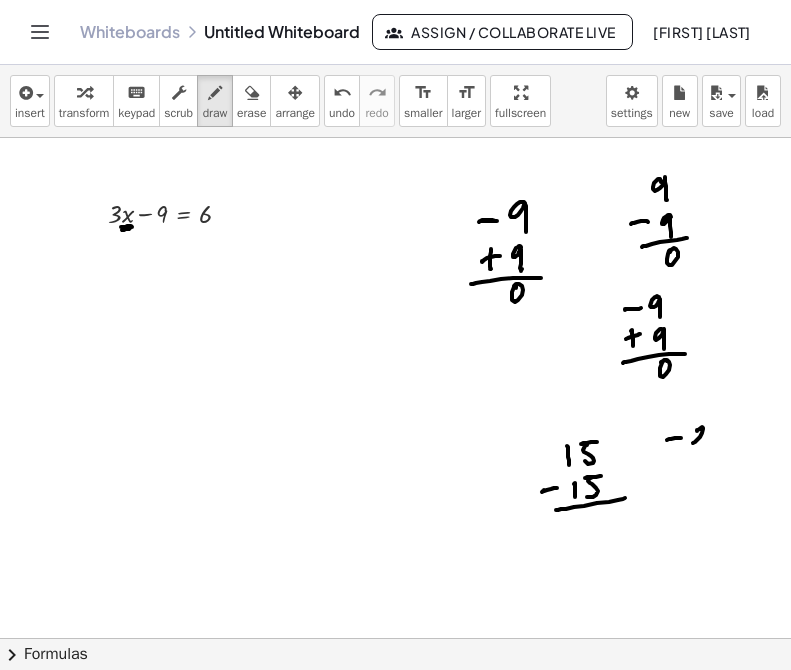 drag, startPoint x: 703, startPoint y: 429, endPoint x: 708, endPoint y: 442, distance: 13.928389 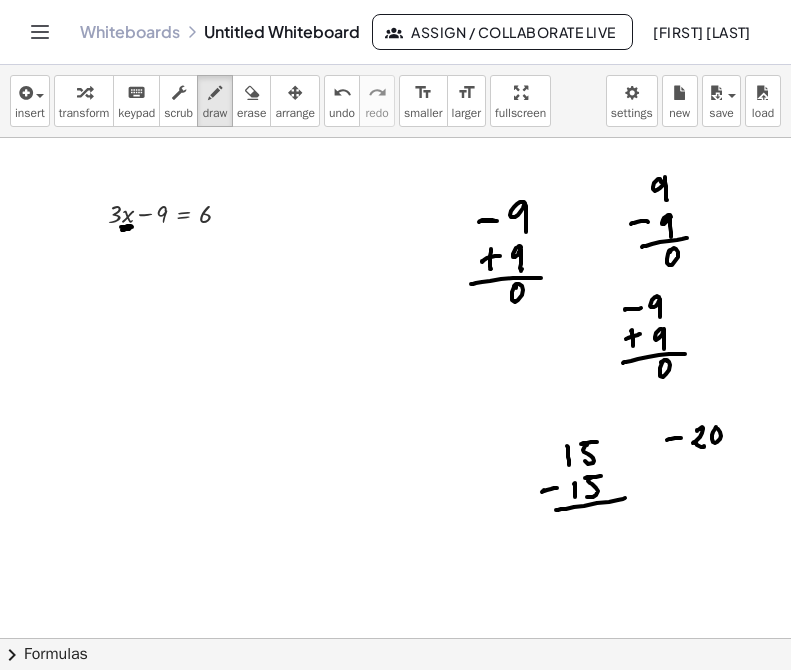drag, startPoint x: 713, startPoint y: 432, endPoint x: 705, endPoint y: 446, distance: 16.124516 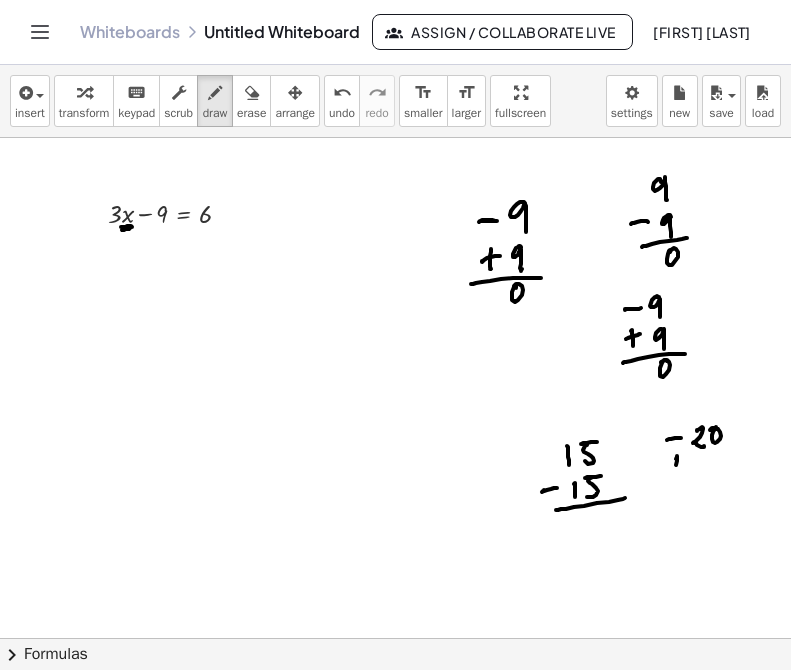 click at bounding box center (395, 638) 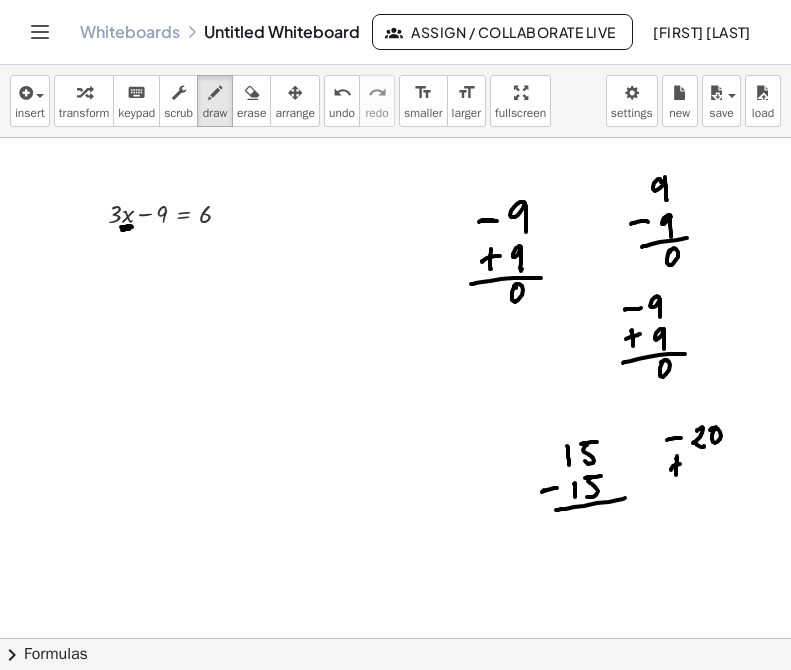 click at bounding box center [395, 638] 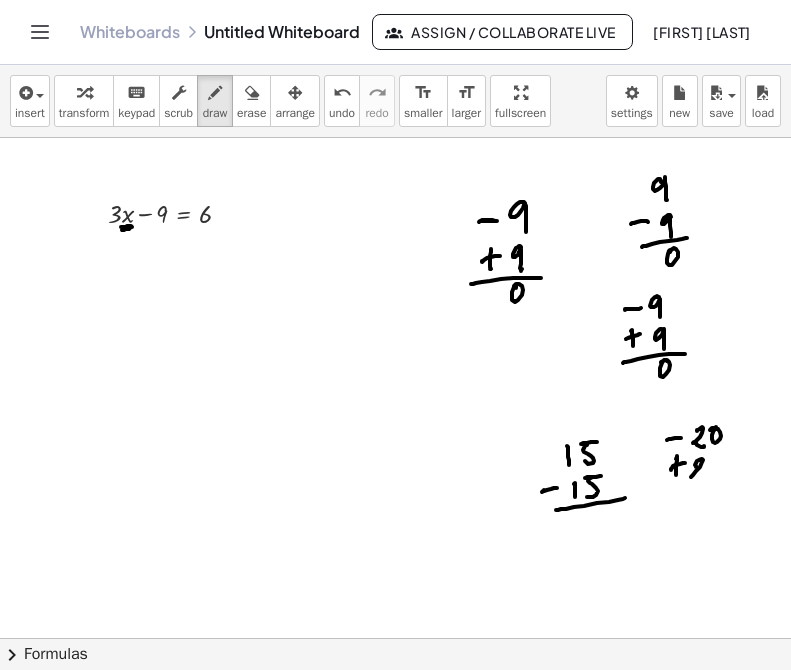 drag, startPoint x: 696, startPoint y: 463, endPoint x: 713, endPoint y: 471, distance: 18.788294 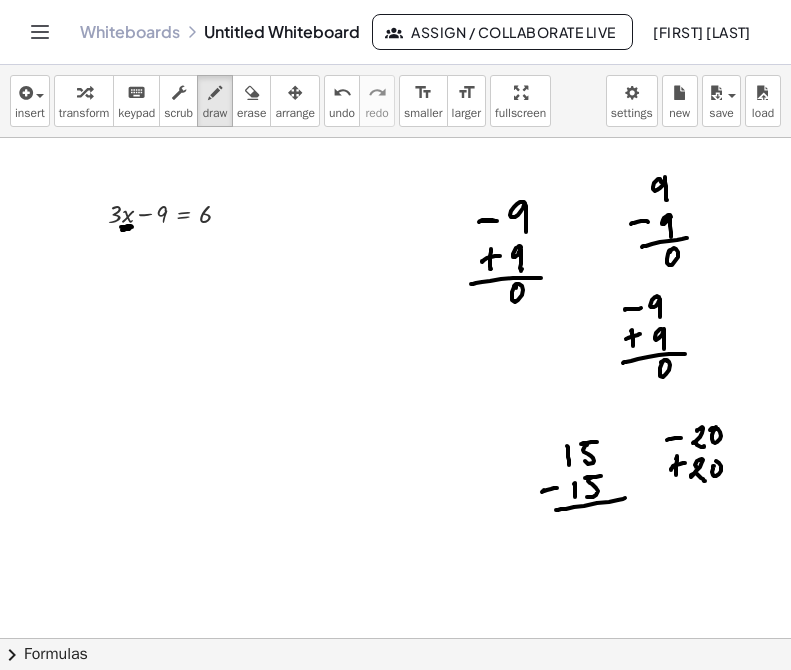 drag, startPoint x: 714, startPoint y: 466, endPoint x: 709, endPoint y: 475, distance: 10.29563 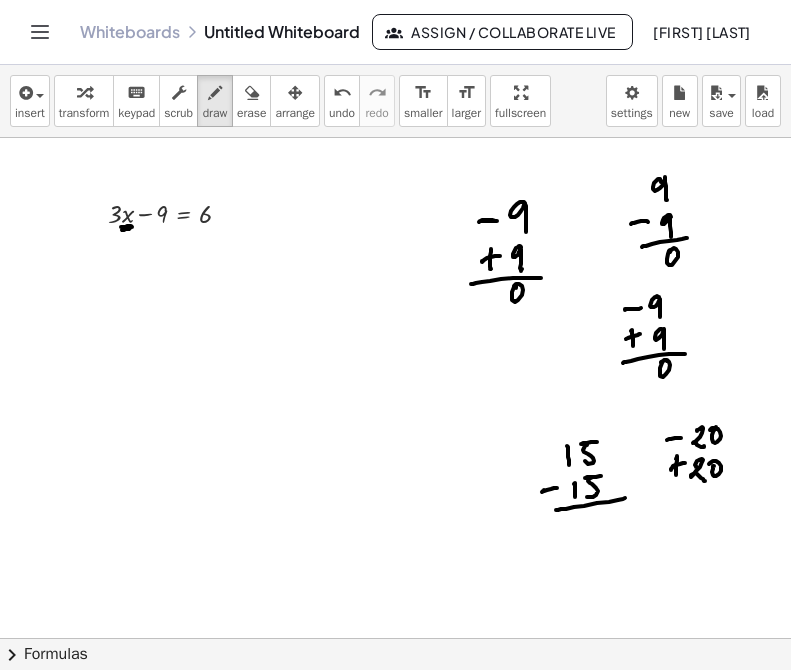 drag, startPoint x: 727, startPoint y: 483, endPoint x: 741, endPoint y: 484, distance: 14.035668 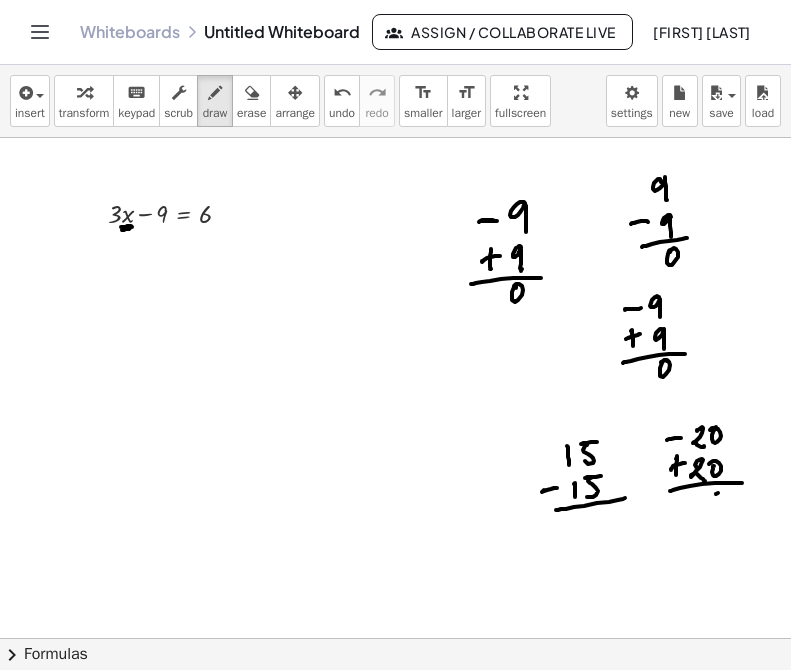 drag, startPoint x: 716, startPoint y: 494, endPoint x: 703, endPoint y: 507, distance: 18.384777 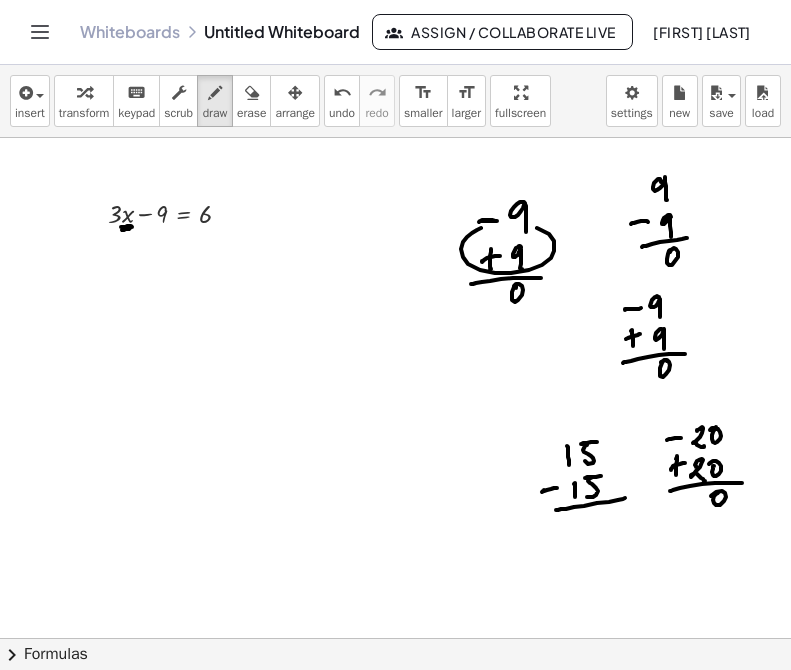 drag, startPoint x: 472, startPoint y: 233, endPoint x: 470, endPoint y: 282, distance: 49.0408 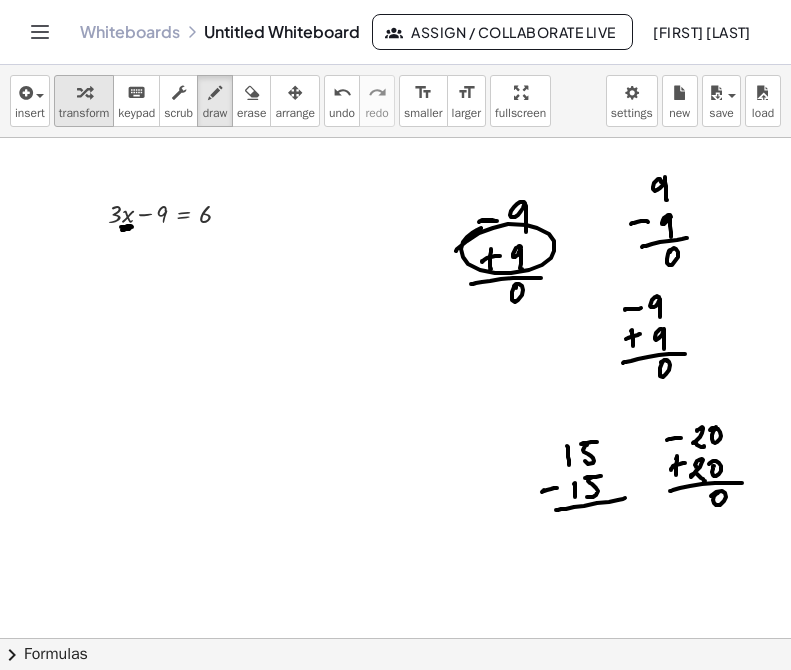 click on "transform" at bounding box center [84, 113] 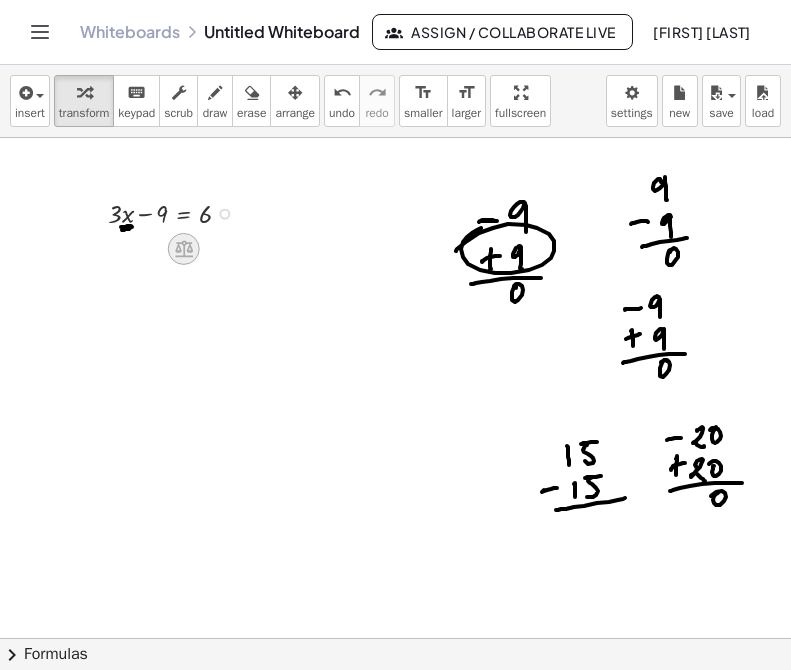 click 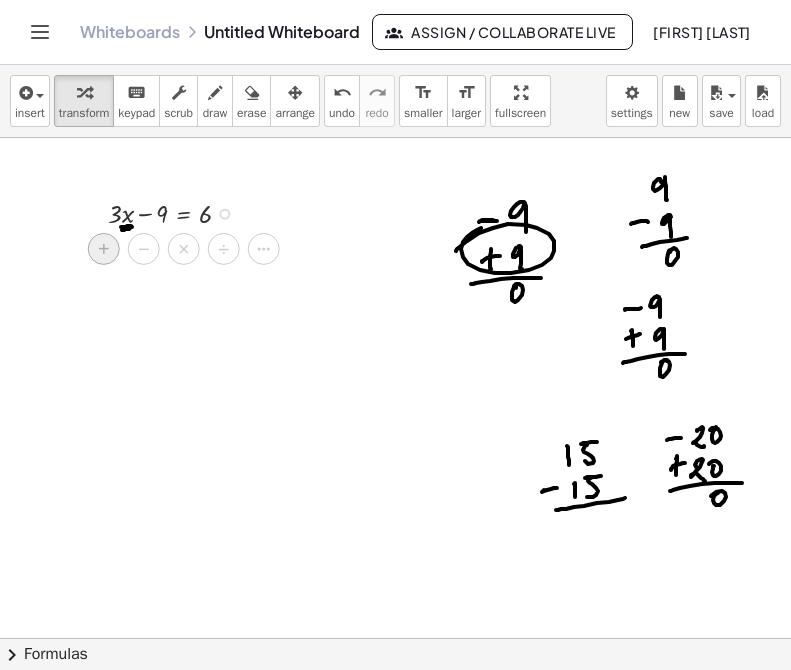 click on "+" at bounding box center [104, 249] 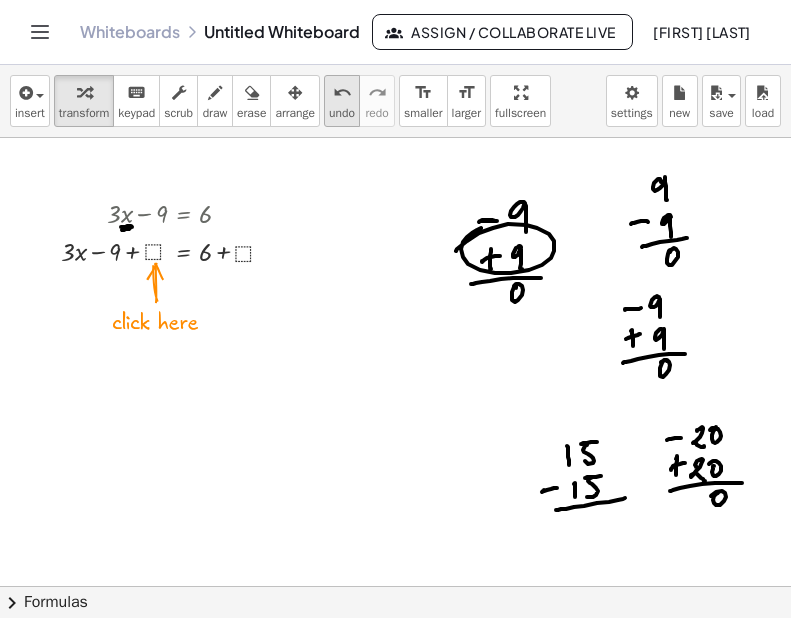 click on "undo" at bounding box center [342, 113] 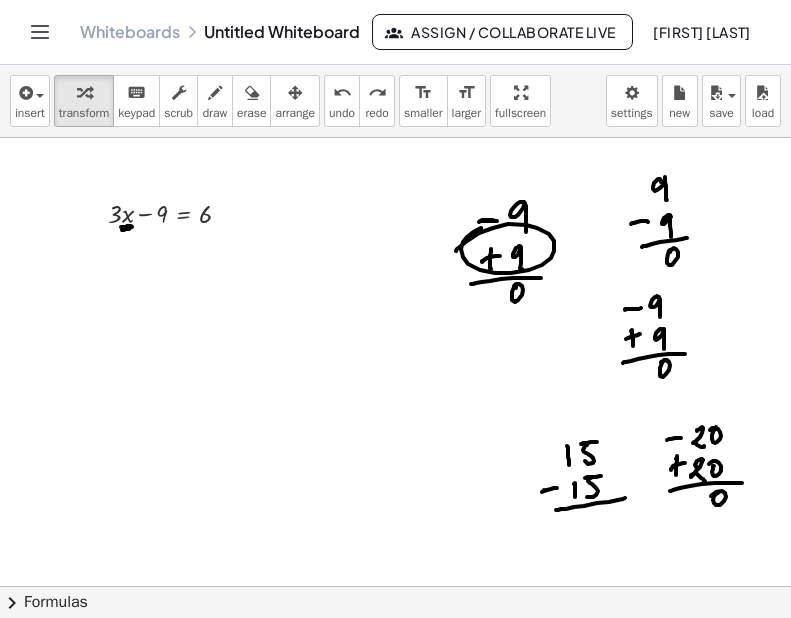 drag, startPoint x: 444, startPoint y: 340, endPoint x: 459, endPoint y: 351, distance: 18.601076 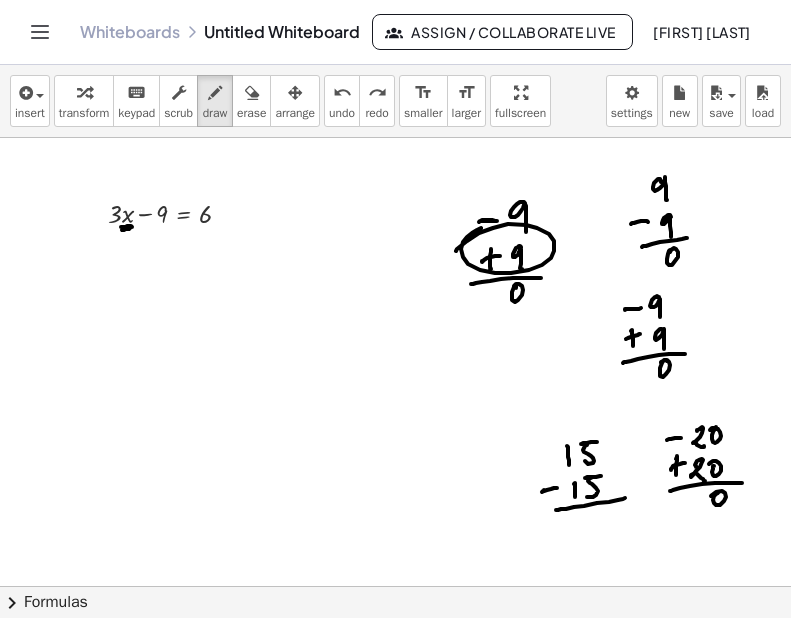 drag, startPoint x: 228, startPoint y: 93, endPoint x: 248, endPoint y: 133, distance: 44.72136 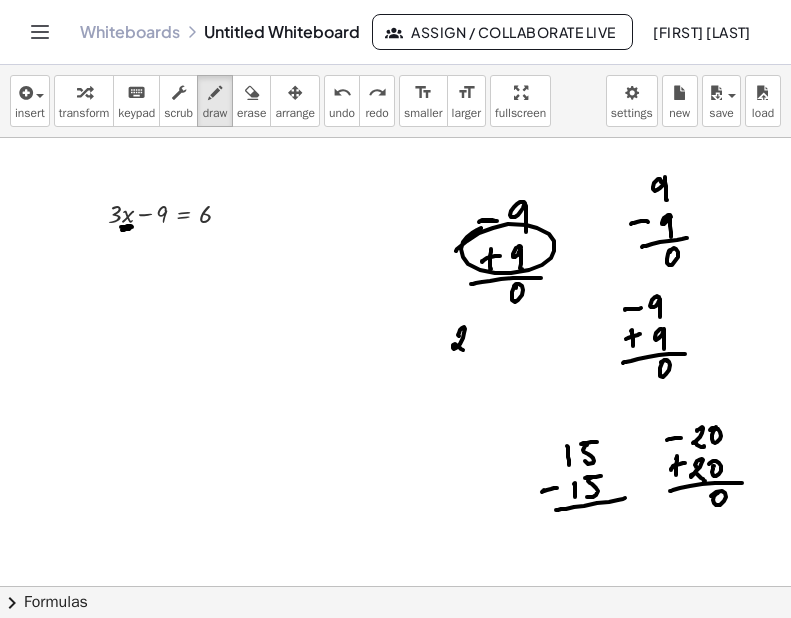 drag, startPoint x: 459, startPoint y: 333, endPoint x: 477, endPoint y: 329, distance: 18.439089 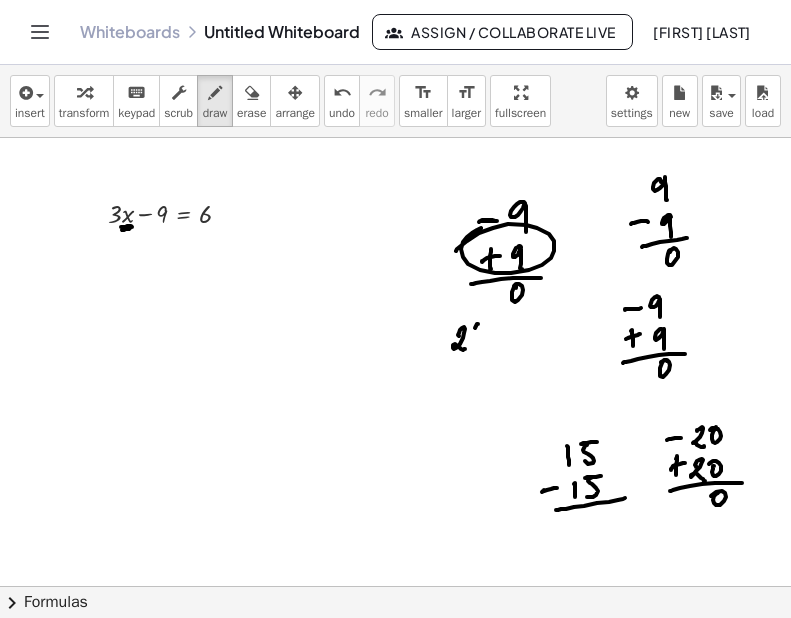 drag, startPoint x: 475, startPoint y: 328, endPoint x: 476, endPoint y: 340, distance: 12.0415945 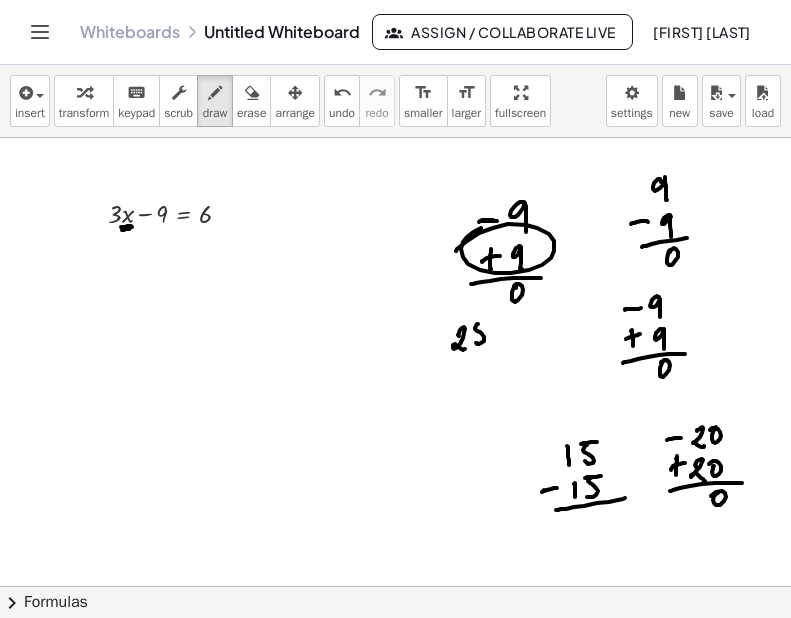 drag, startPoint x: 476, startPoint y: 322, endPoint x: 501, endPoint y: 327, distance: 25.495098 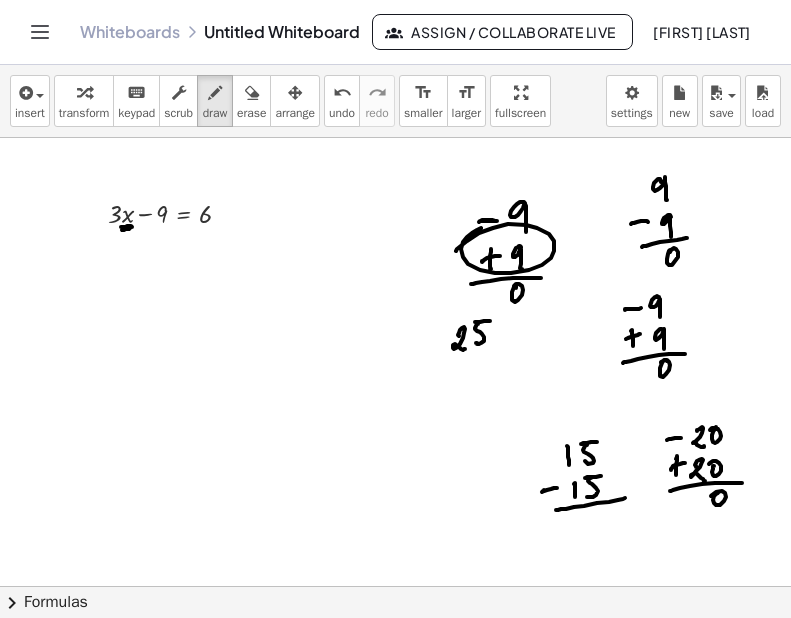 drag, startPoint x: 424, startPoint y: 366, endPoint x: 453, endPoint y: 364, distance: 29.068884 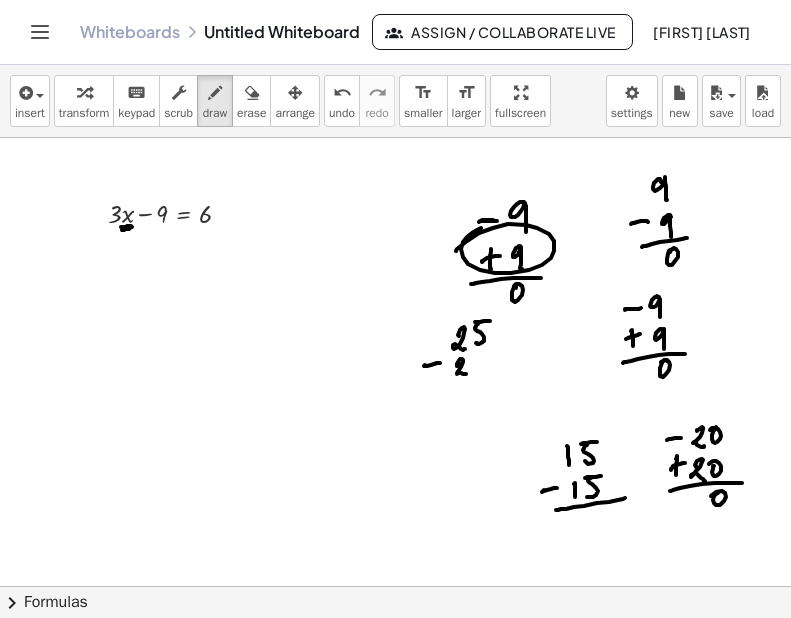 drag, startPoint x: 457, startPoint y: 365, endPoint x: 483, endPoint y: 355, distance: 27.856777 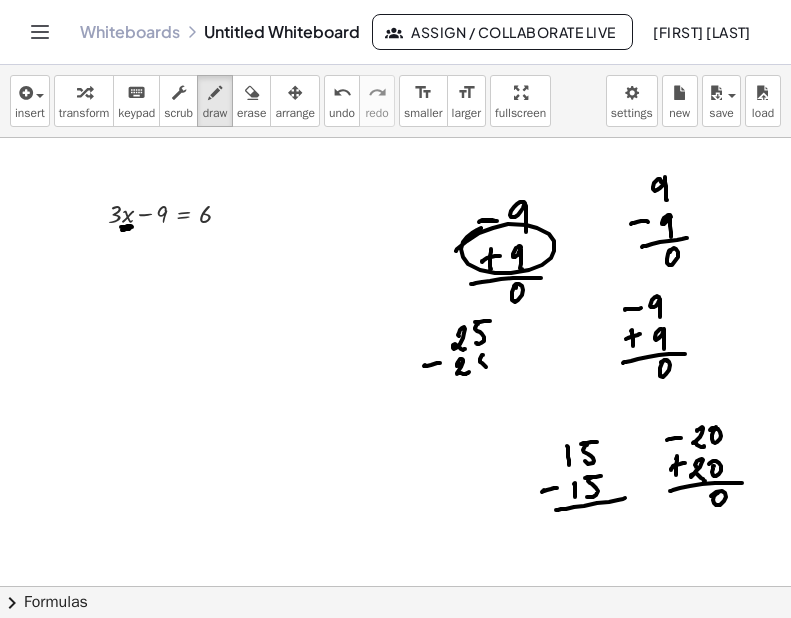 click at bounding box center (395, 586) 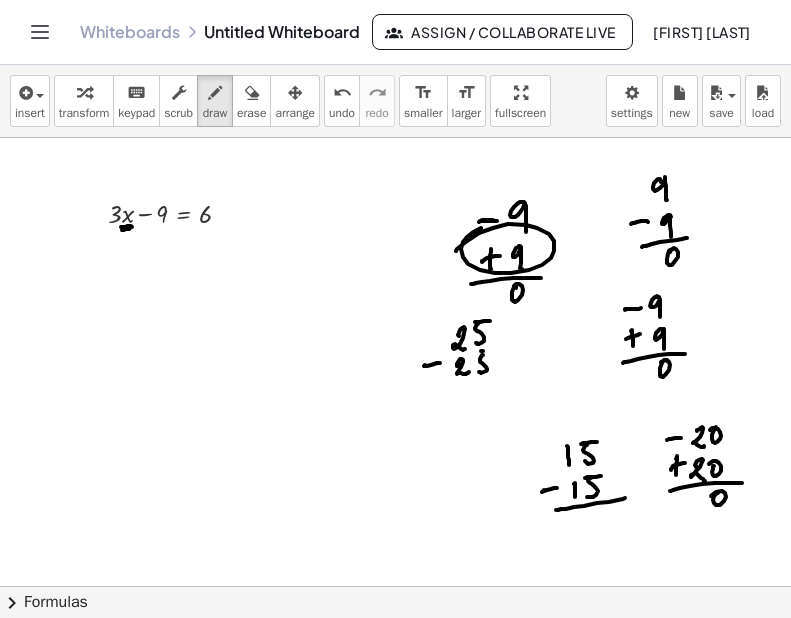 drag, startPoint x: 483, startPoint y: 351, endPoint x: 496, endPoint y: 351, distance: 13 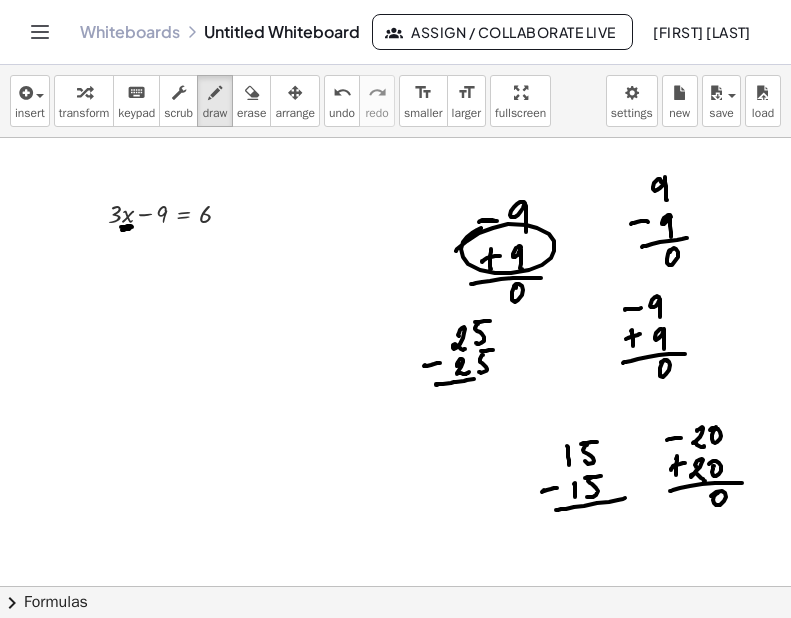 drag, startPoint x: 443, startPoint y: 384, endPoint x: 500, endPoint y: 382, distance: 57.035076 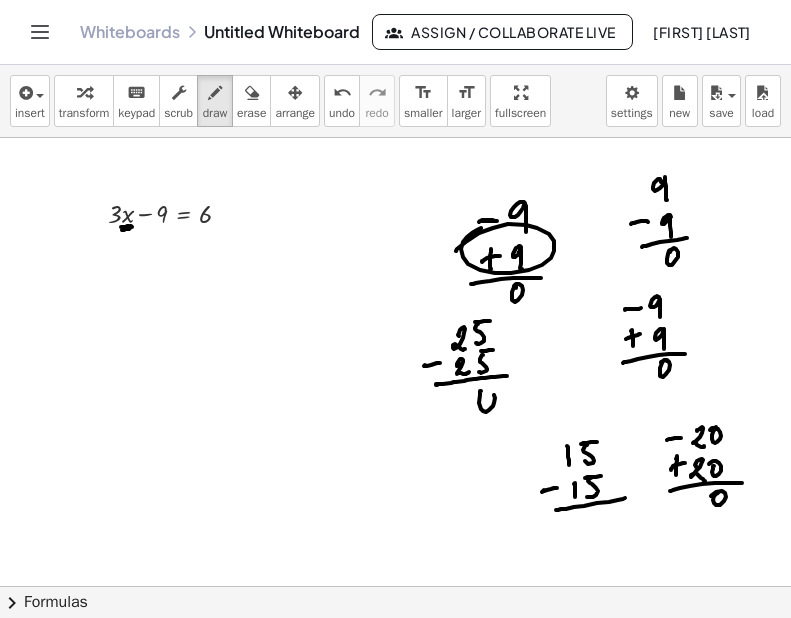 click at bounding box center (395, 586) 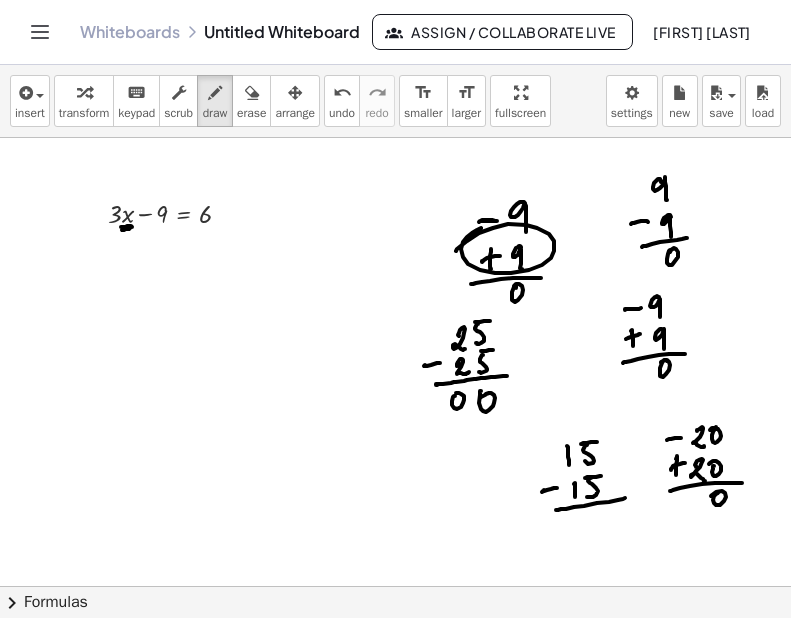 click at bounding box center (395, 586) 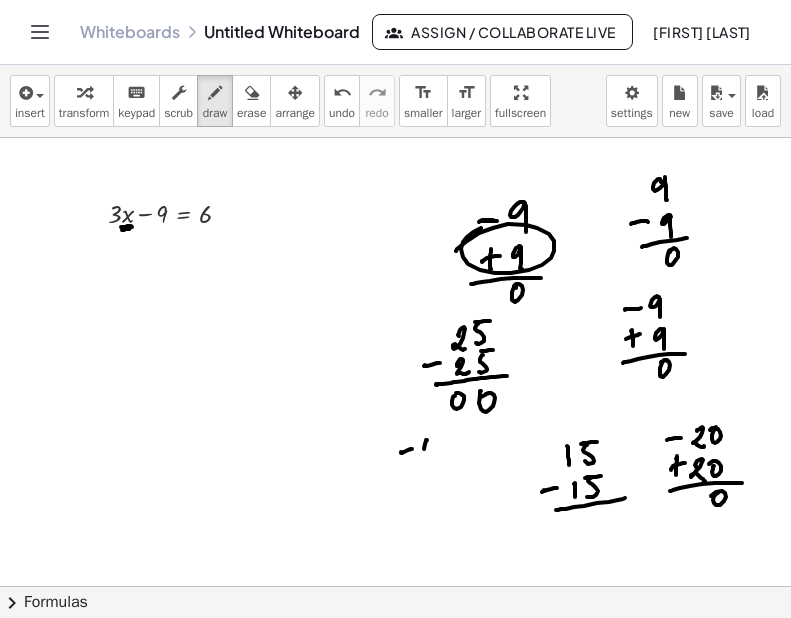drag, startPoint x: 426, startPoint y: 440, endPoint x: 426, endPoint y: 458, distance: 18 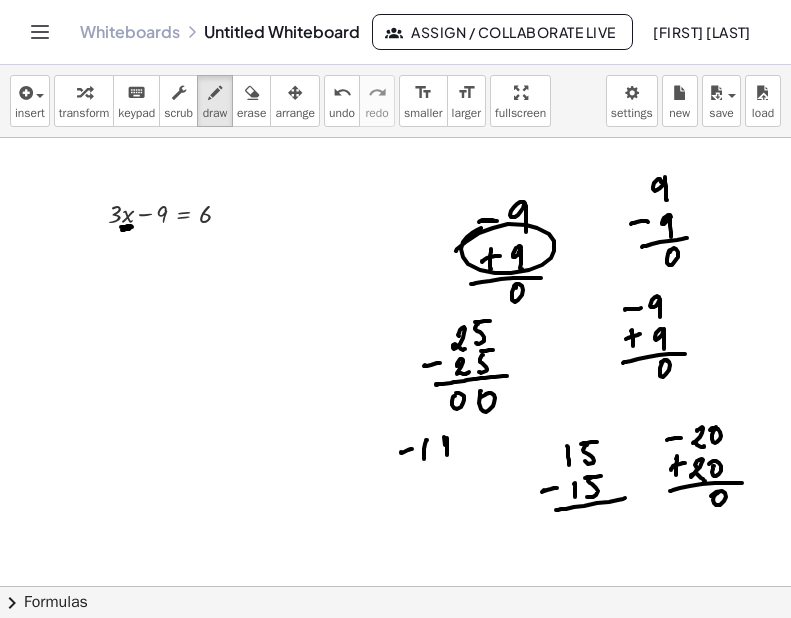 drag, startPoint x: 445, startPoint y: 445, endPoint x: 446, endPoint y: 463, distance: 18.027756 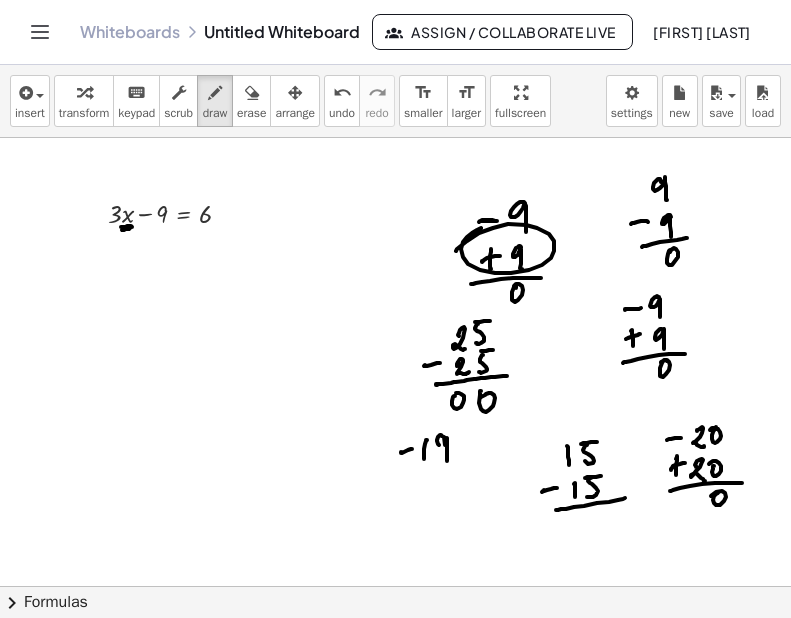 click at bounding box center (395, 586) 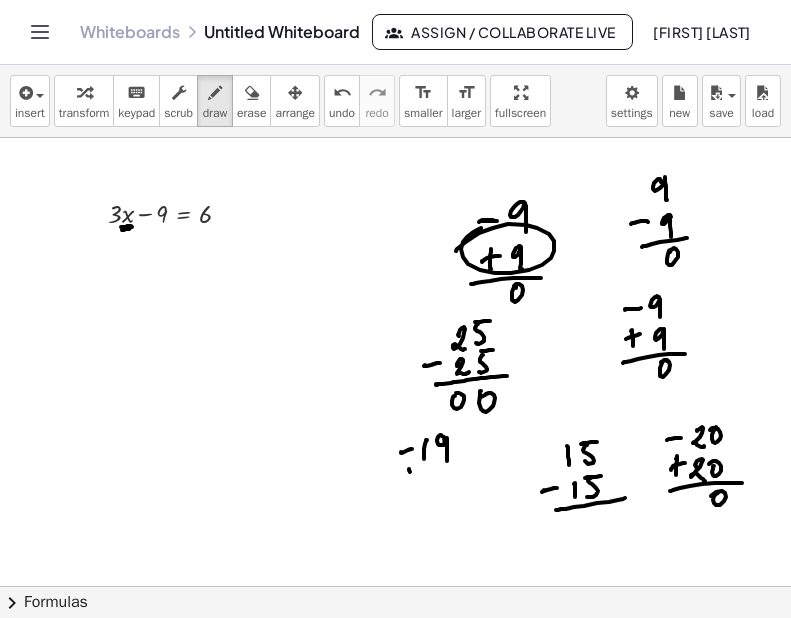 drag, startPoint x: 409, startPoint y: 469, endPoint x: 408, endPoint y: 483, distance: 14.035668 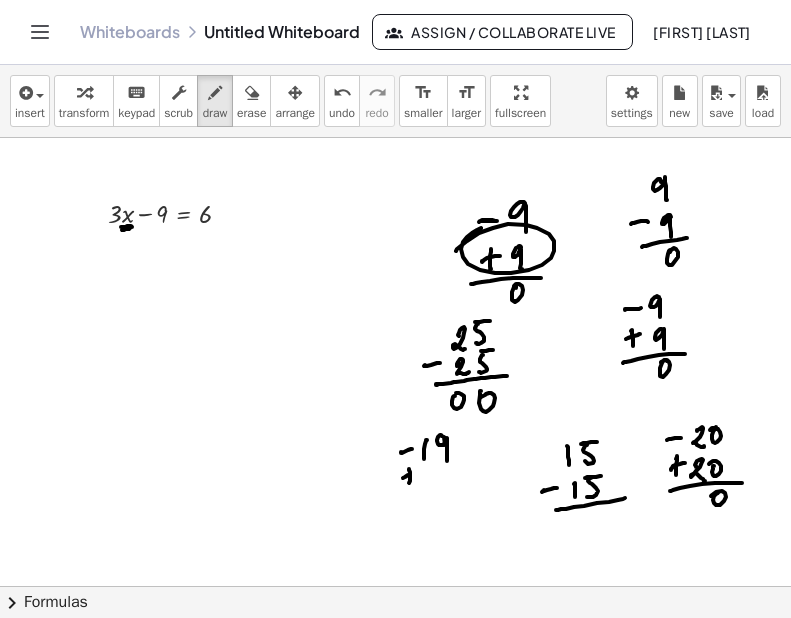 drag, startPoint x: 405, startPoint y: 477, endPoint x: 423, endPoint y: 472, distance: 18.681541 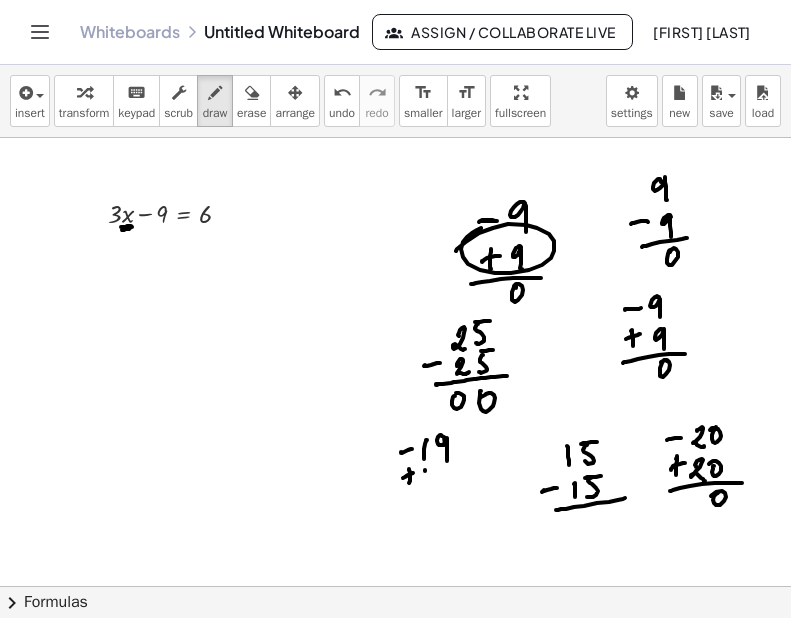 drag, startPoint x: 425, startPoint y: 471, endPoint x: 437, endPoint y: 477, distance: 13.416408 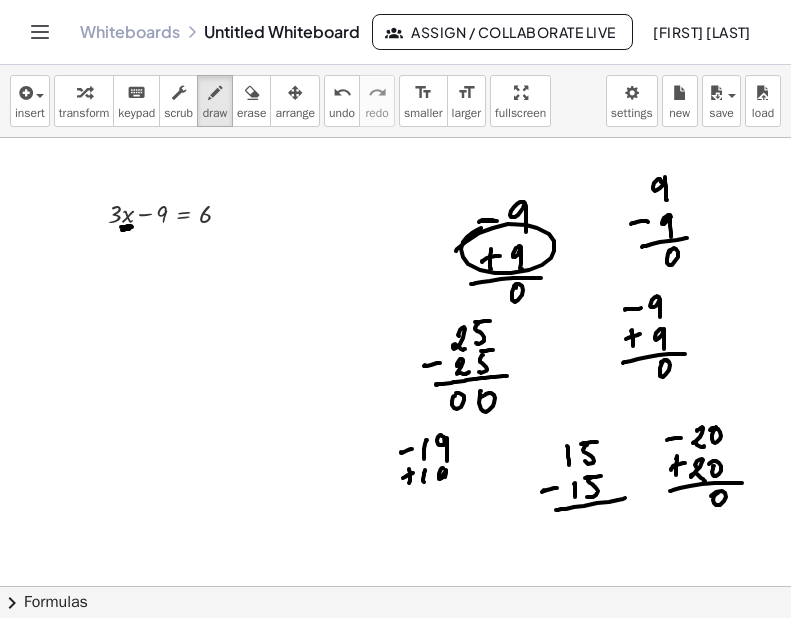 drag, startPoint x: 439, startPoint y: 474, endPoint x: 437, endPoint y: 490, distance: 16.124516 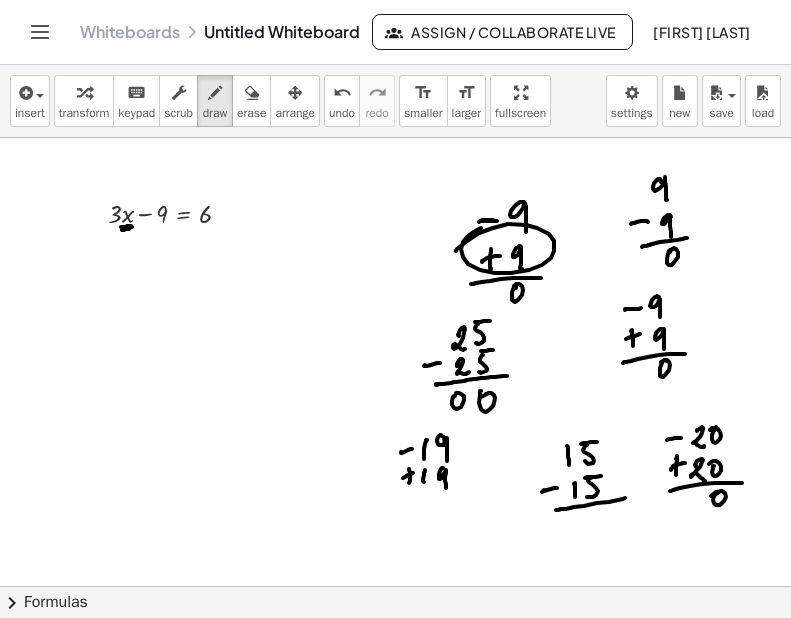 drag, startPoint x: 394, startPoint y: 497, endPoint x: 470, endPoint y: 490, distance: 76.321686 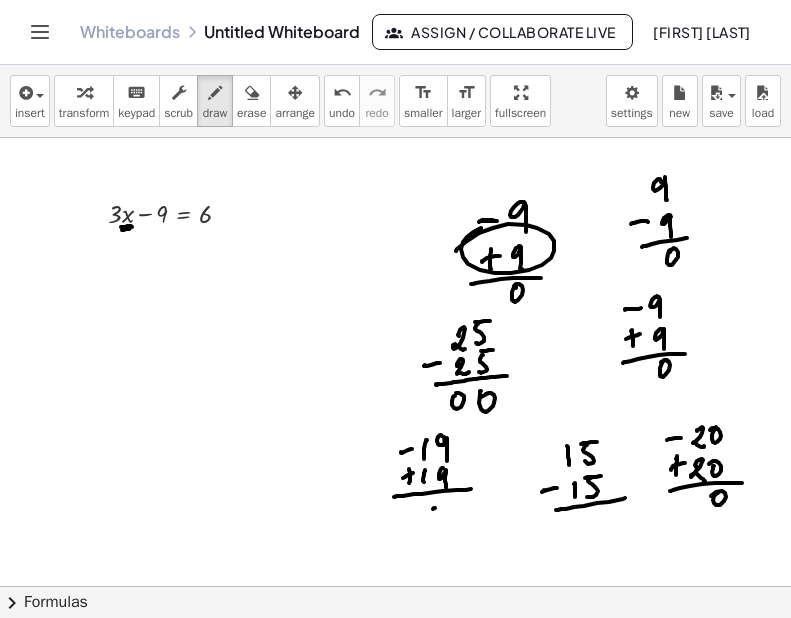 drag, startPoint x: 433, startPoint y: 509, endPoint x: 430, endPoint y: 525, distance: 16.27882 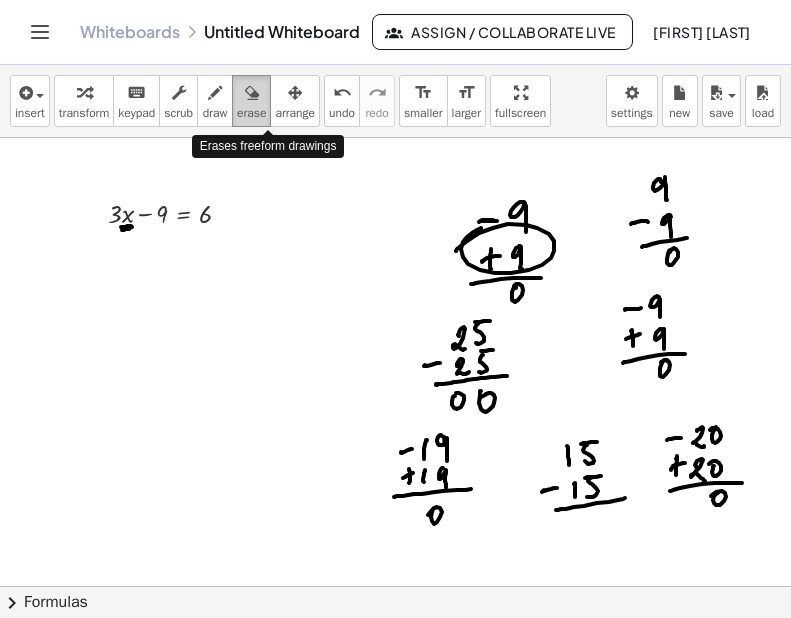 drag, startPoint x: 271, startPoint y: 100, endPoint x: 285, endPoint y: 114, distance: 19.79899 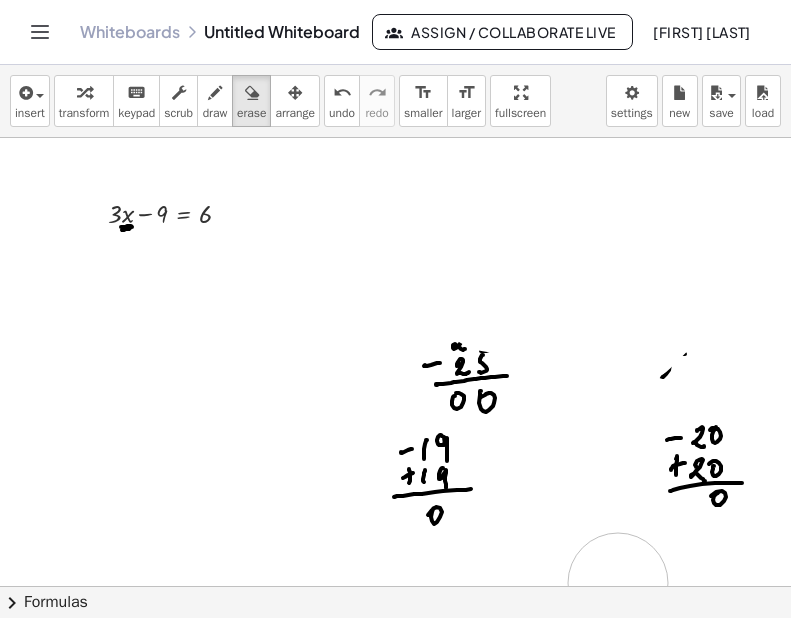 drag, startPoint x: 502, startPoint y: 214, endPoint x: 695, endPoint y: 614, distance: 444.12723 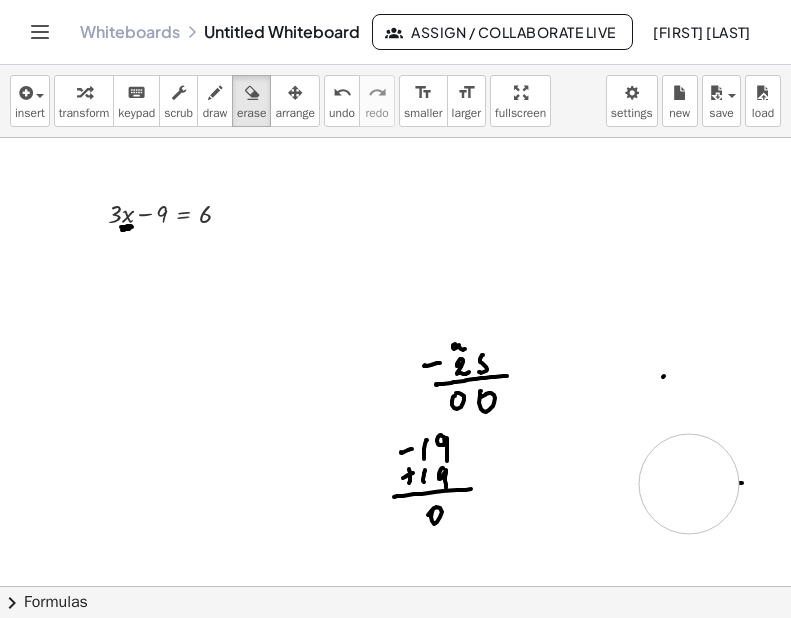drag, startPoint x: 690, startPoint y: 437, endPoint x: 734, endPoint y: 498, distance: 75.21303 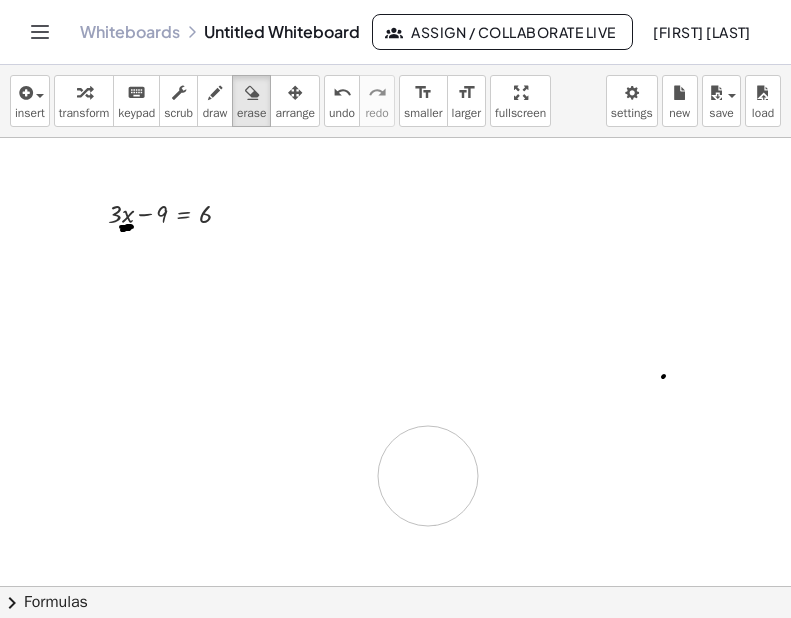 drag, startPoint x: 472, startPoint y: 337, endPoint x: 415, endPoint y: 495, distance: 167.96725 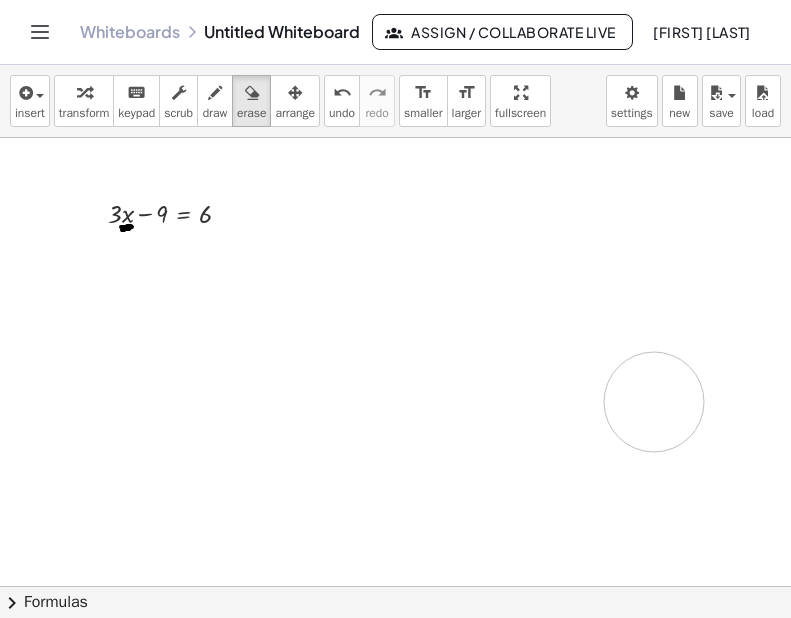 drag, startPoint x: 641, startPoint y: 397, endPoint x: 656, endPoint y: 394, distance: 15.297058 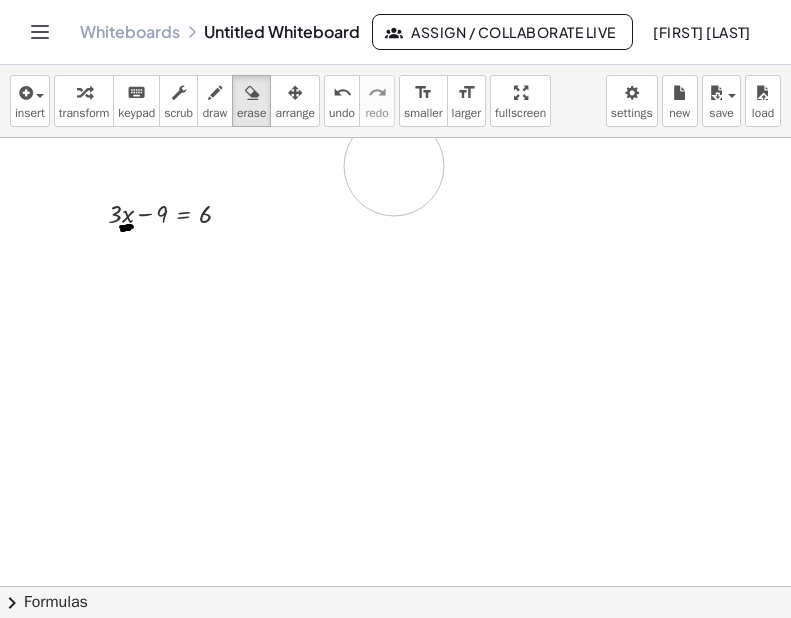 drag, startPoint x: 394, startPoint y: 165, endPoint x: 386, endPoint y: 148, distance: 18.788294 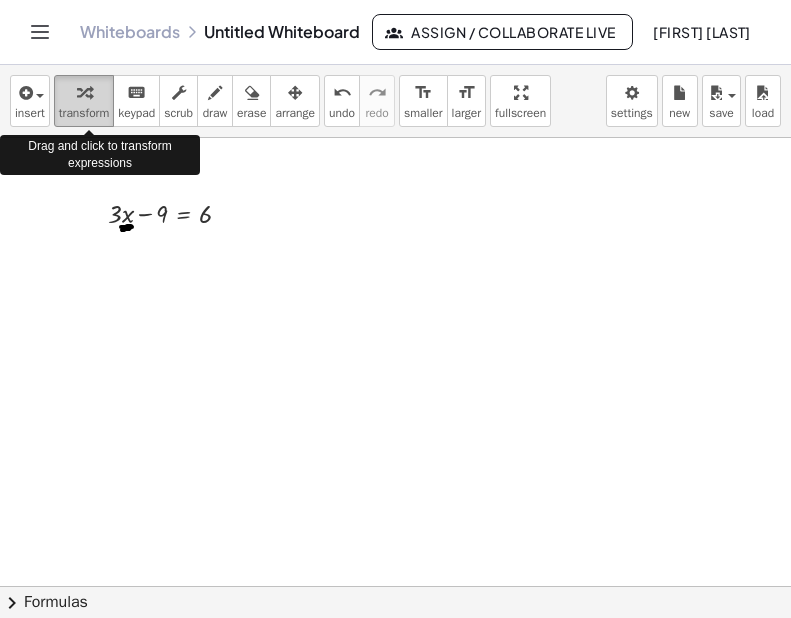 drag, startPoint x: 91, startPoint y: 96, endPoint x: 83, endPoint y: 104, distance: 11.313708 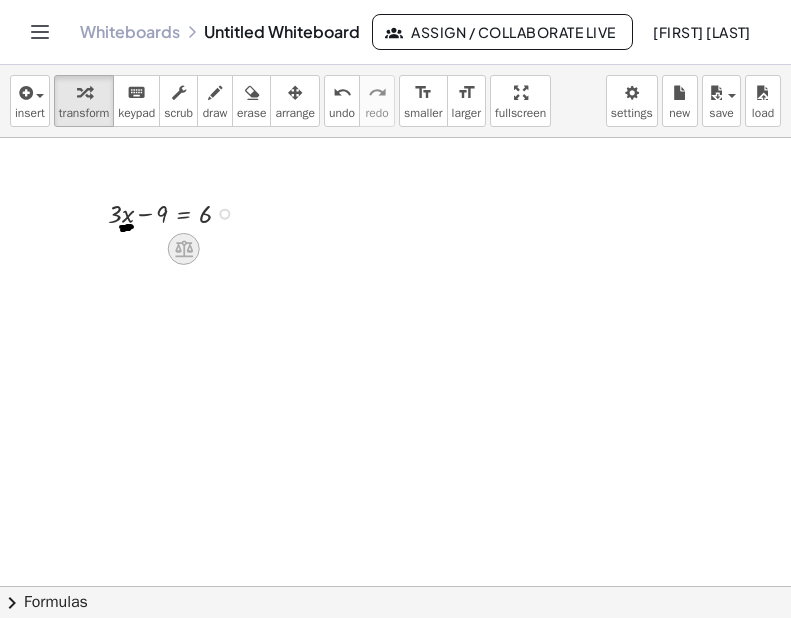 click 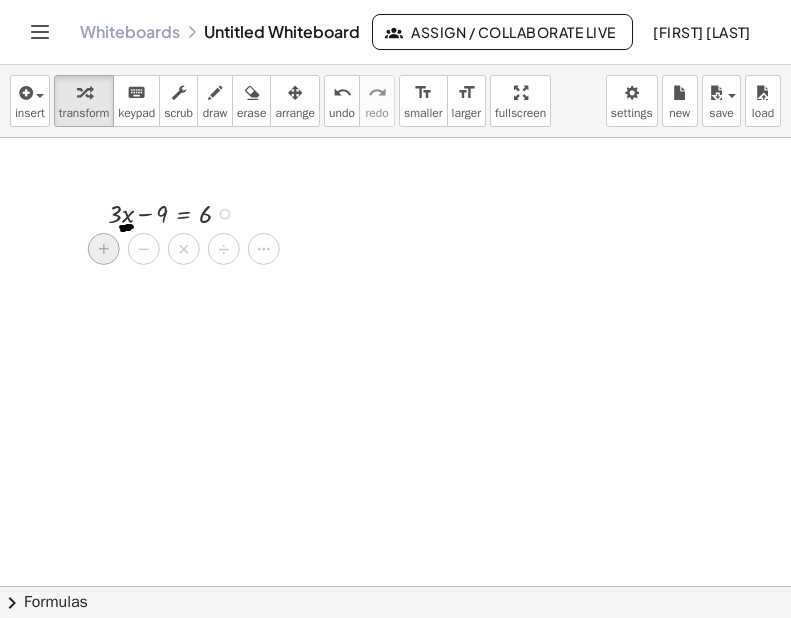 click on "+" at bounding box center [104, 249] 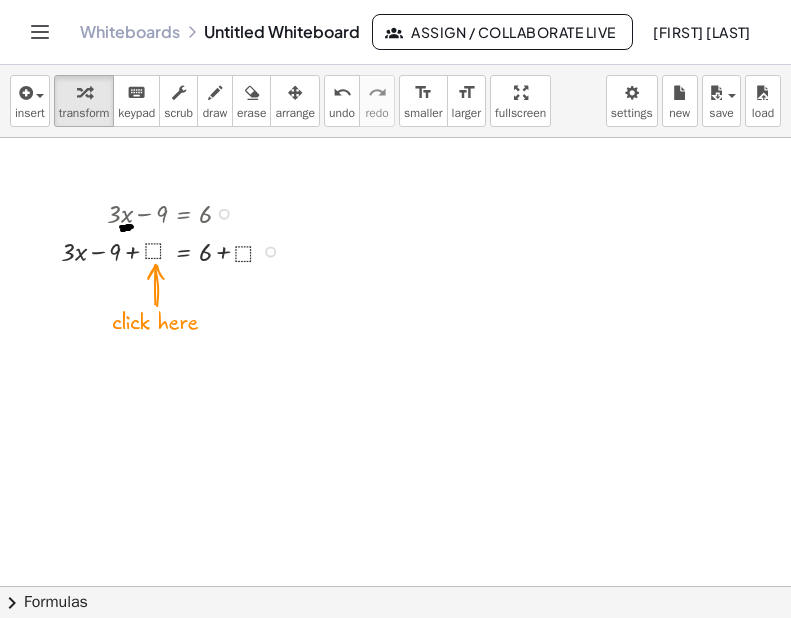click at bounding box center (177, 250) 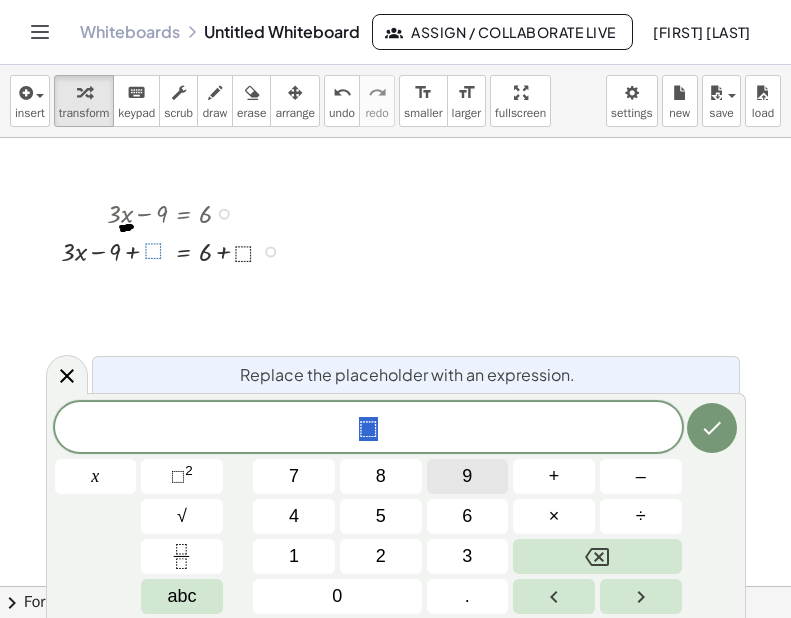 click on "9" at bounding box center (467, 476) 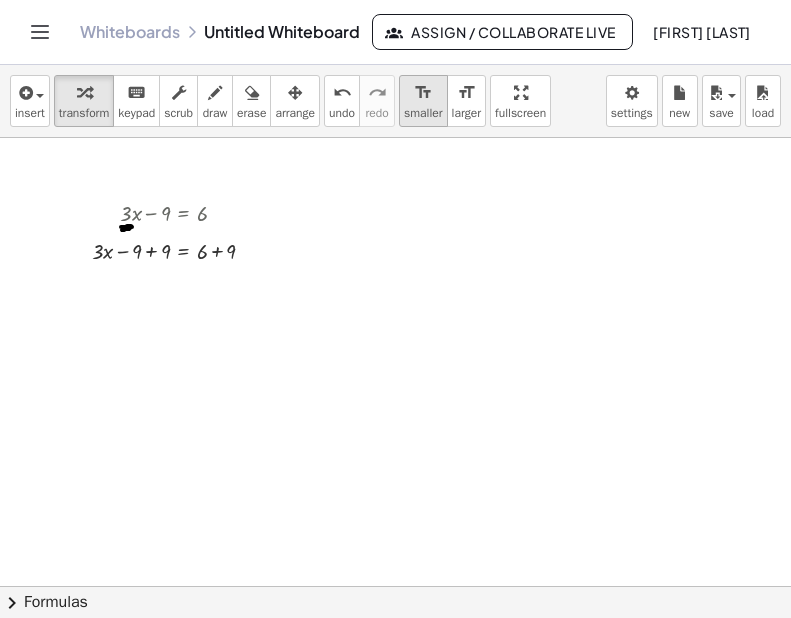click on "smaller" at bounding box center (423, 113) 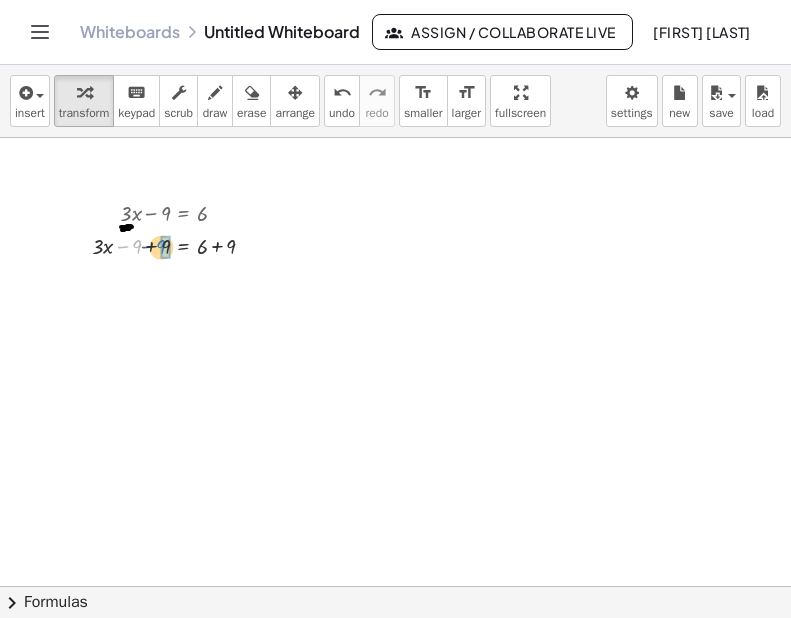 drag, startPoint x: 134, startPoint y: 252, endPoint x: 159, endPoint y: 252, distance: 25 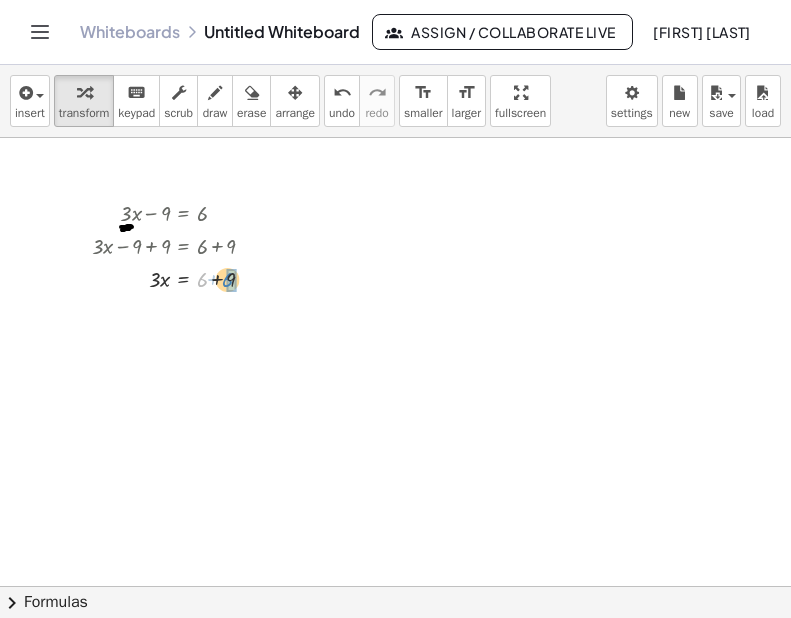 drag, startPoint x: 201, startPoint y: 284, endPoint x: 230, endPoint y: 283, distance: 29.017237 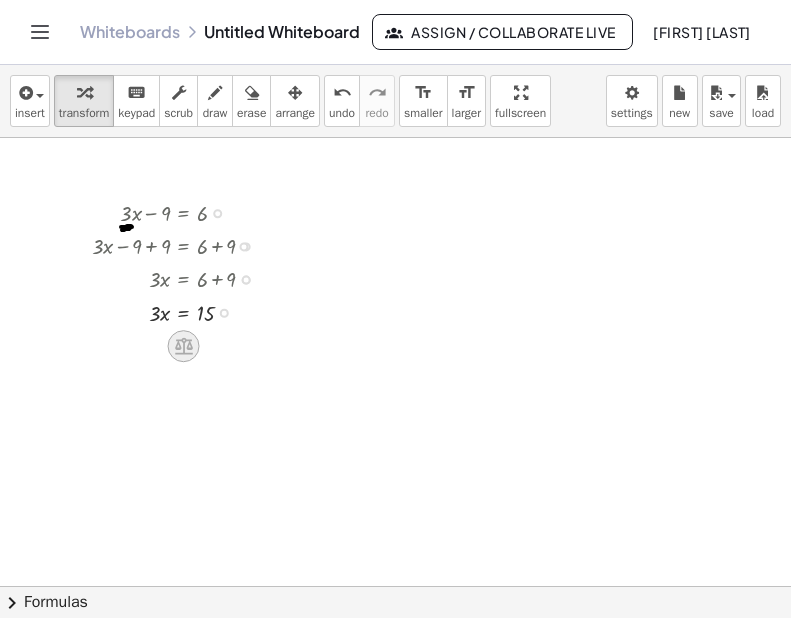 click 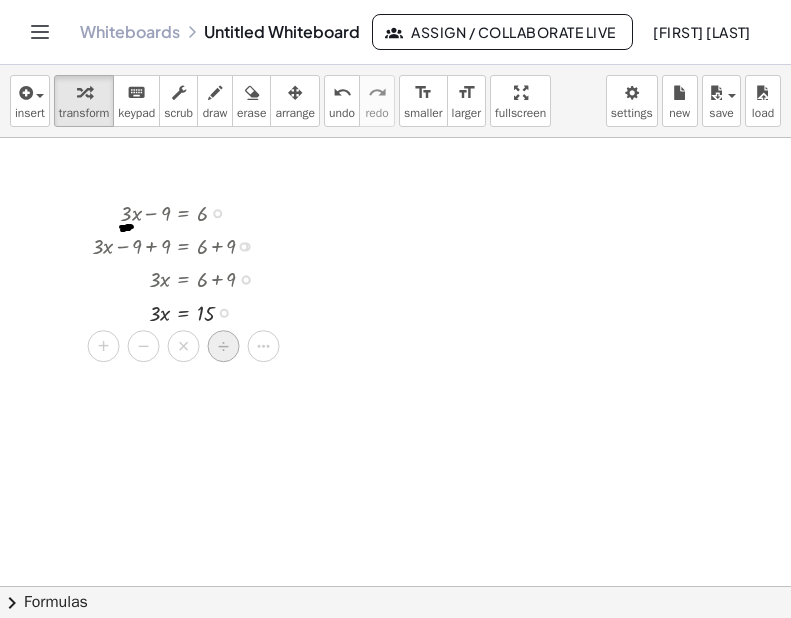 click on "÷" at bounding box center [223, 346] 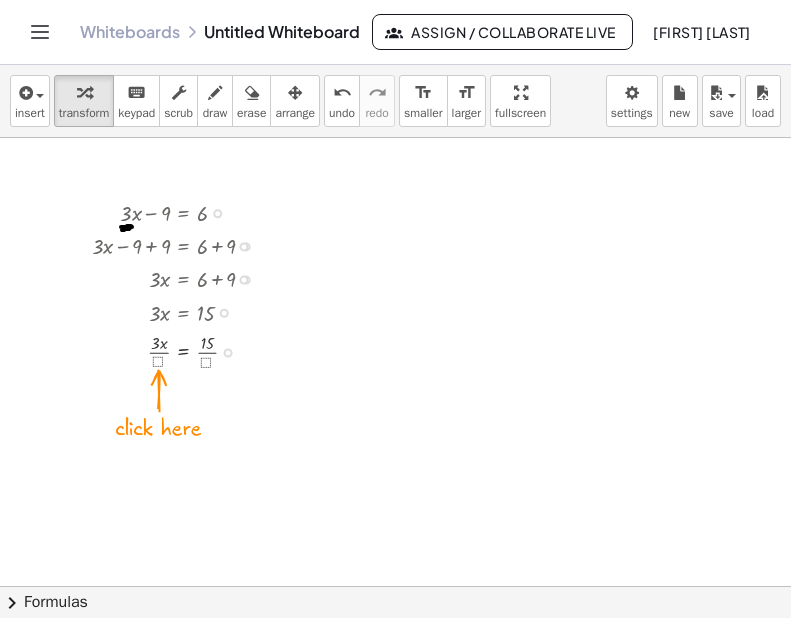 click at bounding box center [181, 351] 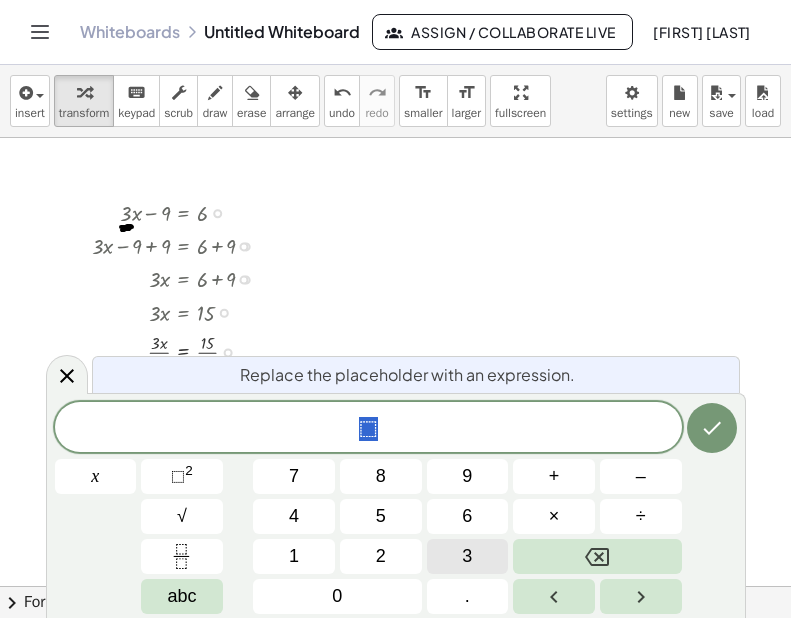 click on "3" at bounding box center (467, 556) 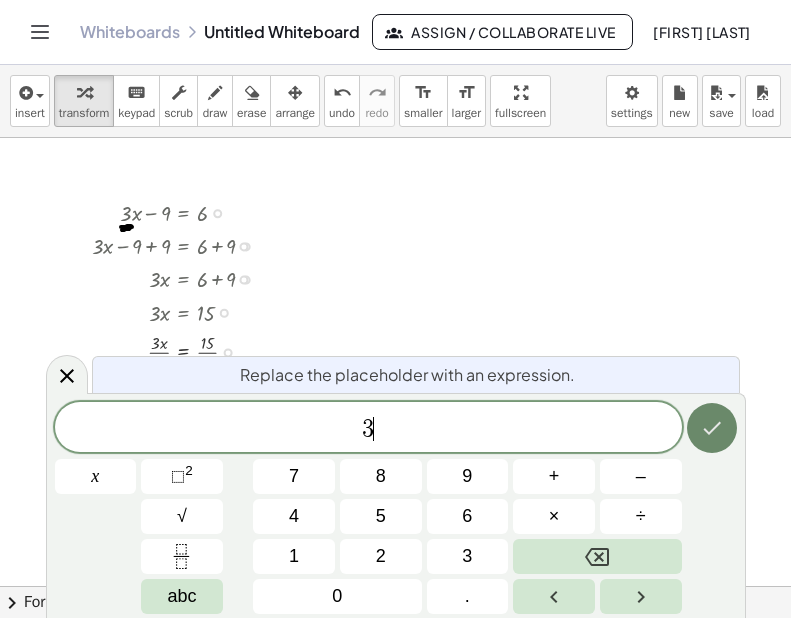 click 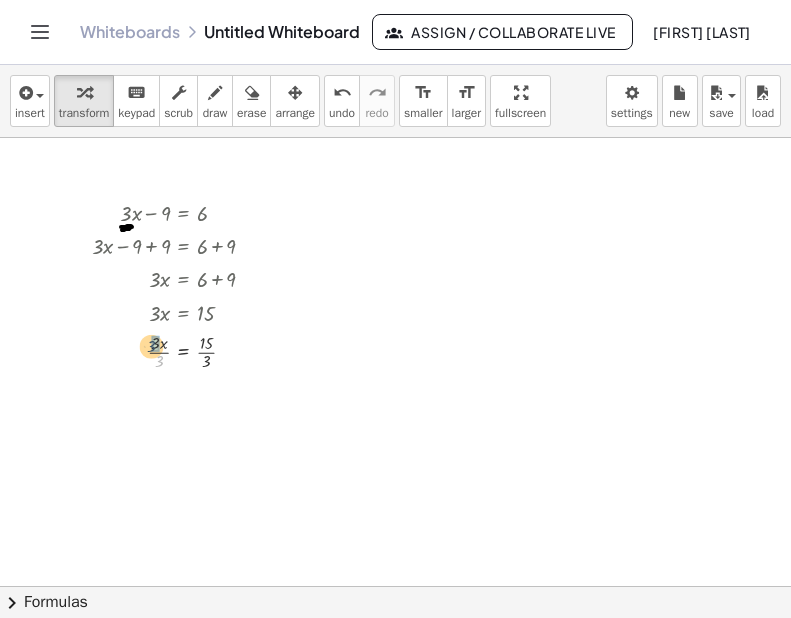 drag, startPoint x: 159, startPoint y: 370, endPoint x: 152, endPoint y: 354, distance: 17.464249 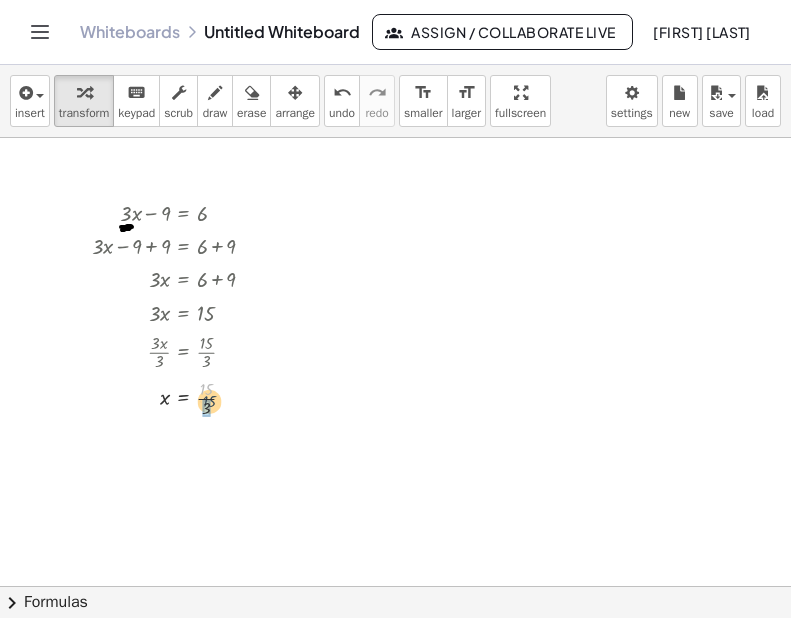 drag, startPoint x: 205, startPoint y: 393, endPoint x: 208, endPoint y: 403, distance: 10.440307 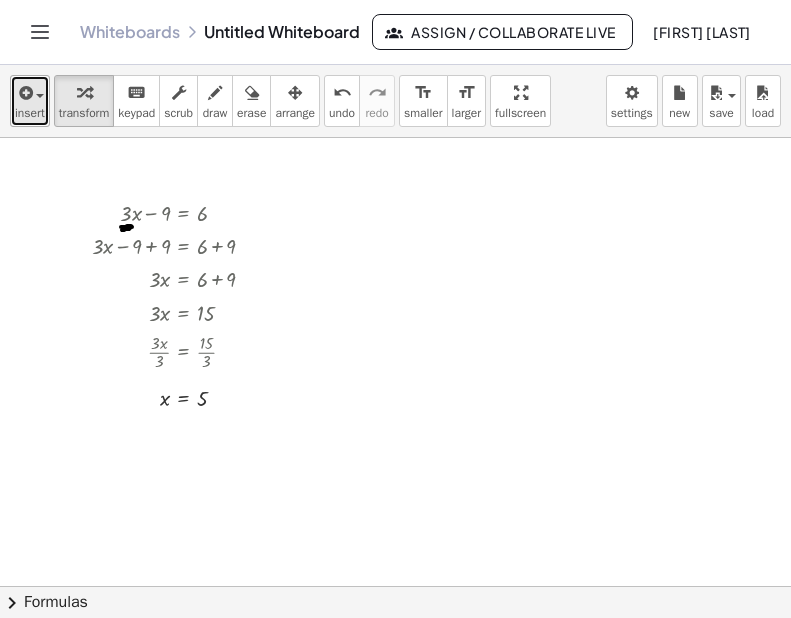 click on "insert" at bounding box center [30, 113] 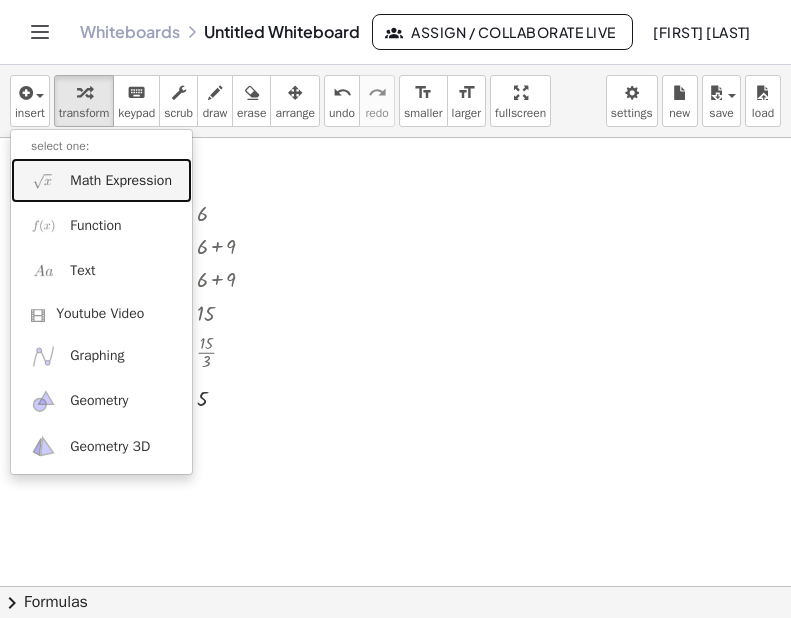 click on "Math Expression" at bounding box center [121, 181] 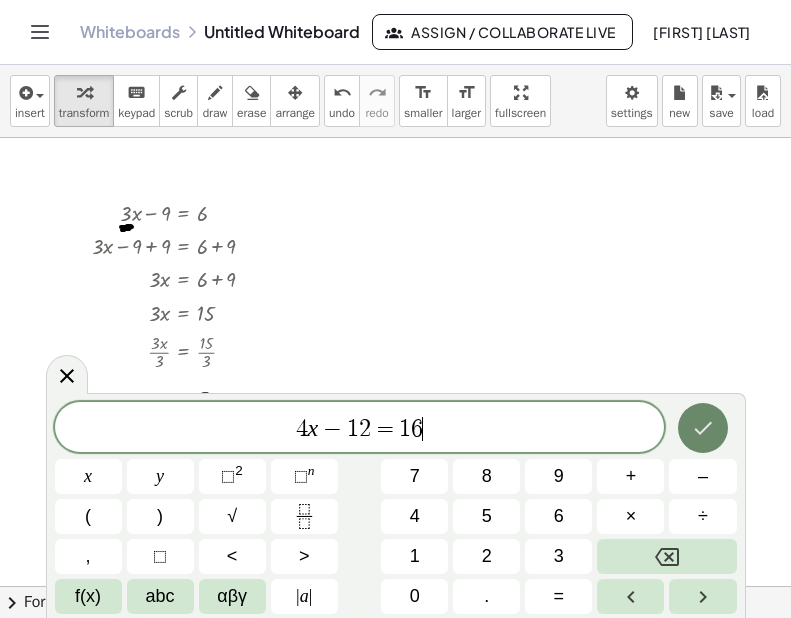 click 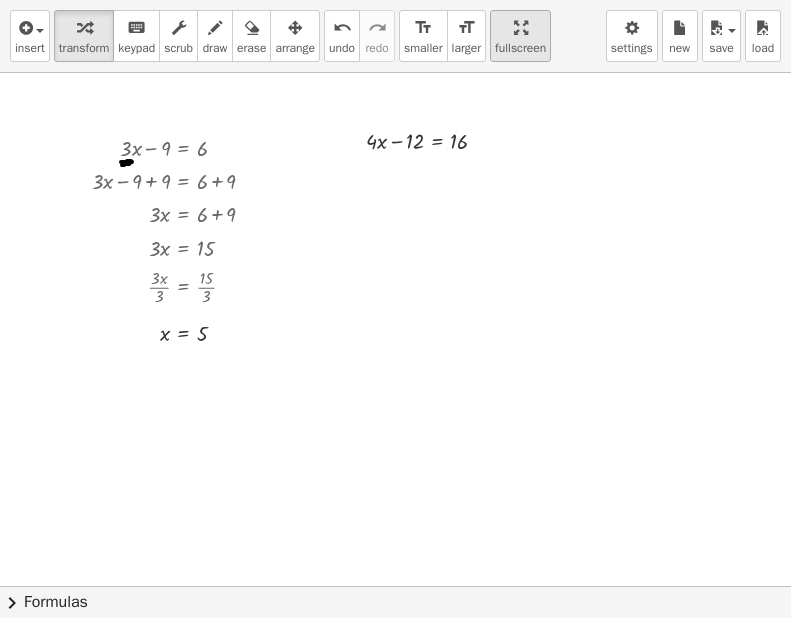 click on "fullscreen" at bounding box center (520, 48) 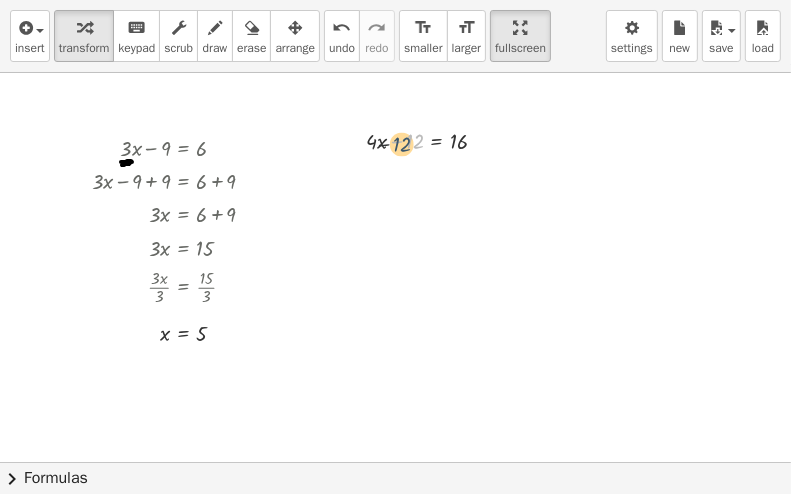 drag, startPoint x: 420, startPoint y: 139, endPoint x: 406, endPoint y: 142, distance: 14.3178215 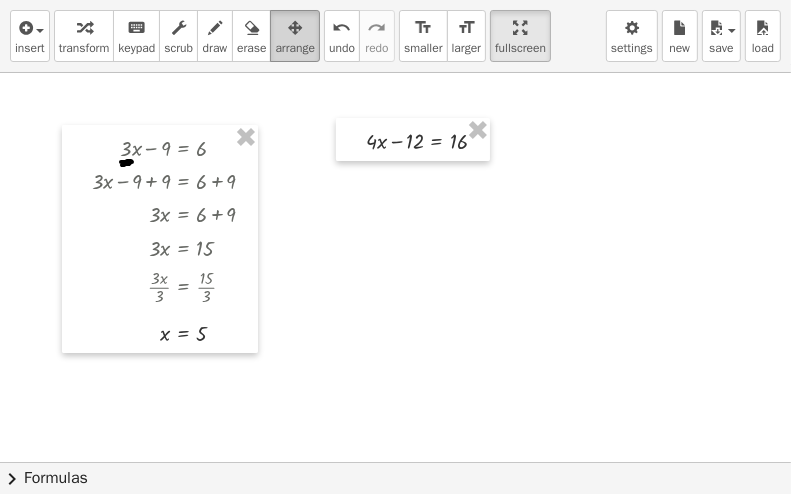 click at bounding box center (295, 28) 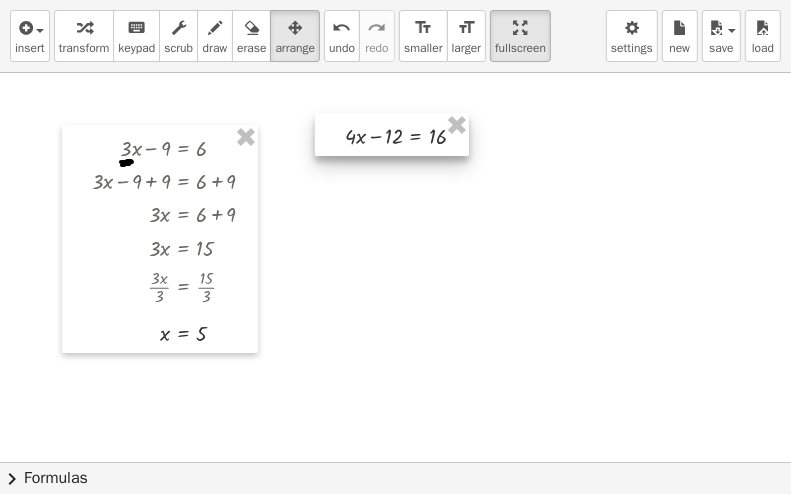 drag, startPoint x: 422, startPoint y: 140, endPoint x: 402, endPoint y: 135, distance: 20.615528 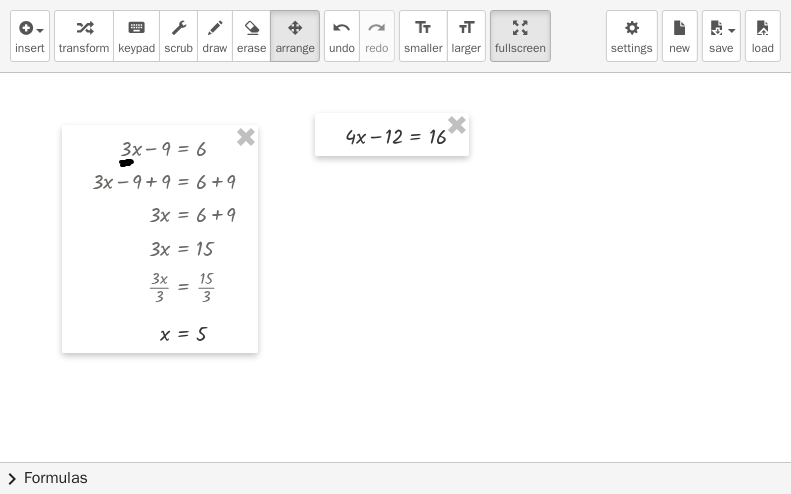 click at bounding box center [395, 517] 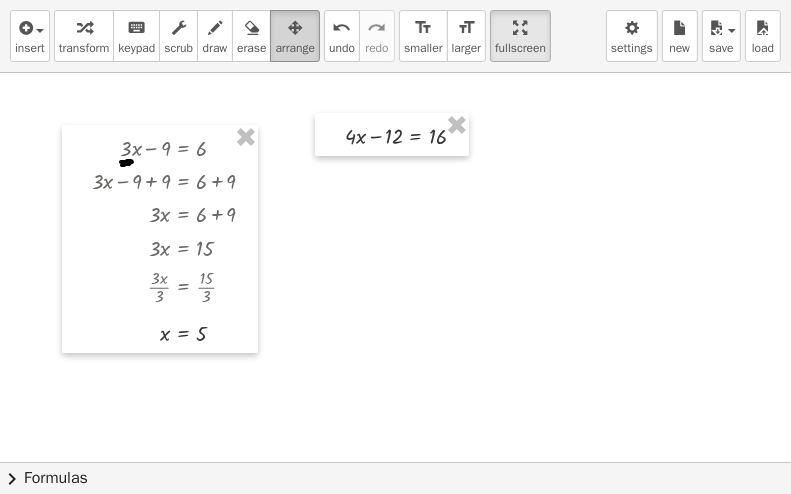 click at bounding box center (295, 27) 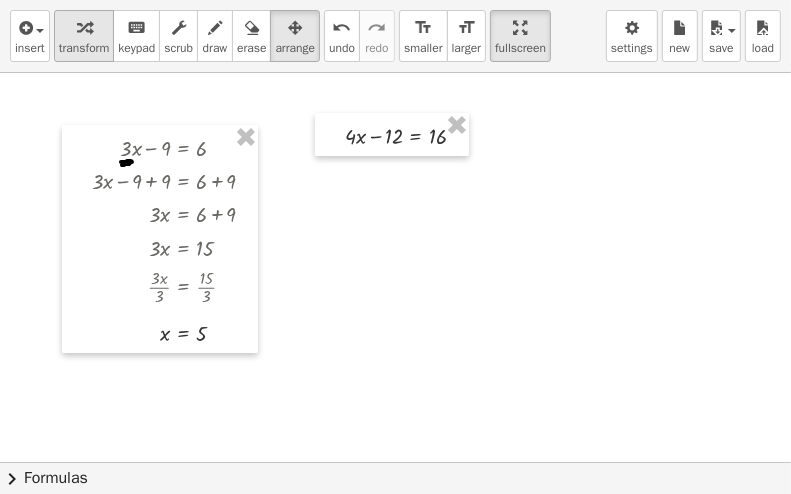 click on "transform" at bounding box center (84, 48) 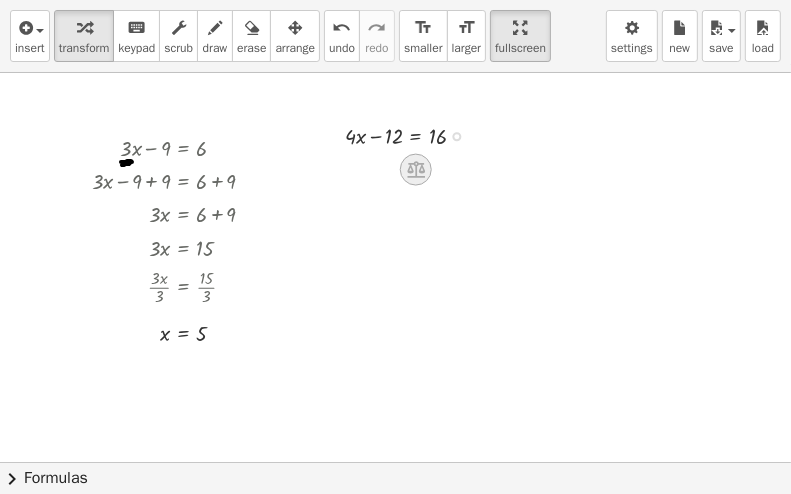click 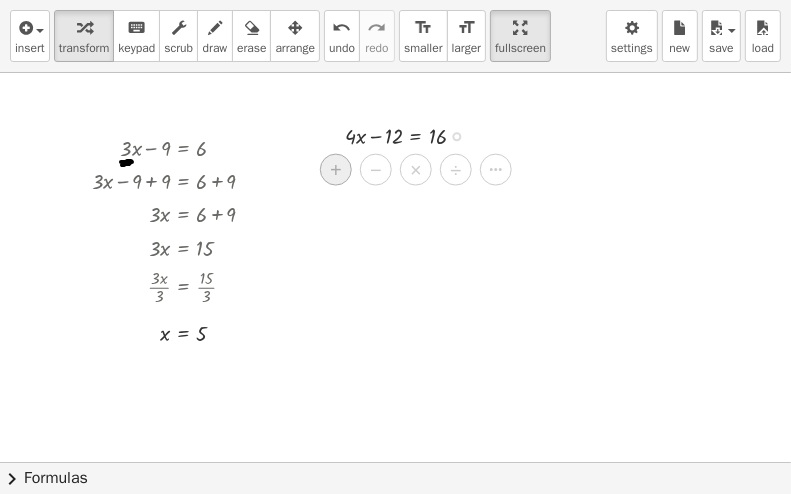 click on "+" at bounding box center [336, 169] 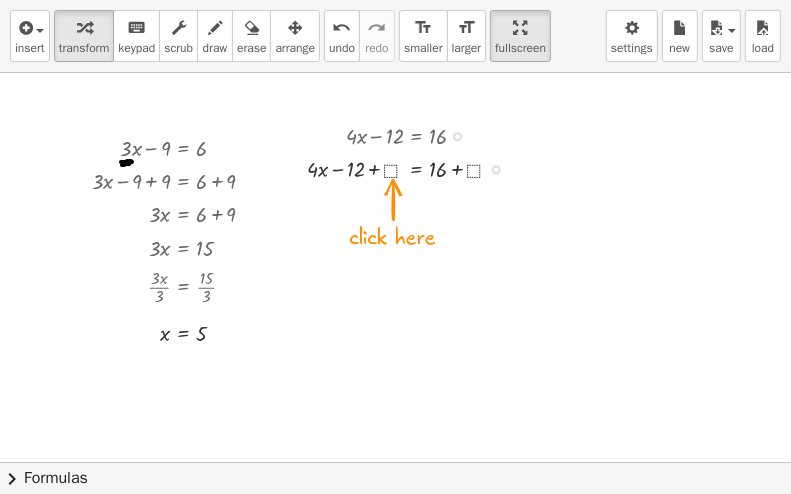 click at bounding box center [414, 167] 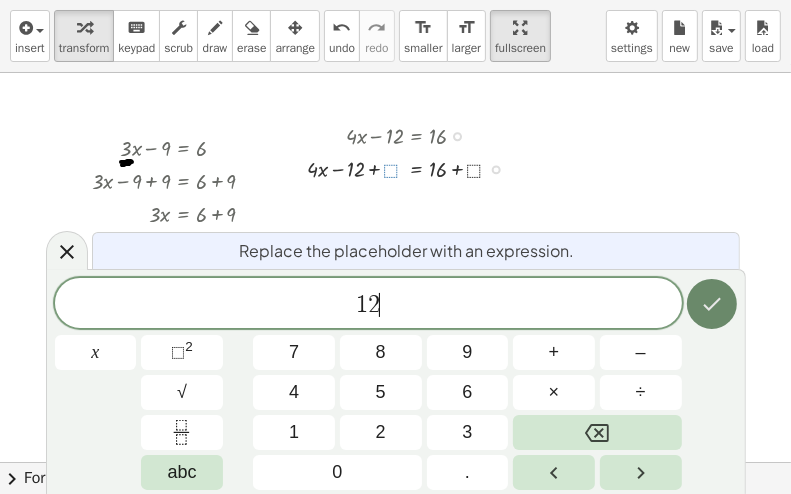 click 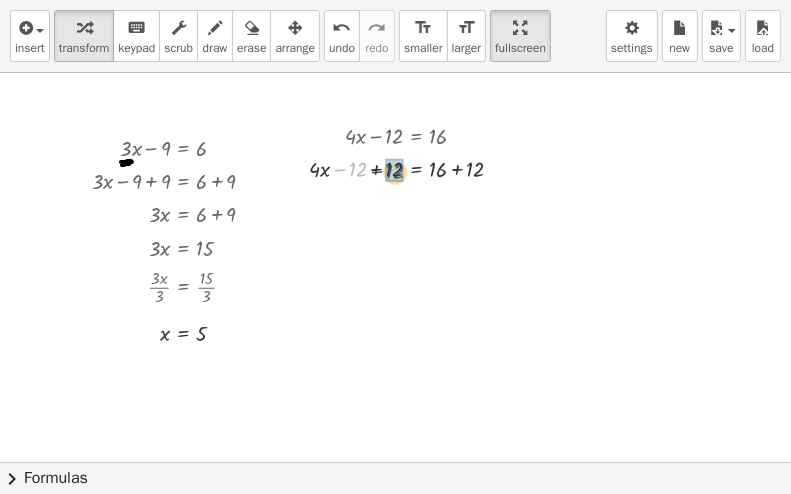 drag, startPoint x: 350, startPoint y: 174, endPoint x: 391, endPoint y: 176, distance: 41.04875 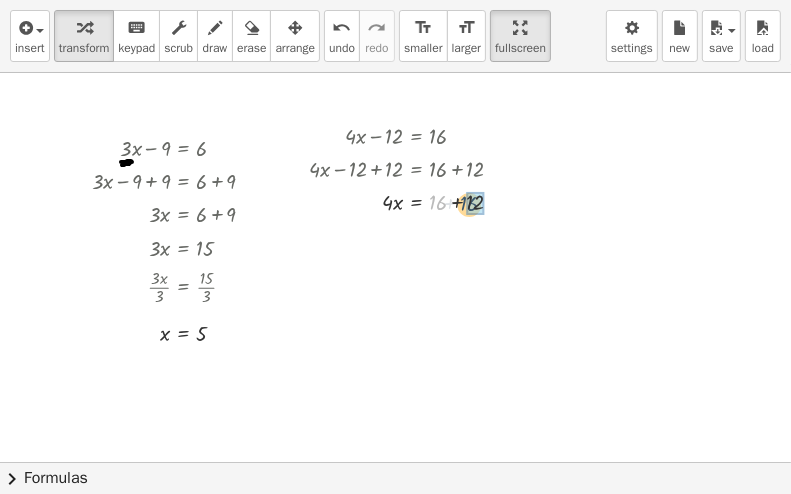 drag, startPoint x: 436, startPoint y: 203, endPoint x: 468, endPoint y: 204, distance: 32.01562 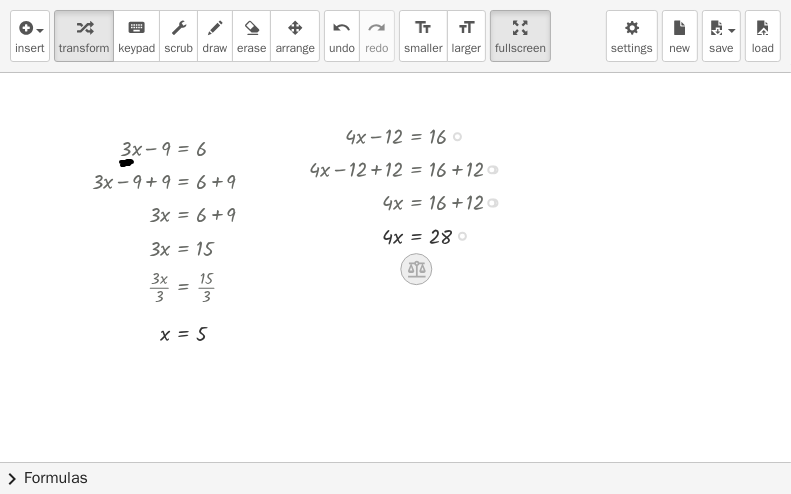click at bounding box center (416, 269) 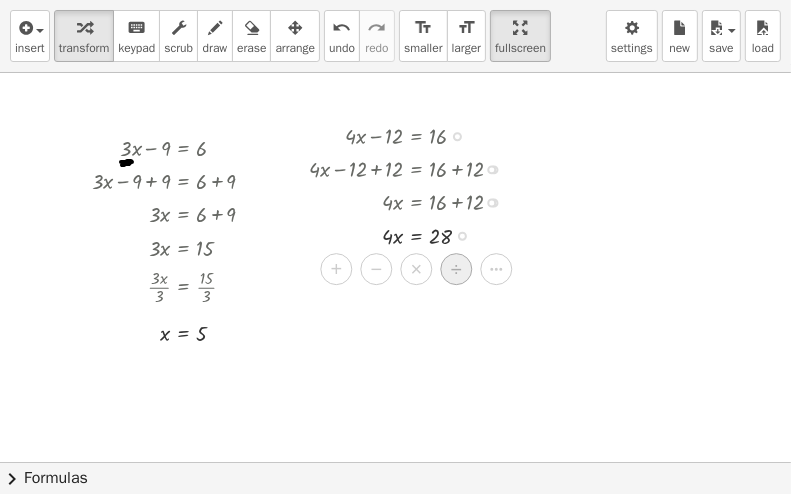 click on "÷" at bounding box center [456, 269] 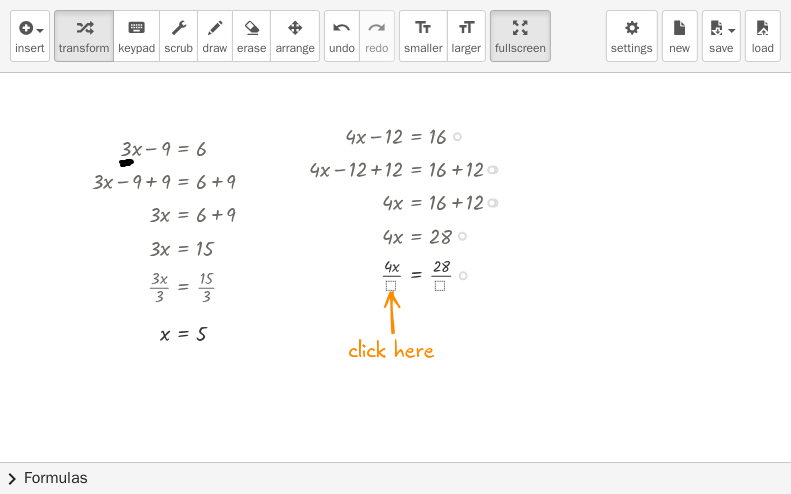 click at bounding box center (414, 274) 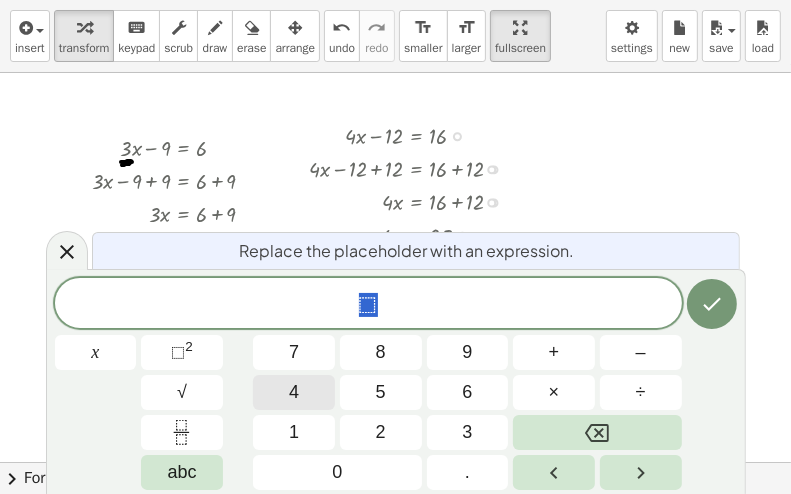 click on "4" at bounding box center (294, 392) 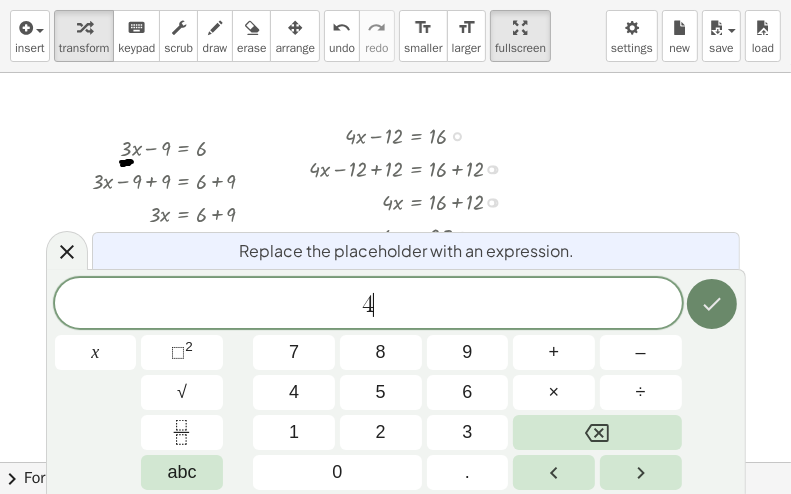 click at bounding box center [712, 304] 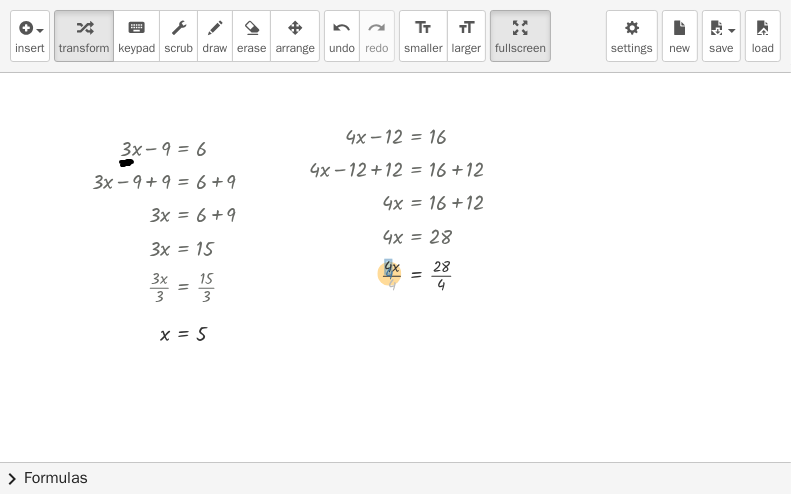 drag, startPoint x: 391, startPoint y: 286, endPoint x: 388, endPoint y: 271, distance: 15.297058 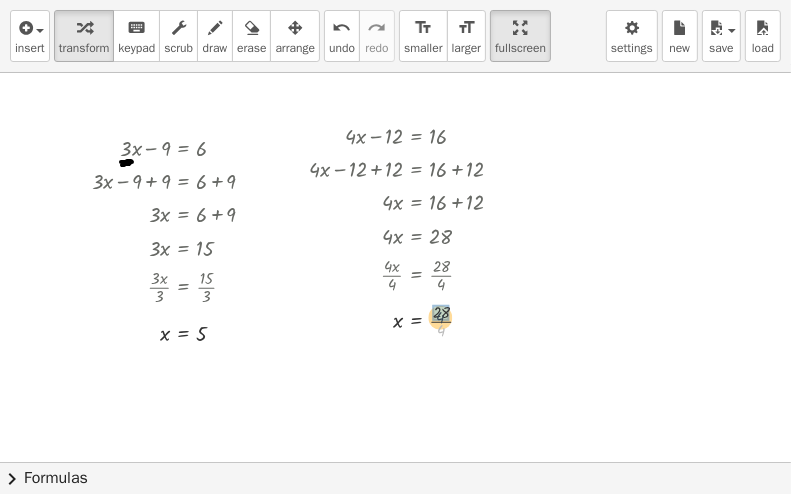 drag, startPoint x: 437, startPoint y: 336, endPoint x: 436, endPoint y: 320, distance: 16.03122 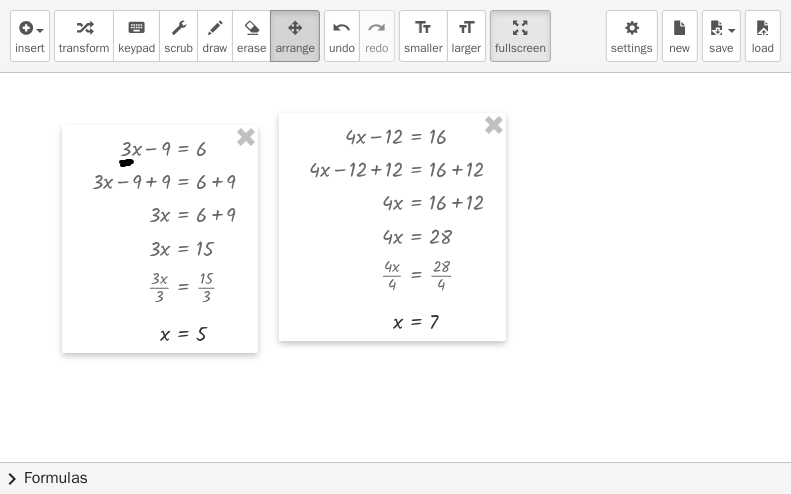 click at bounding box center [295, 28] 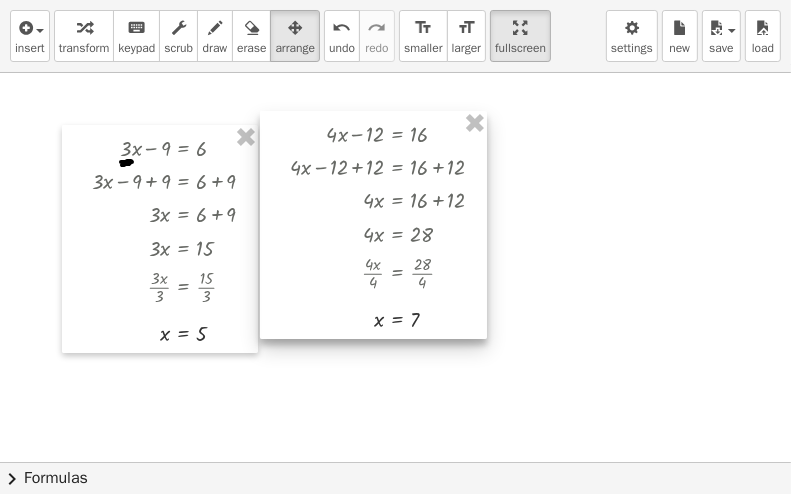 drag, startPoint x: 329, startPoint y: 133, endPoint x: 310, endPoint y: 131, distance: 19.104973 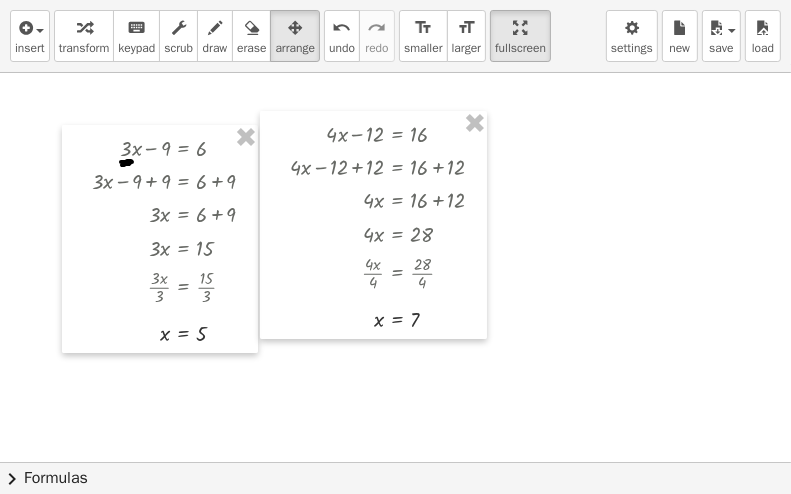 click at bounding box center (395, 517) 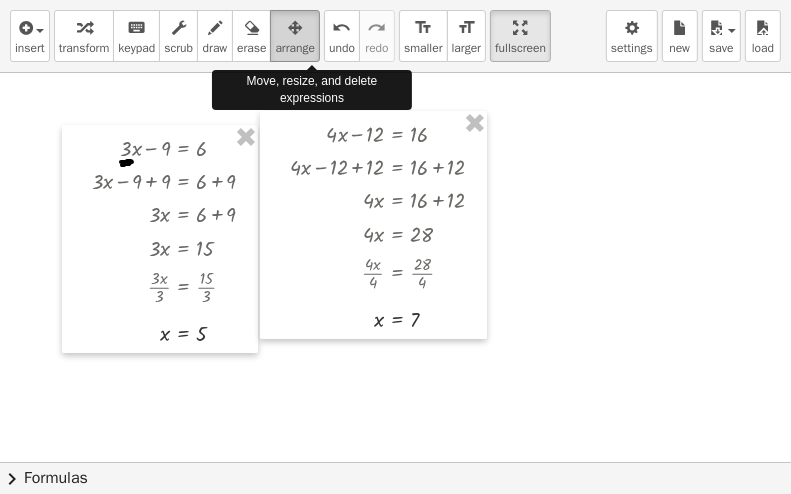click at bounding box center [295, 28] 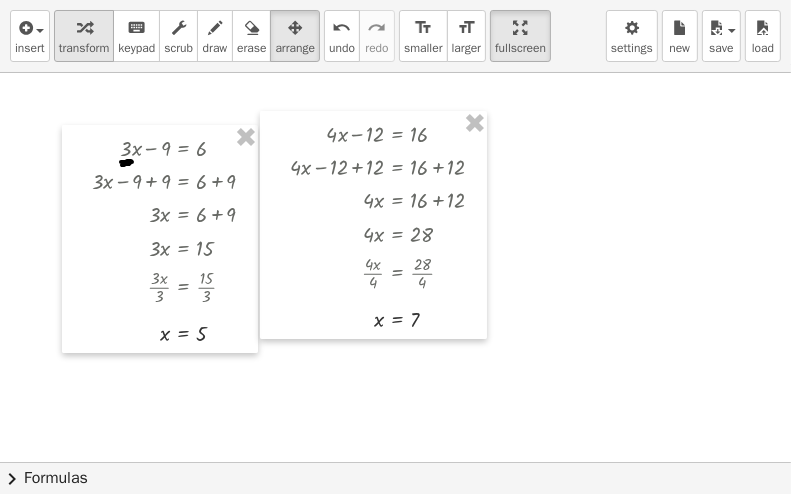 click at bounding box center [84, 28] 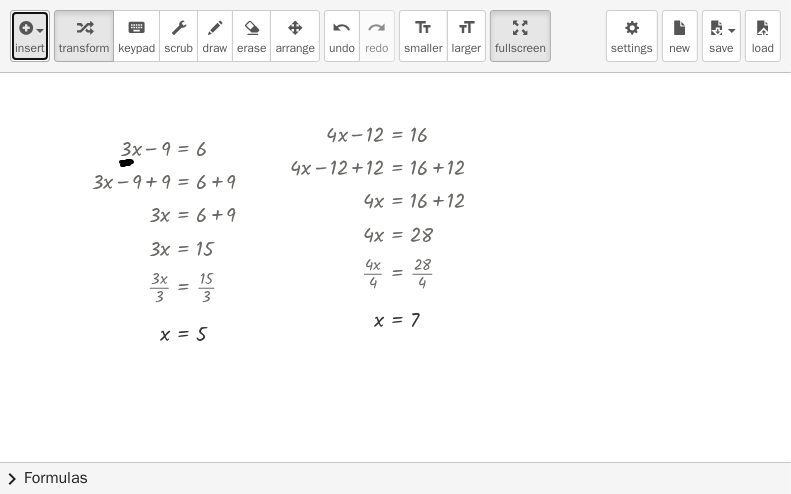 click on "insert" at bounding box center [30, 48] 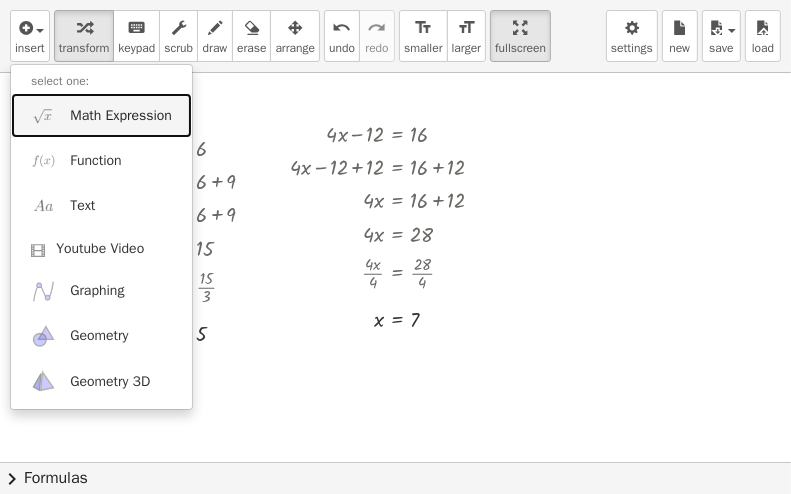 click on "Math Expression" at bounding box center [121, 116] 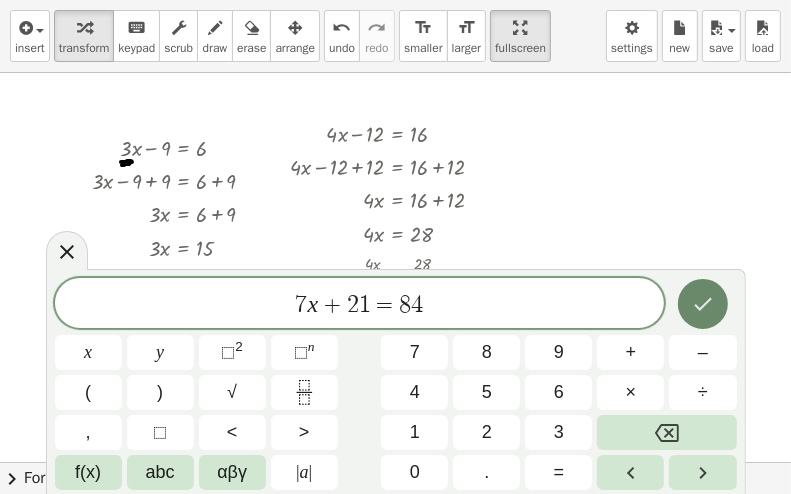 click 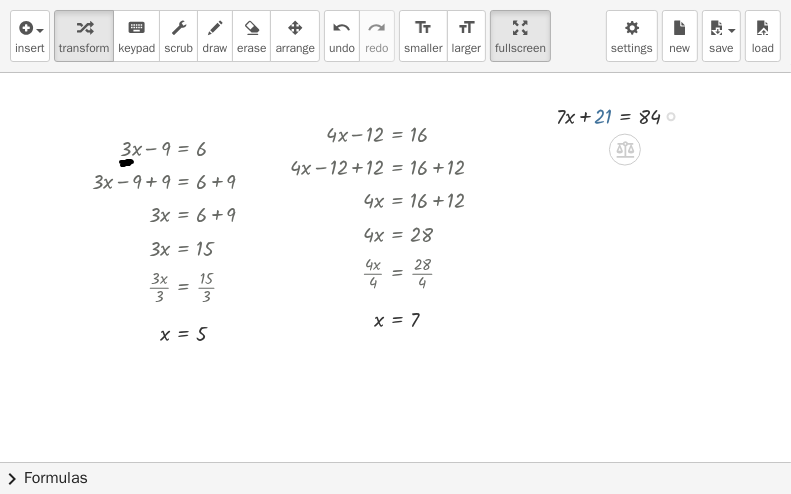 click at bounding box center (626, 114) 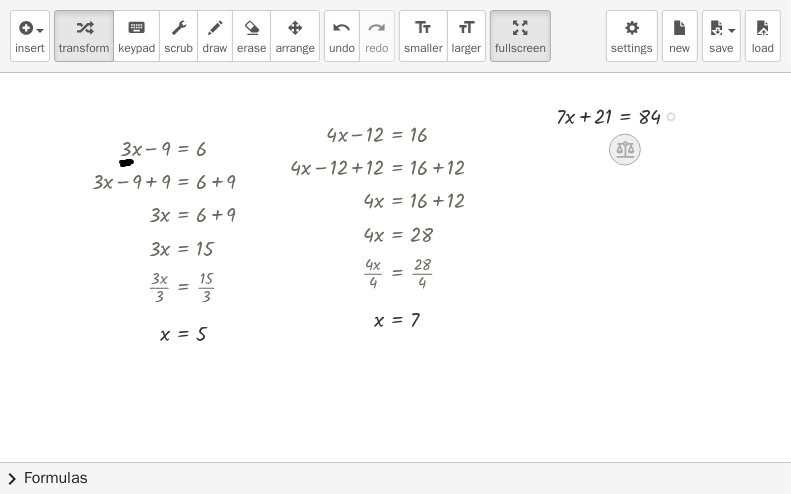 click at bounding box center (625, 149) 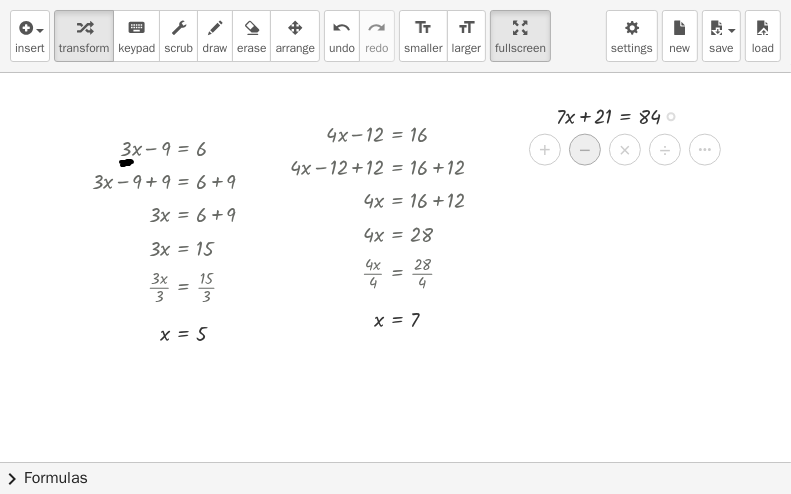 click on "−" at bounding box center (585, 149) 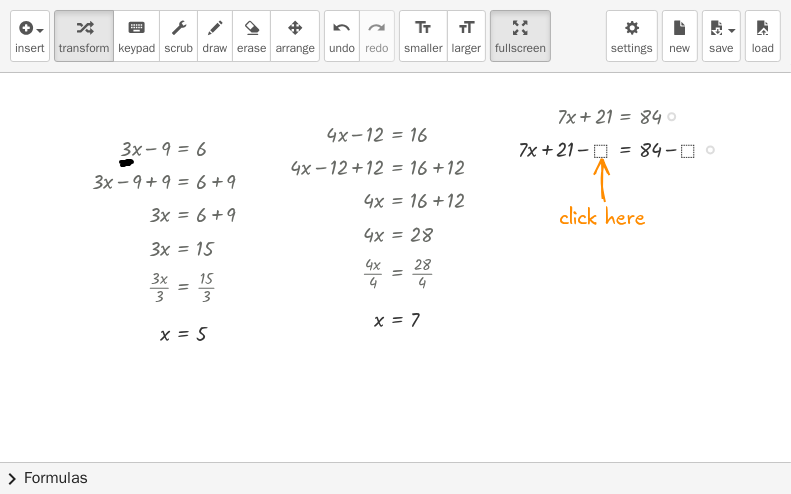 click at bounding box center [626, 147] 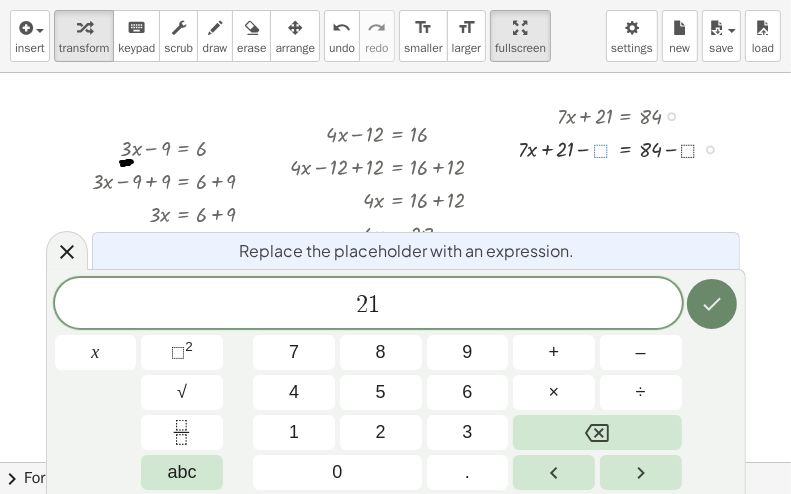 click at bounding box center (712, 304) 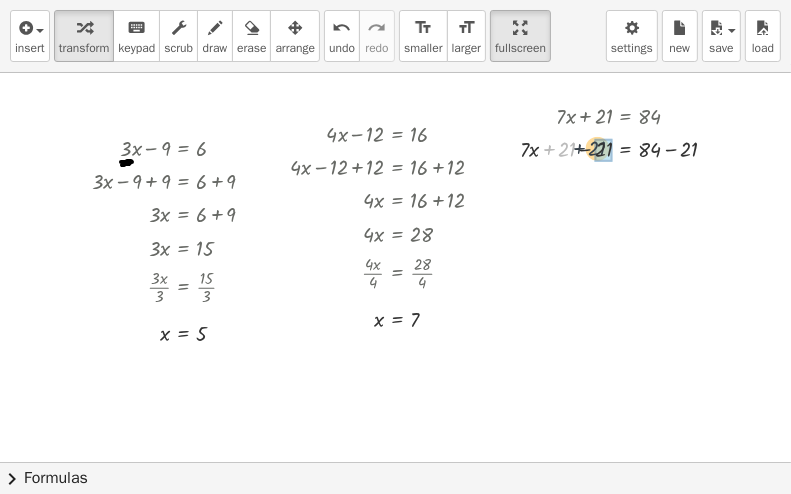 drag, startPoint x: 563, startPoint y: 153, endPoint x: 596, endPoint y: 153, distance: 33 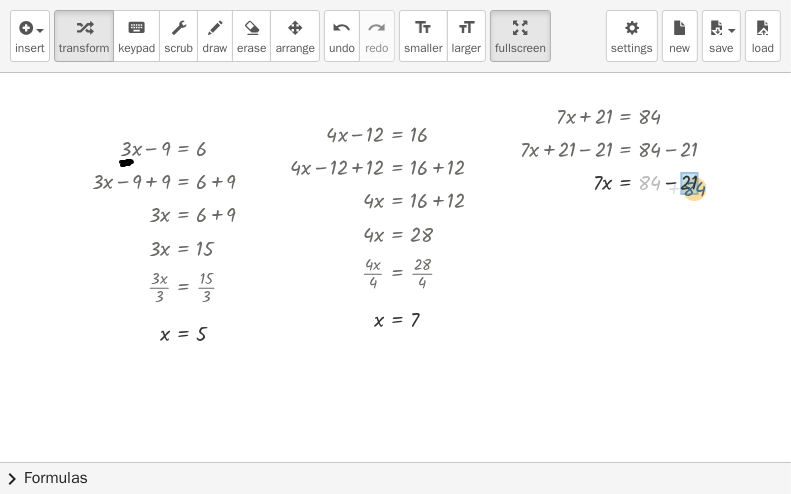 drag, startPoint x: 650, startPoint y: 187, endPoint x: 696, endPoint y: 193, distance: 46.389652 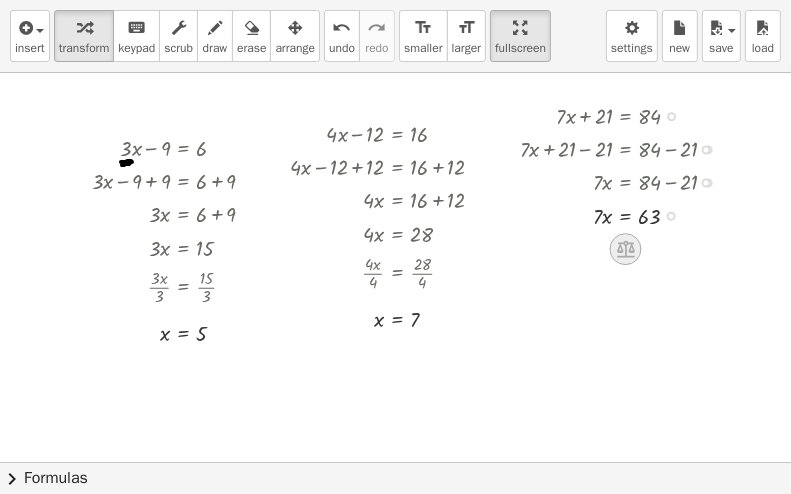 click 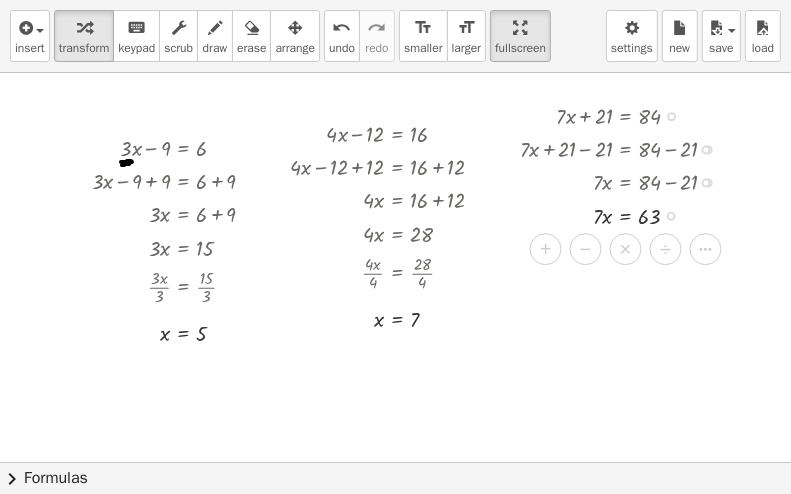 click on "÷" at bounding box center [665, 249] 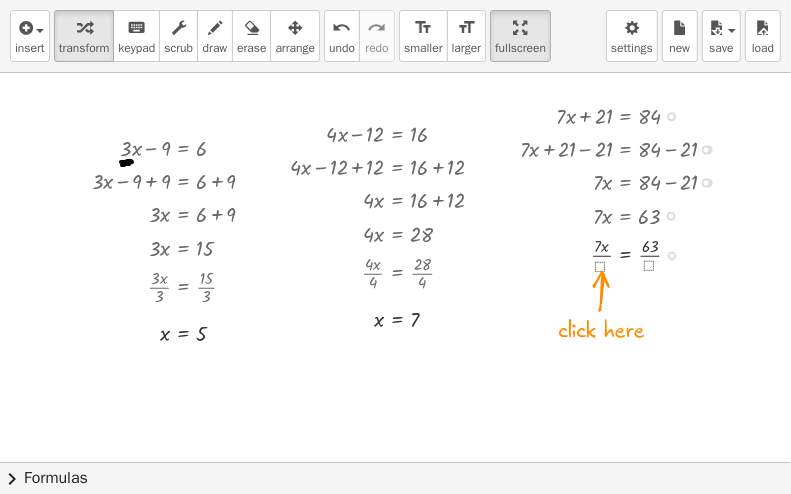 click at bounding box center (626, 254) 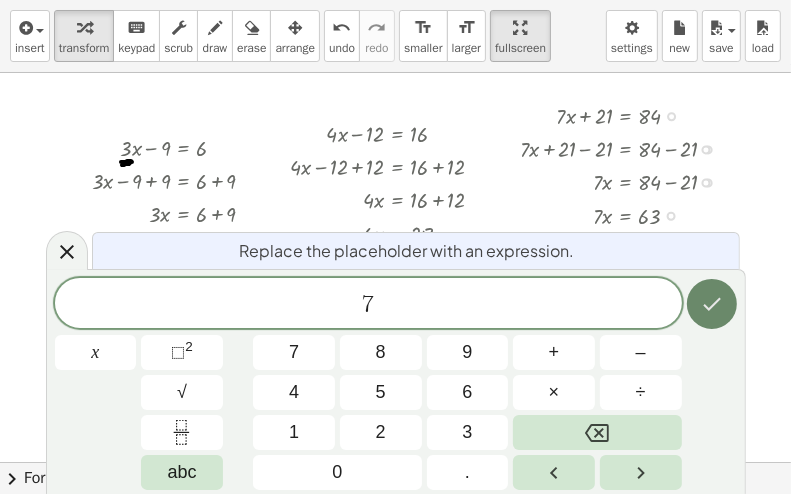 click 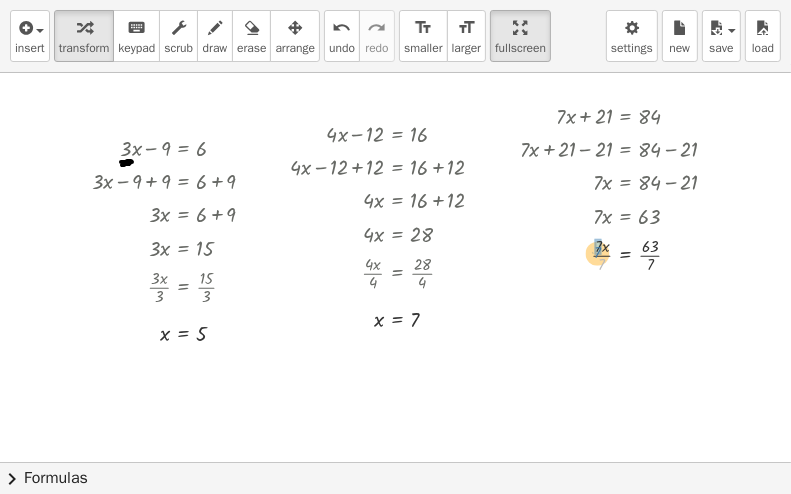 drag, startPoint x: 601, startPoint y: 264, endPoint x: 597, endPoint y: 252, distance: 12.649111 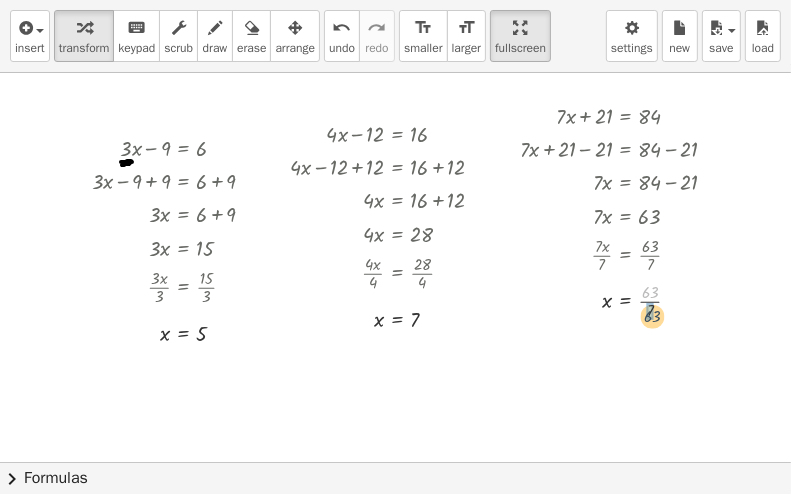 click at bounding box center [626, 300] 